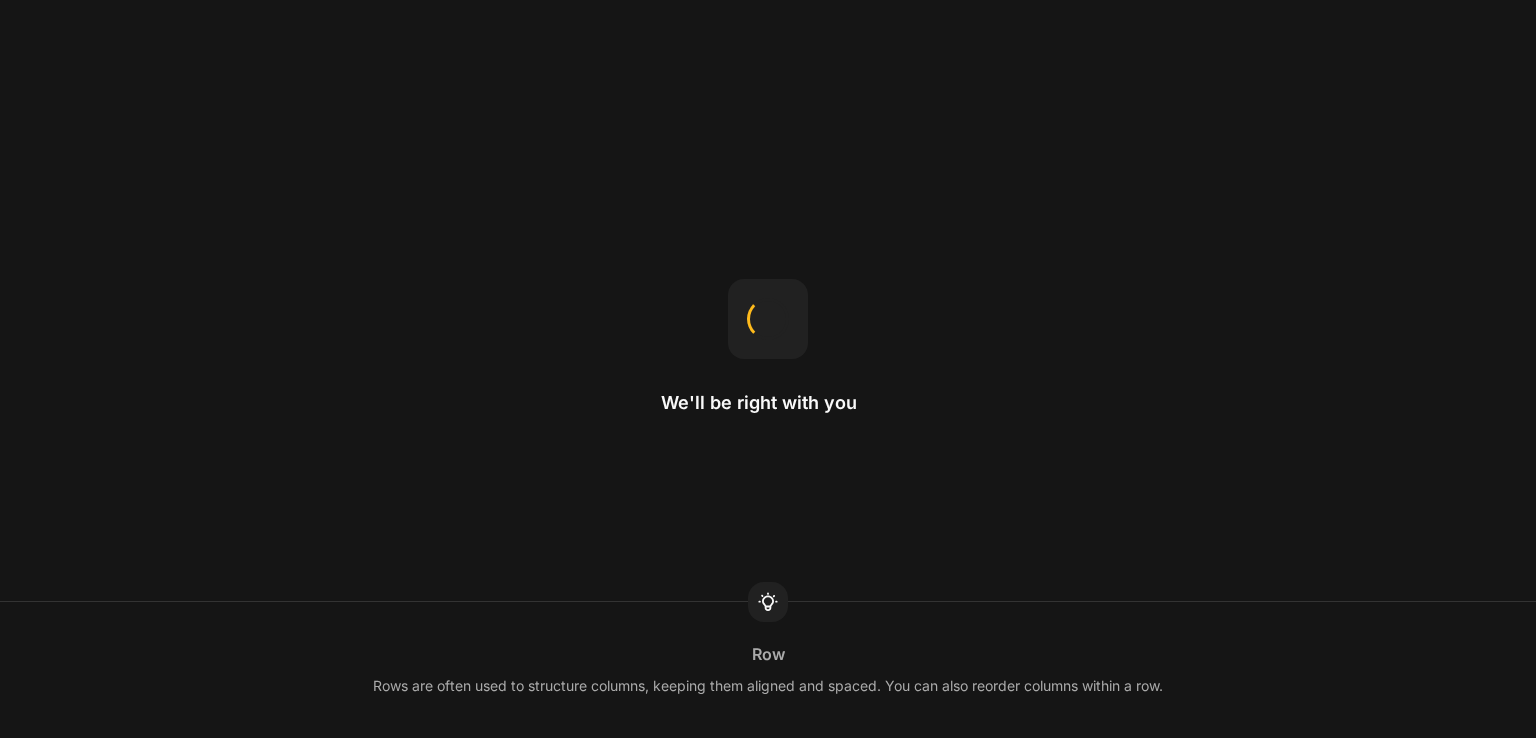 scroll, scrollTop: 0, scrollLeft: 0, axis: both 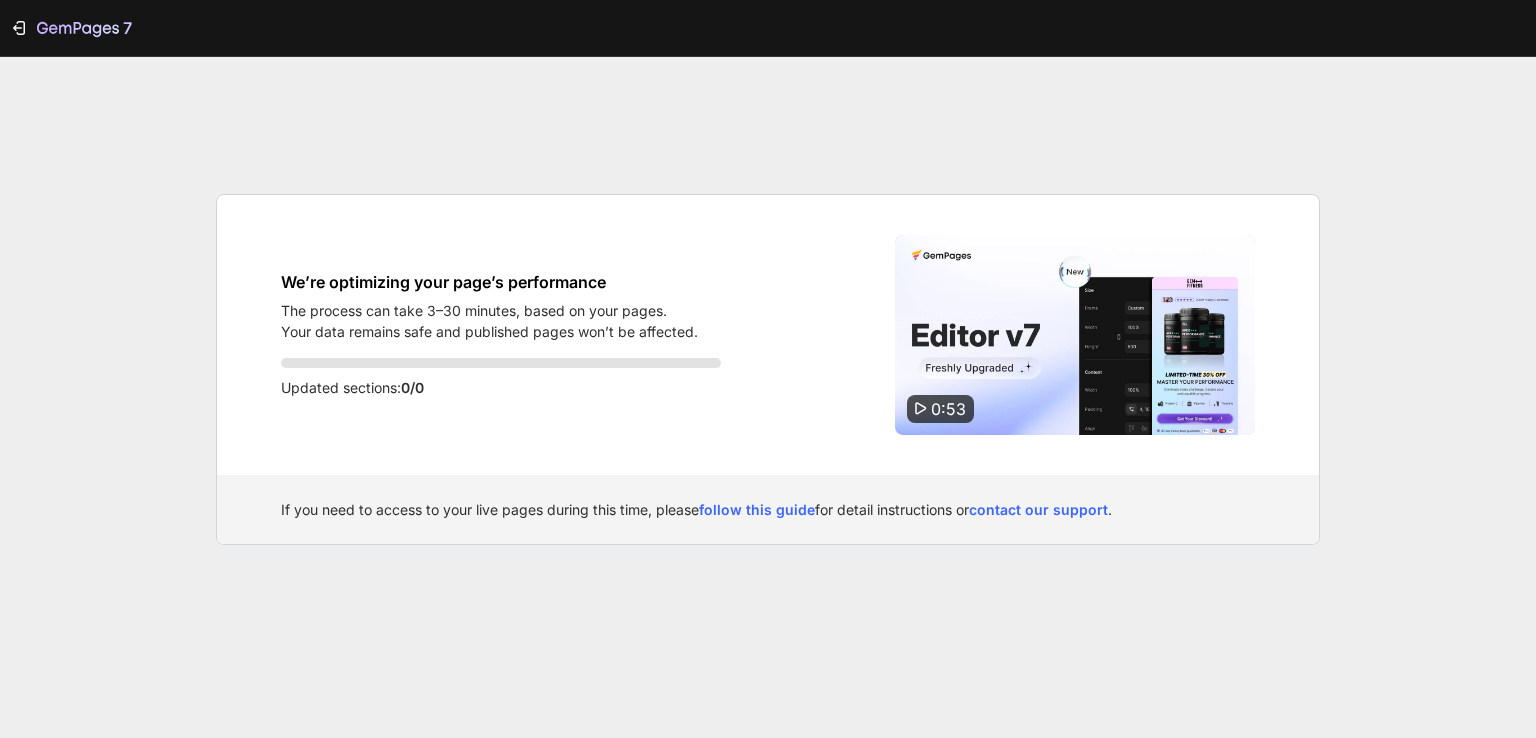click on "7" at bounding box center (768, 28) 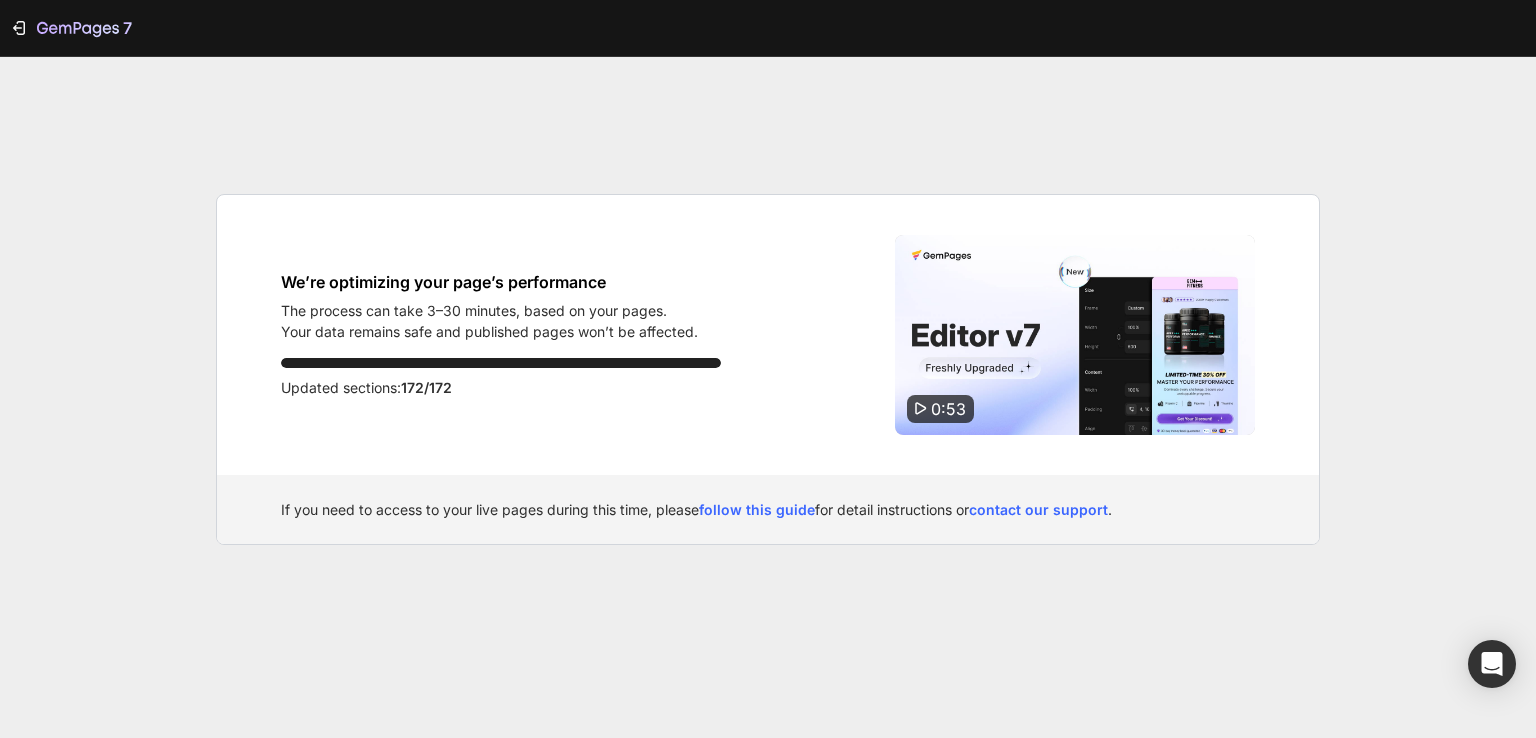 click on "7" at bounding box center (768, 28) 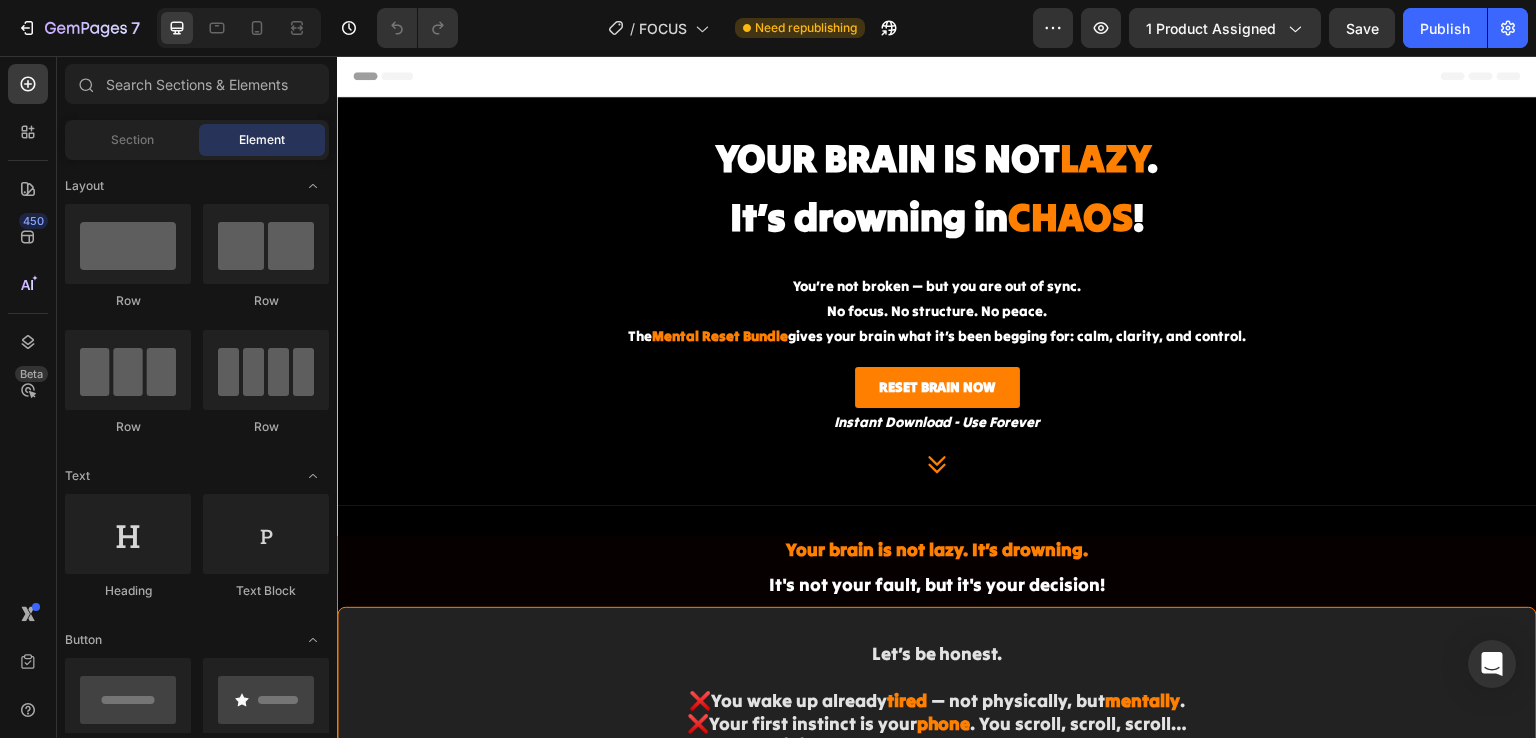 scroll, scrollTop: 0, scrollLeft: 0, axis: both 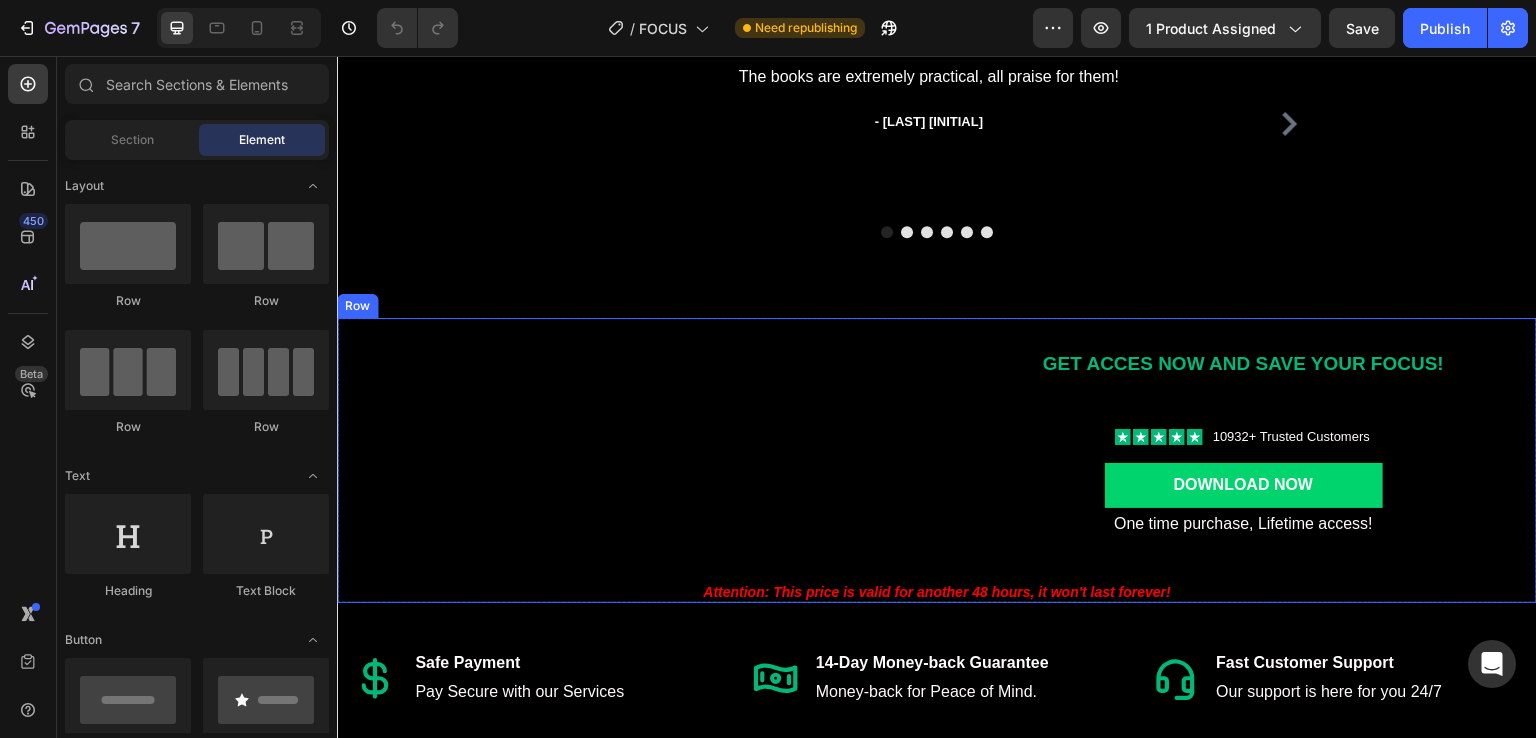 click on "GET ACCES NOW AND SAVE YOUR FOCUS! Text Block
Icon
Icon
Icon
Icon
Icon Icon List 10932+ Trusted Customers Text Block Row Download now Button One time purchase, Lifetime access! Text Block Row Attention: This price is valid for another 48 hours, it won't last forever! Heading" at bounding box center (937, 460) 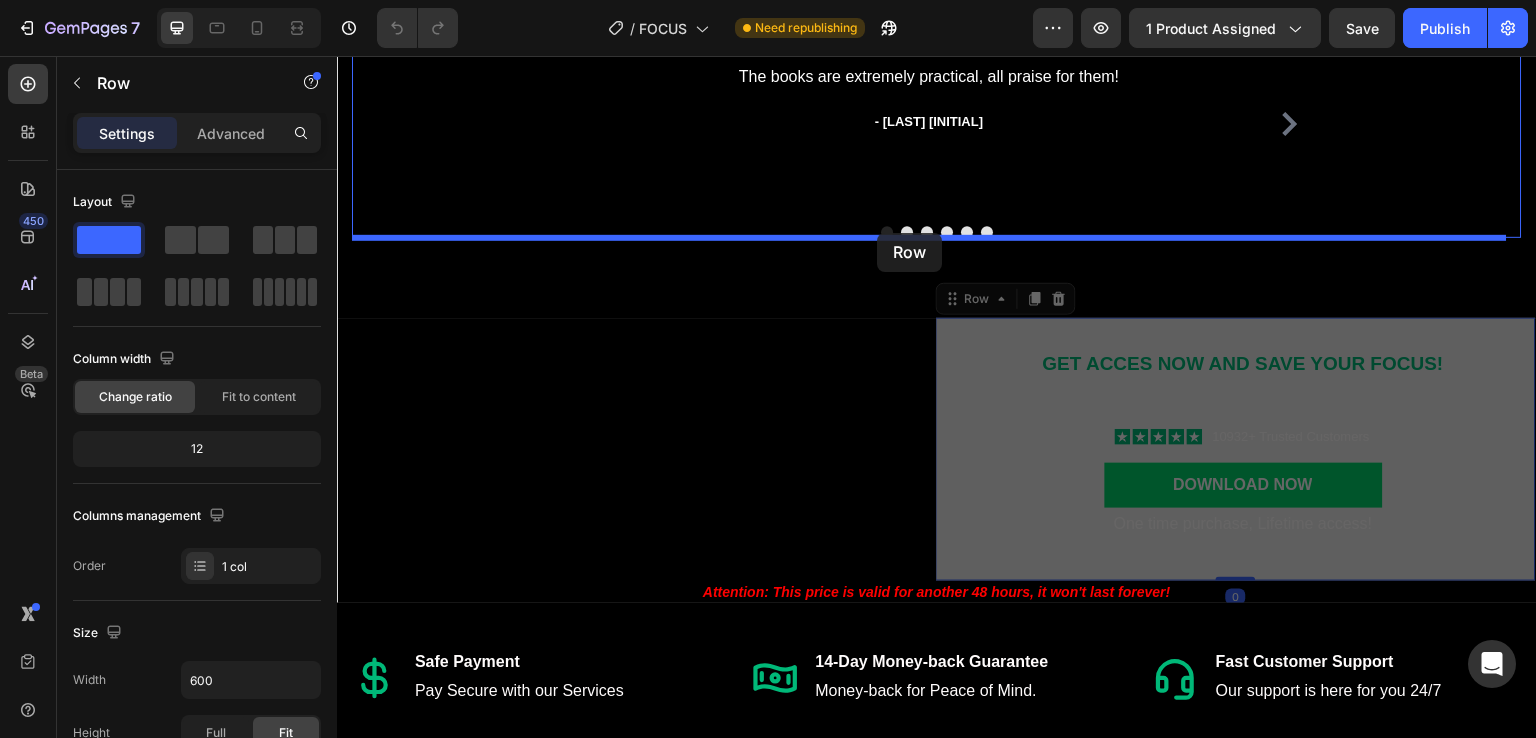 drag, startPoint x: 1179, startPoint y: 399, endPoint x: 877, endPoint y: 233, distance: 344.61572 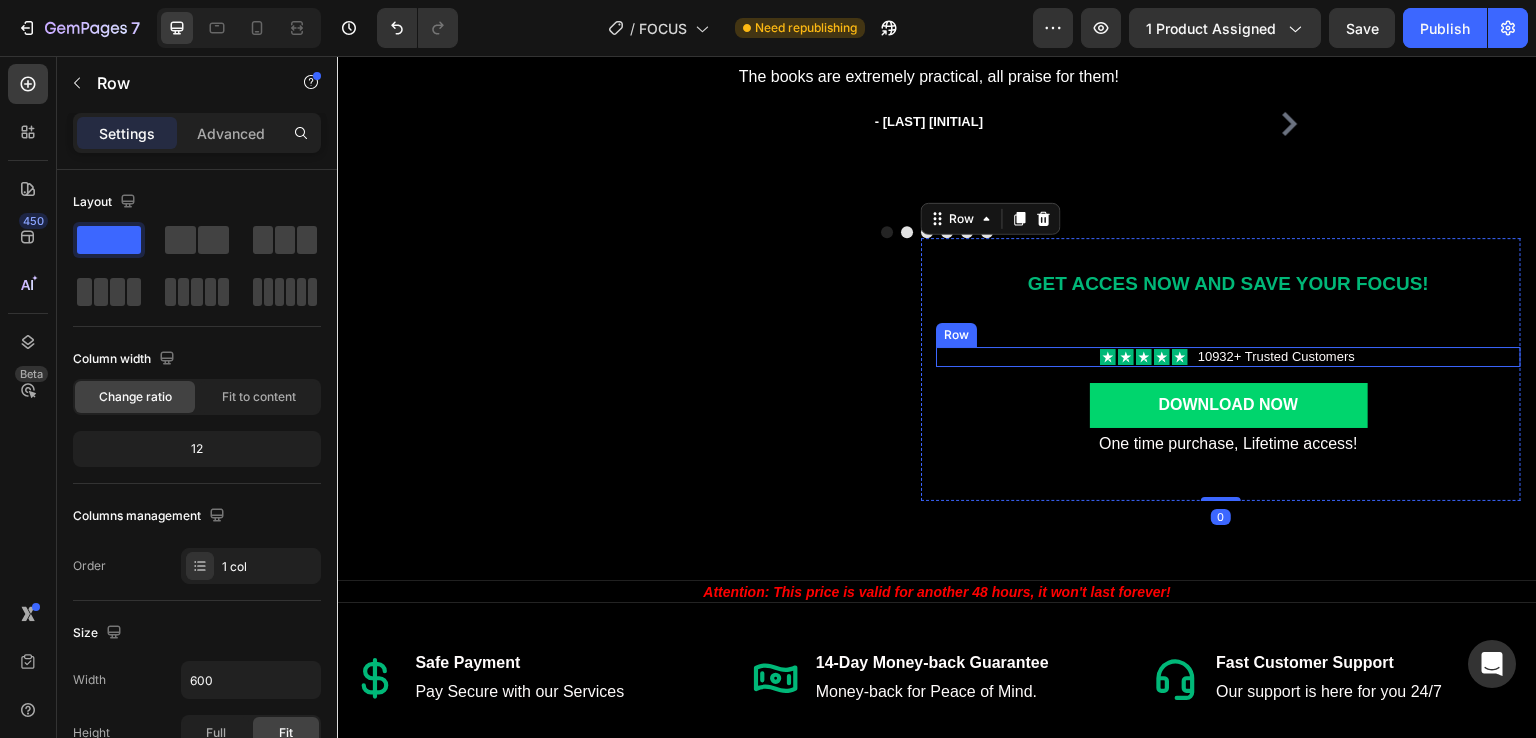 click on "Icon
Icon
Icon
Icon
Icon Icon List 10932+ Trusted Customers Text Block Row" at bounding box center (1228, 357) 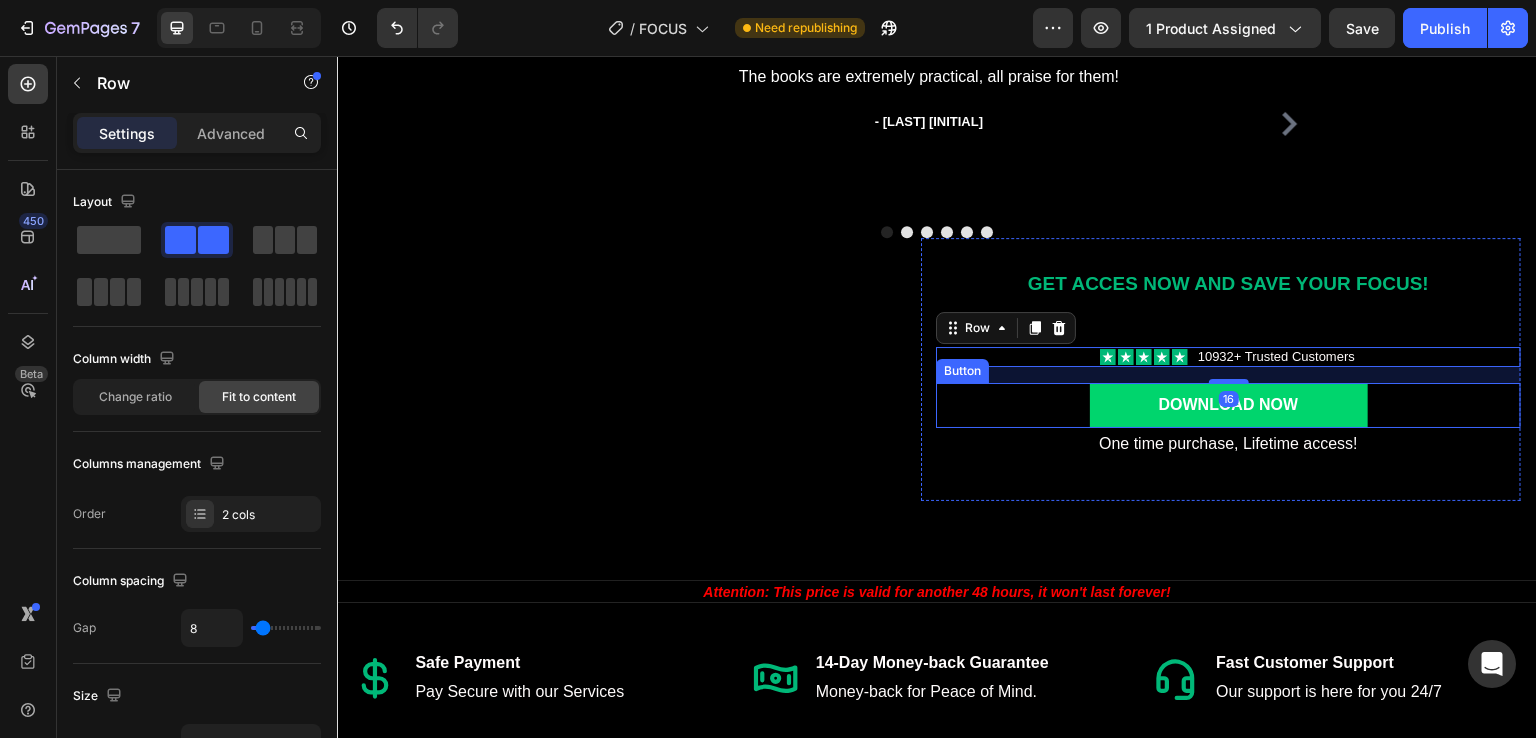 click on "Download now Button" at bounding box center (1228, 405) 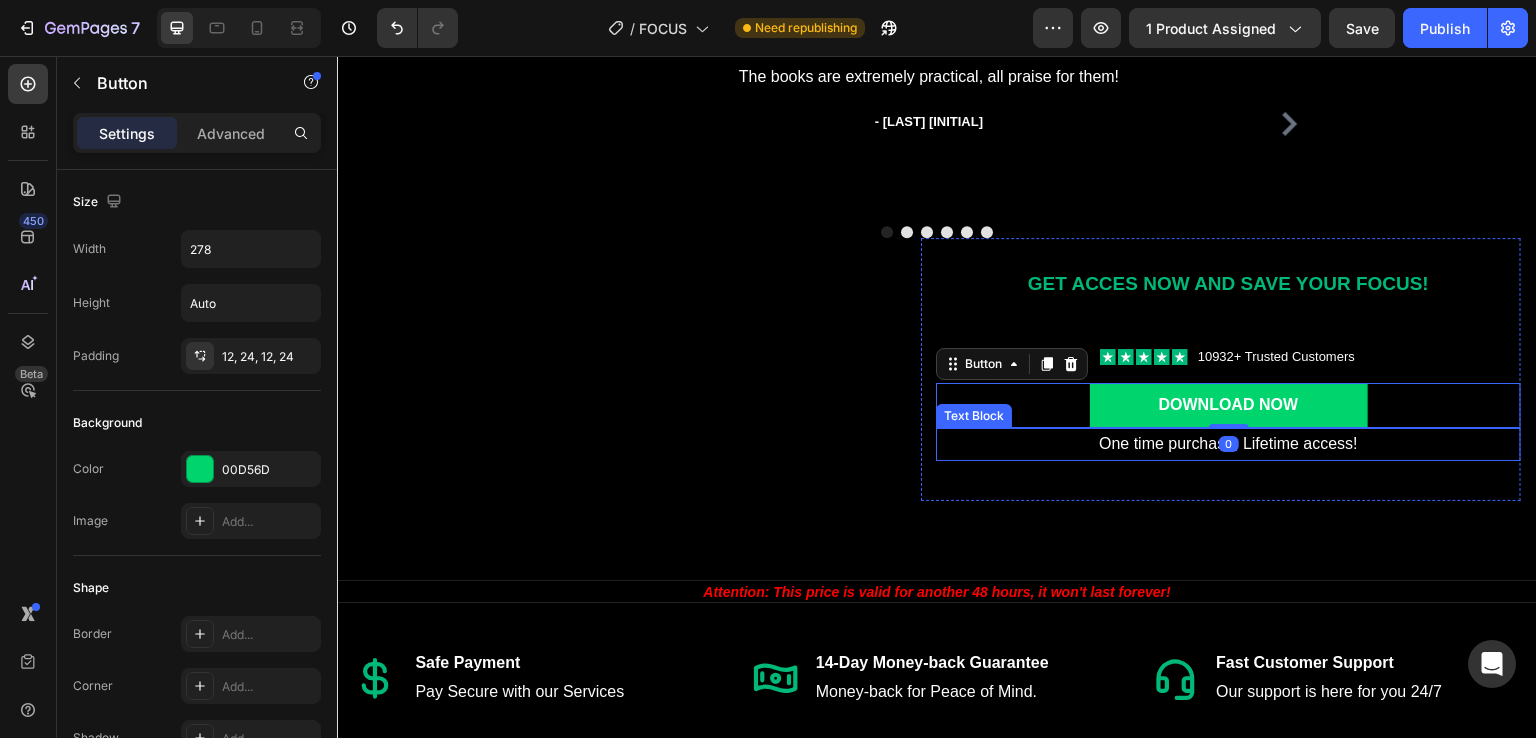 click on "One time purchase, Lifetime access!" at bounding box center (1228, 444) 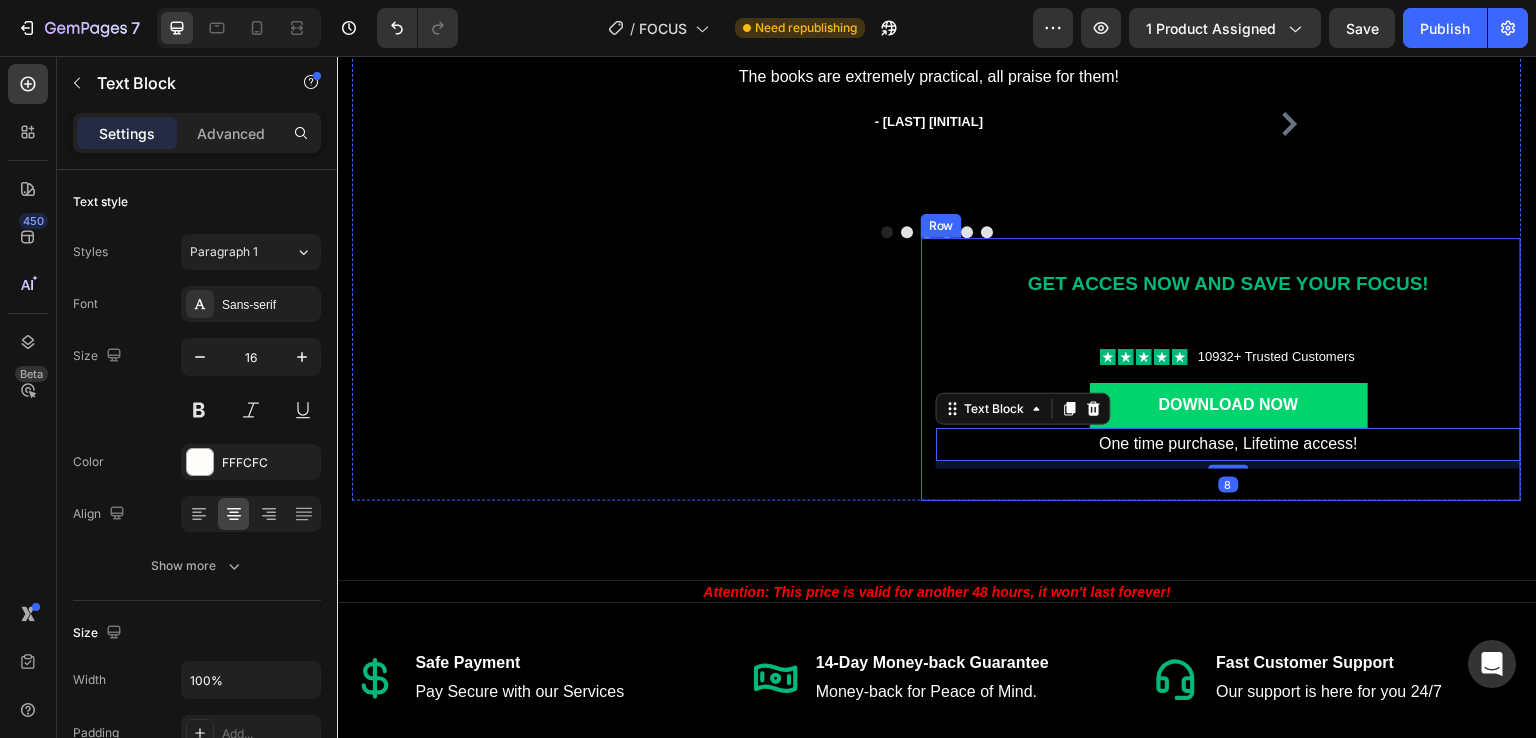 click on "GET ACCES NOW AND SAVE YOUR FOCUS! Text Block
Icon
Icon
Icon
Icon
Icon Icon List 10932+ Trusted Customers Text Block Row Download now Button One time purchase, Lifetime access! Text Block   8 Row" at bounding box center [1221, 369] 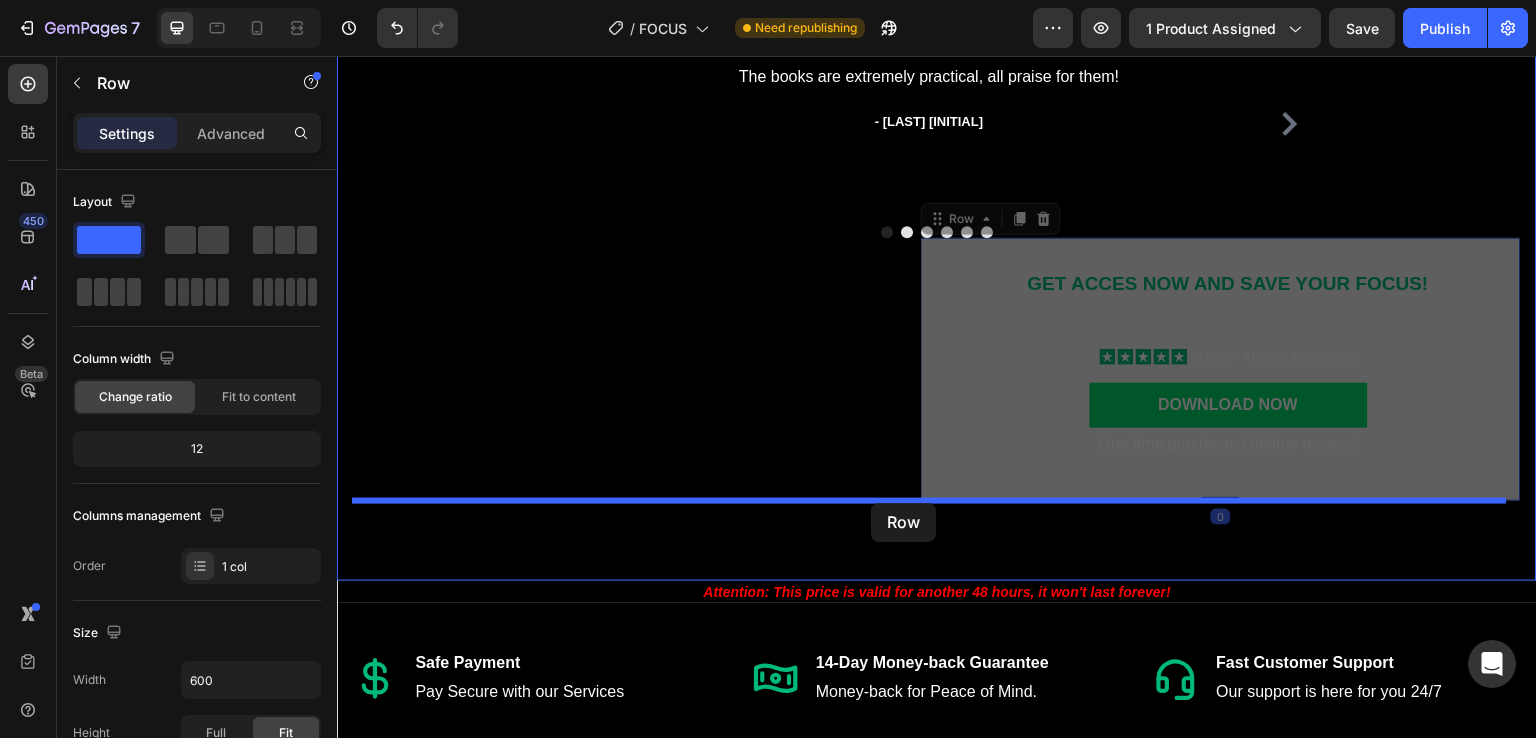 drag, startPoint x: 990, startPoint y: 486, endPoint x: 871, endPoint y: 503, distance: 120.20815 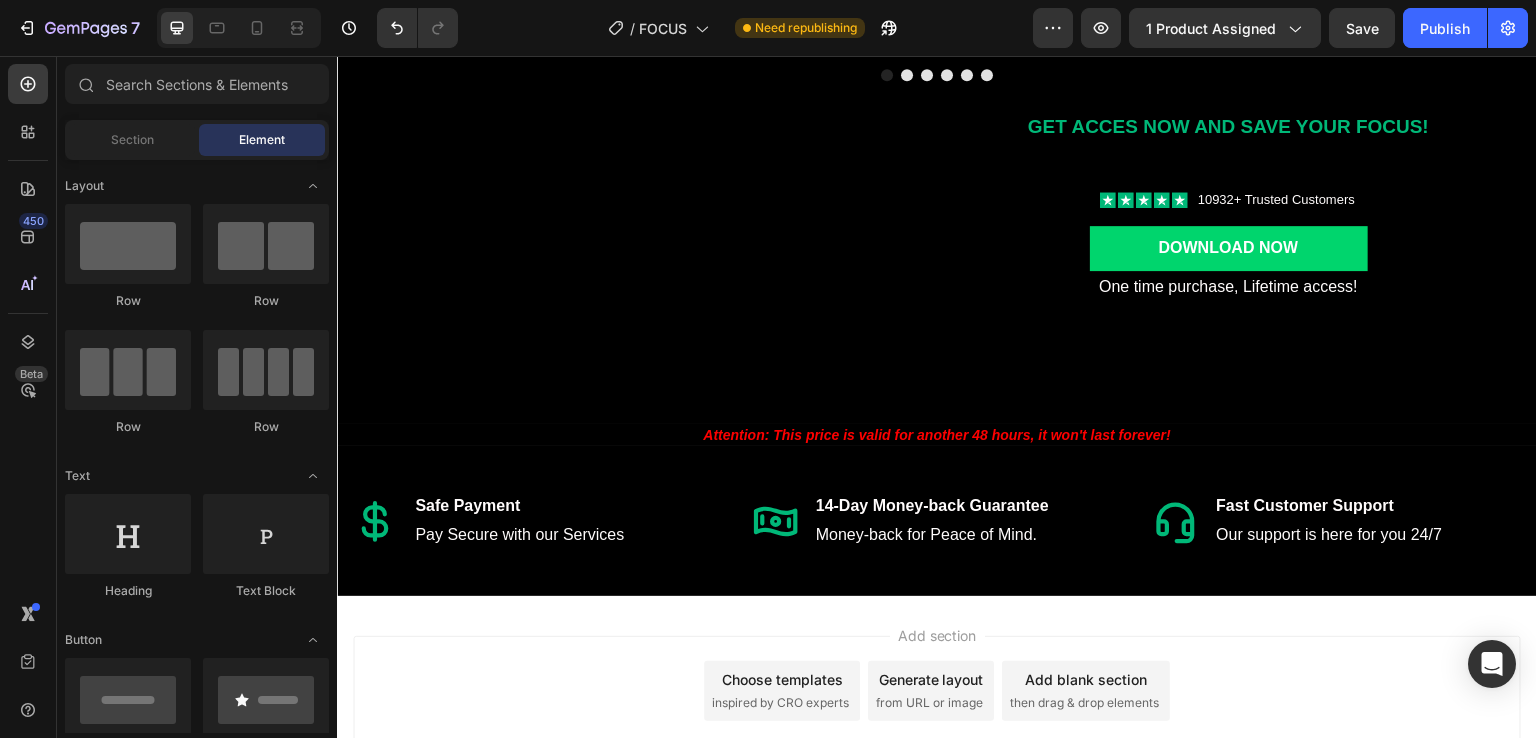 scroll, scrollTop: 5012, scrollLeft: 0, axis: vertical 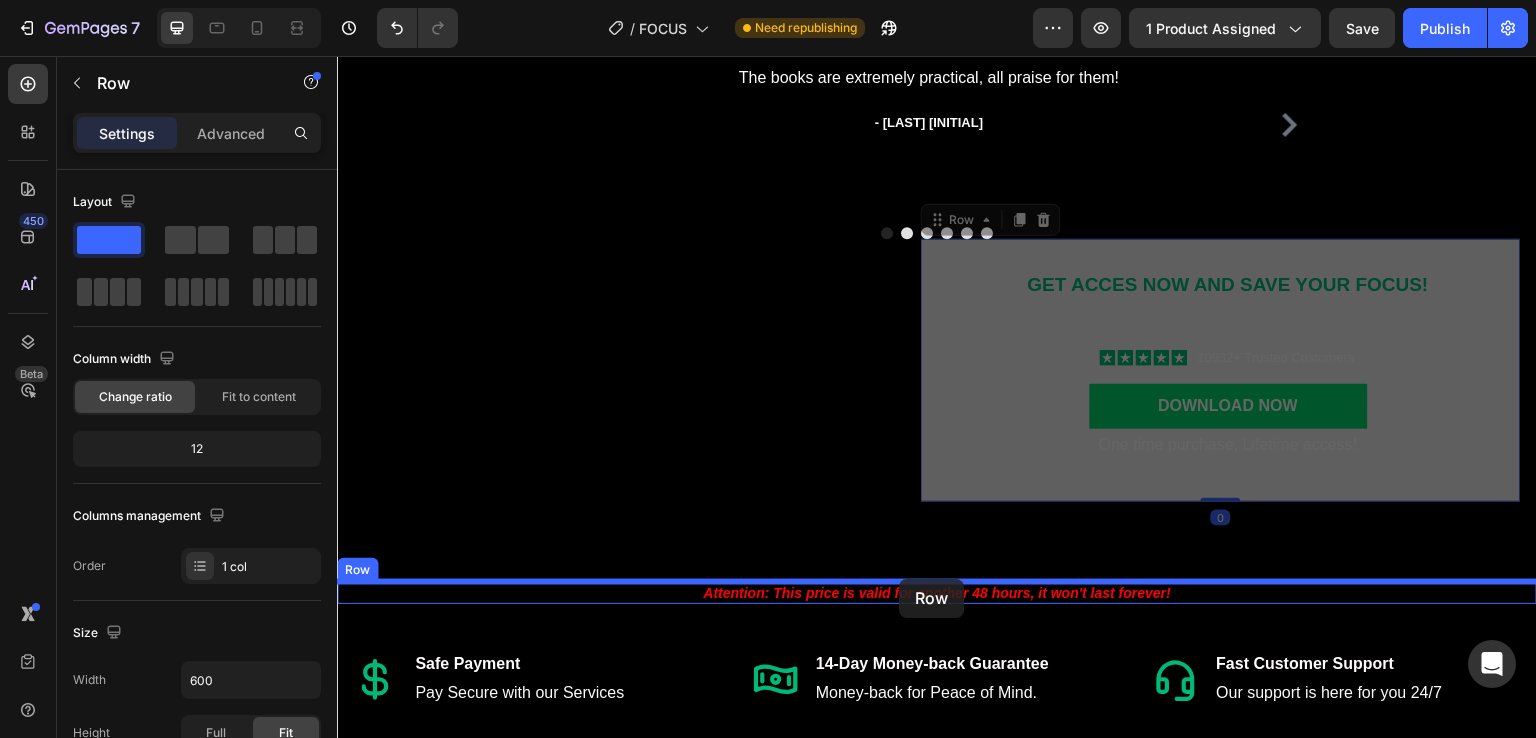 drag, startPoint x: 1245, startPoint y: 330, endPoint x: 899, endPoint y: 579, distance: 426.28278 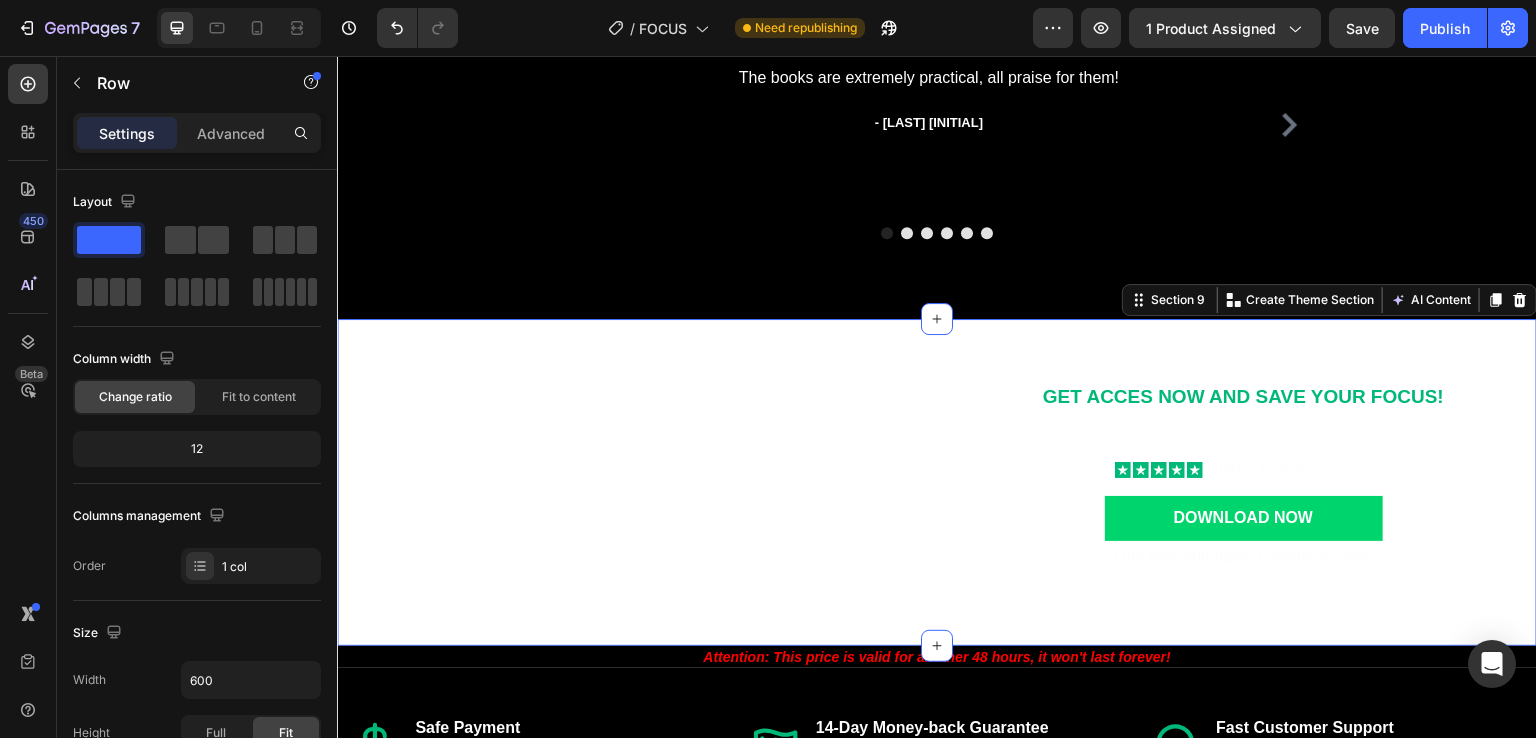 click on "GET ACCES NOW AND SAVE YOUR FOCUS! Text Block
Icon
Icon
Icon
Icon
Icon Icon List 10932+ Trusted Customers Text Block Row Download now Button One time purchase, Lifetime access! Text Block Row" at bounding box center [937, 482] 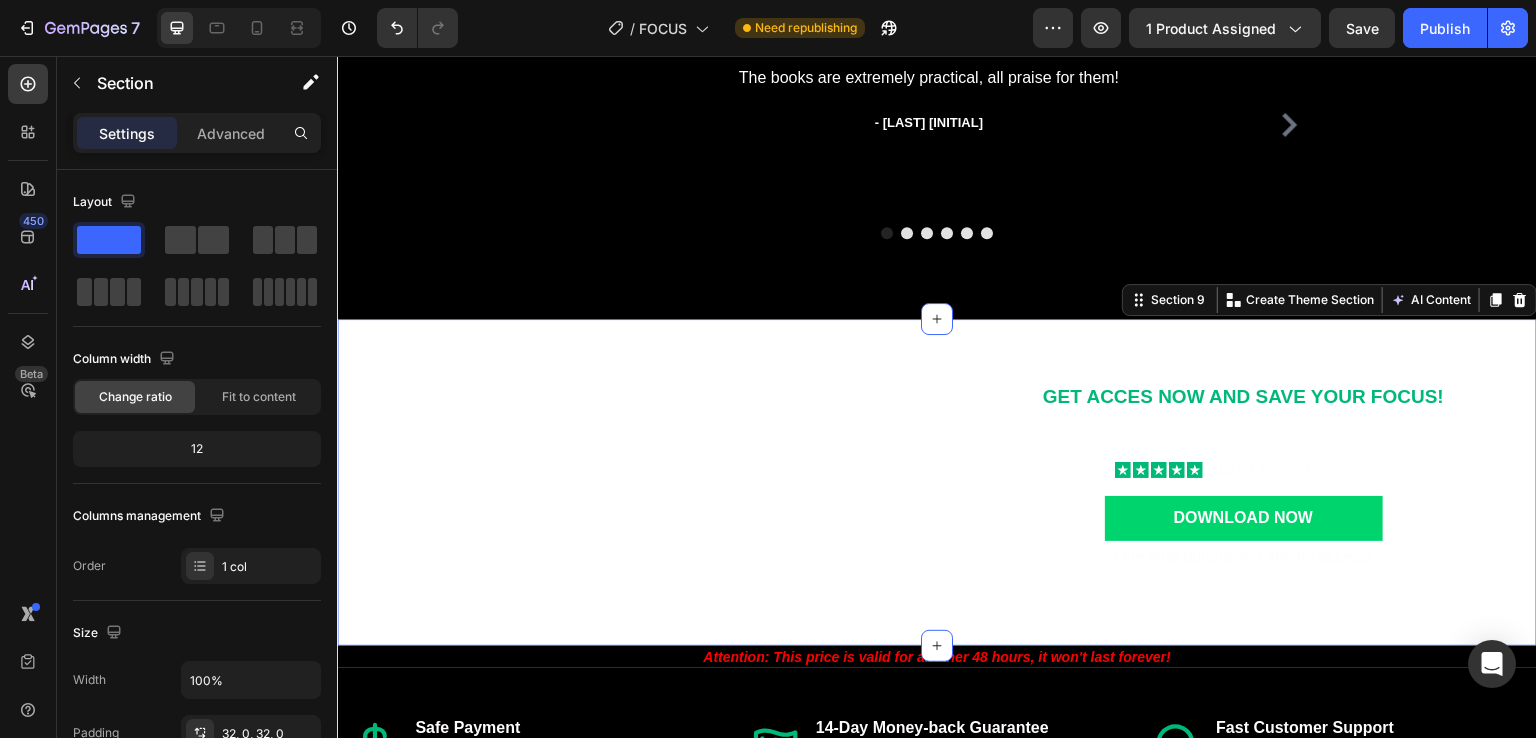 click on "GET ACCES NOW AND SAVE YOUR FOCUS! Text Block
Icon
Icon
Icon
Icon
Icon Icon List 10932+ Trusted Customers Text Block Row Download now Button One time purchase, Lifetime access! Text Block Row" at bounding box center (937, 482) 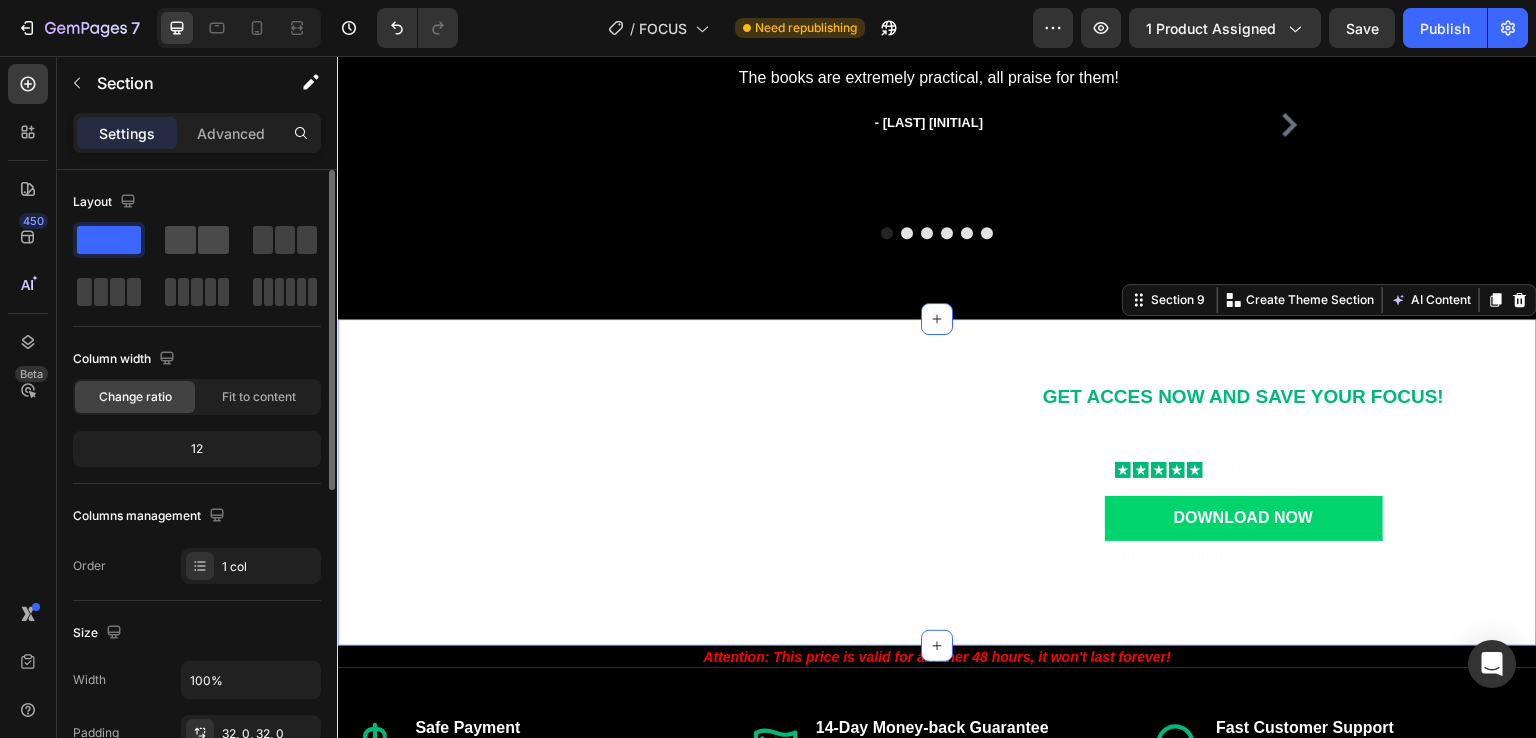 click 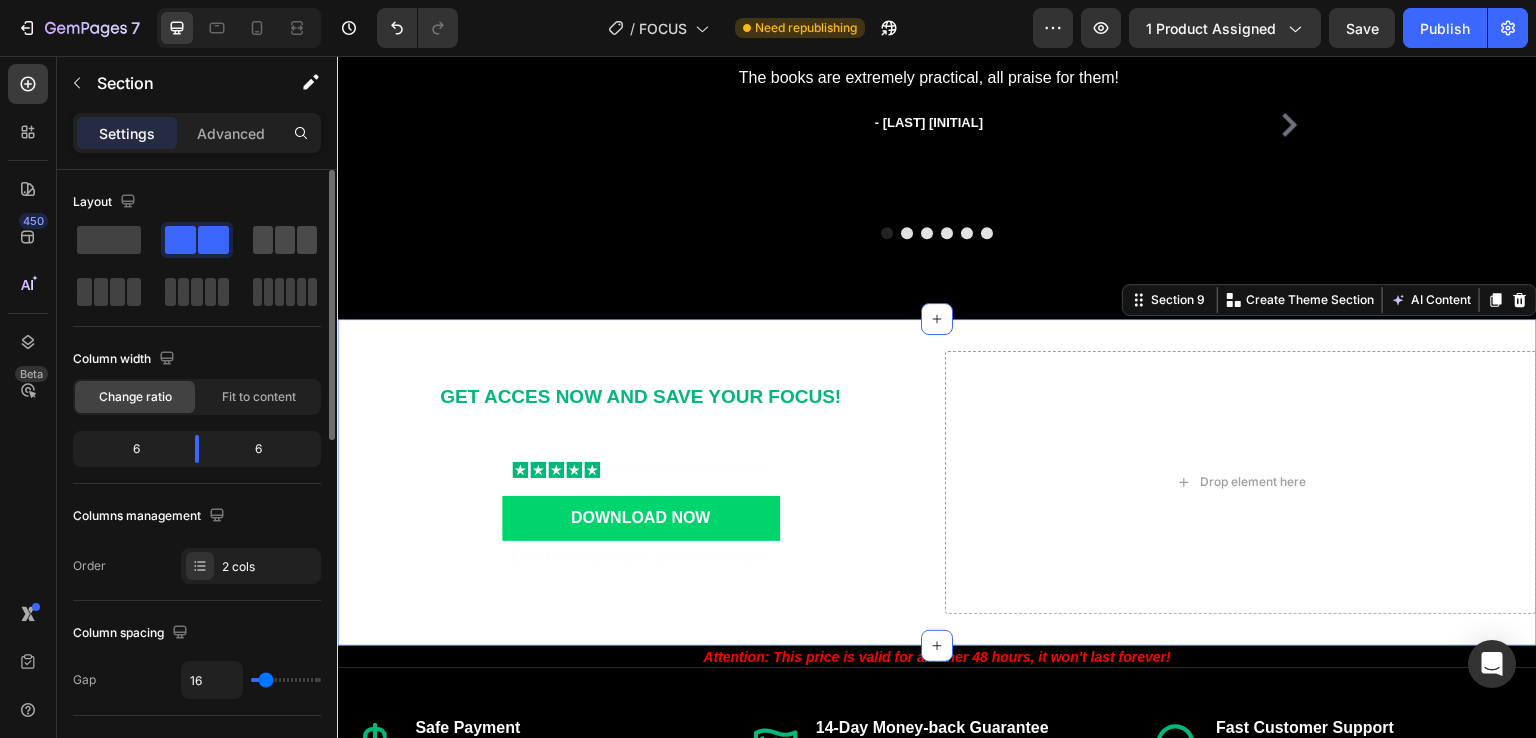 click 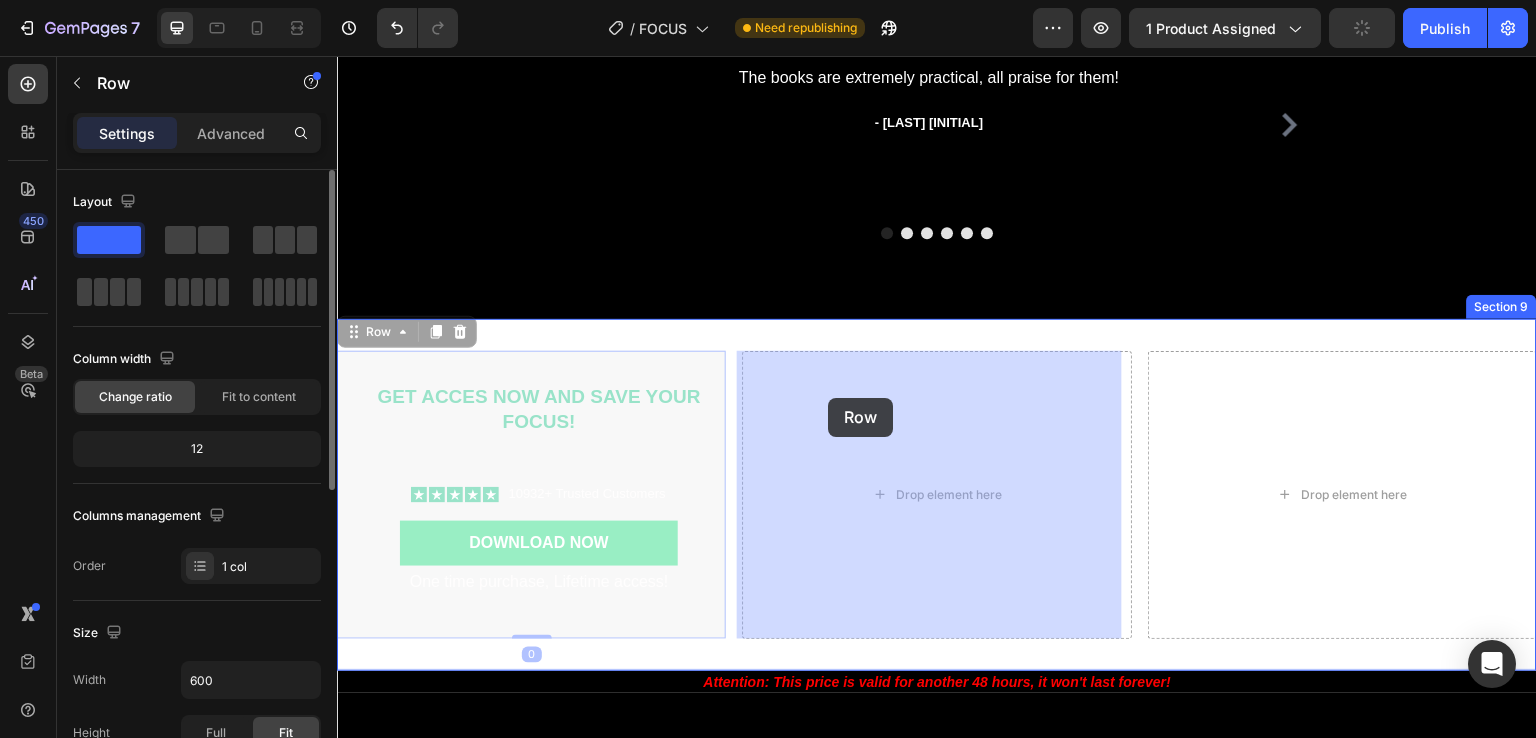 drag, startPoint x: 632, startPoint y: 366, endPoint x: 828, endPoint y: 398, distance: 198.59506 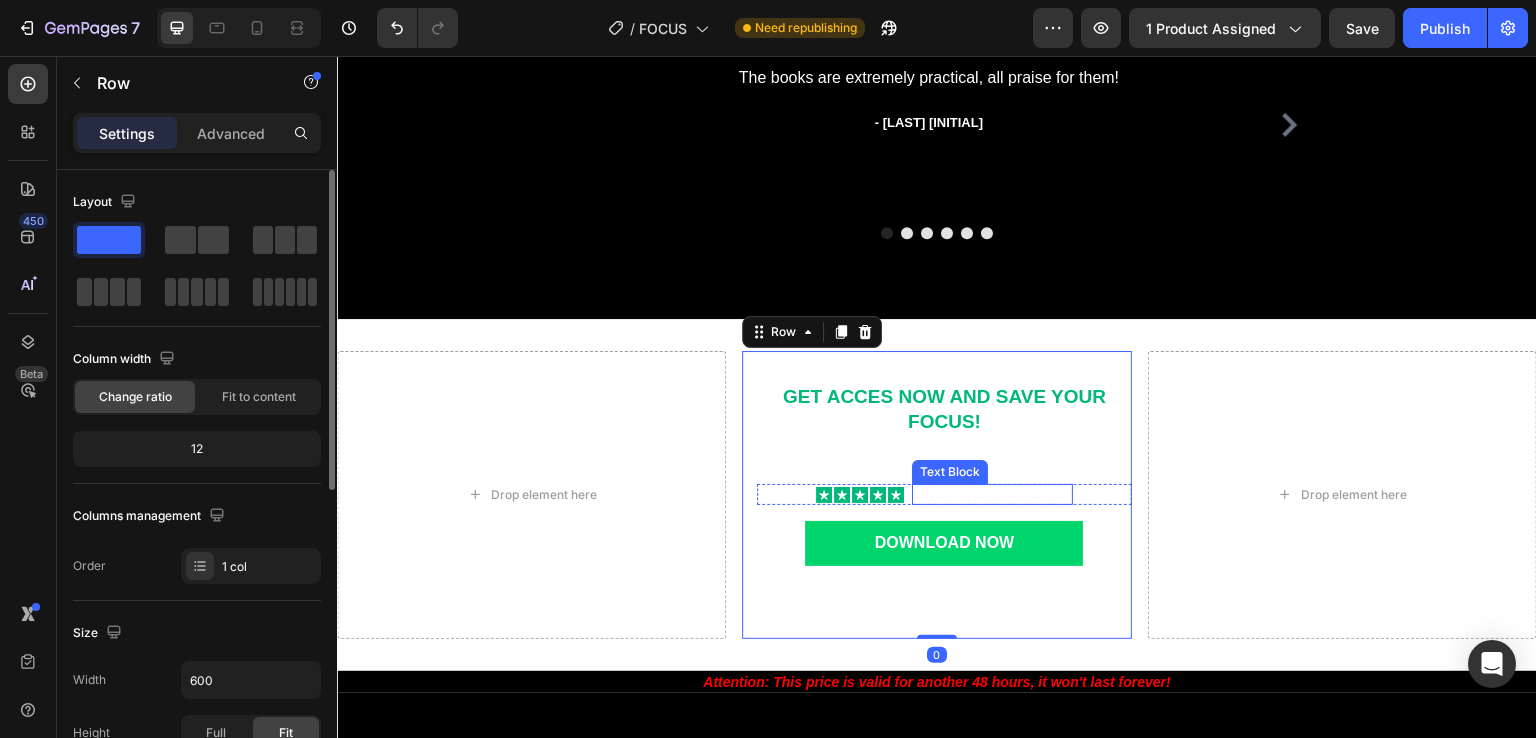 click on "10932+ Trusted Customers" at bounding box center (992, 494) 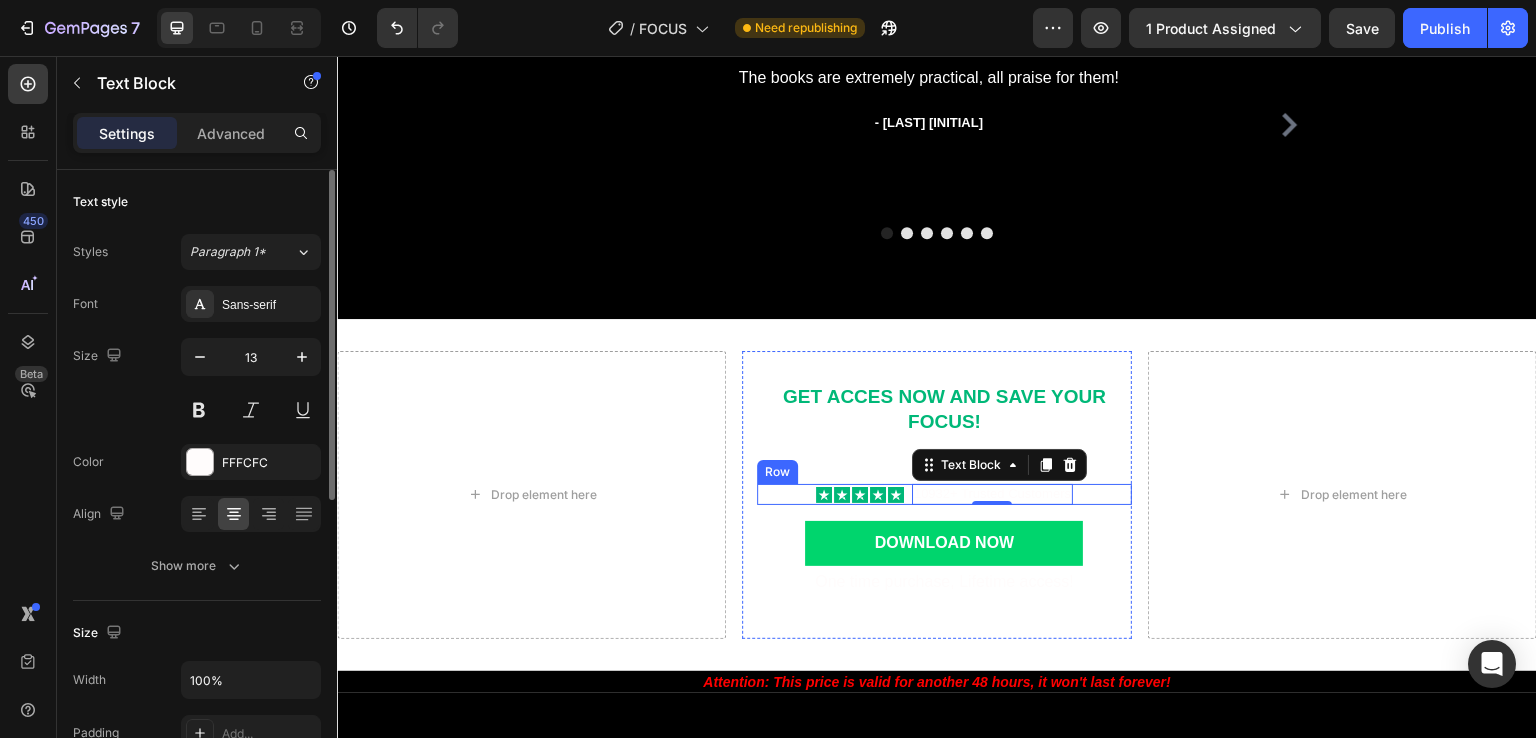 click on "Icon
Icon
Icon
Icon
Icon Icon List 10932+ Trusted Customers Text Block   0 Row" at bounding box center [944, 494] 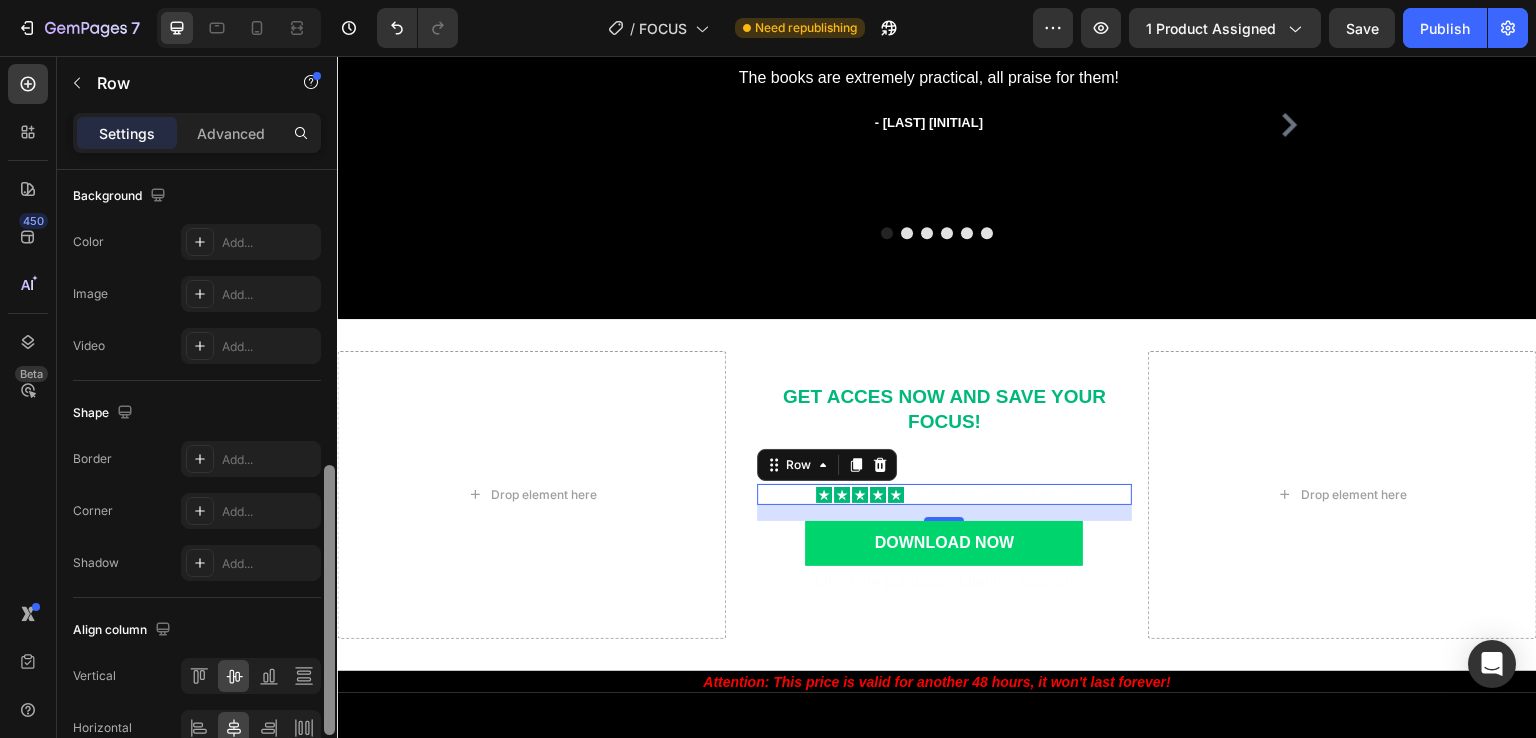 scroll, scrollTop: 708, scrollLeft: 0, axis: vertical 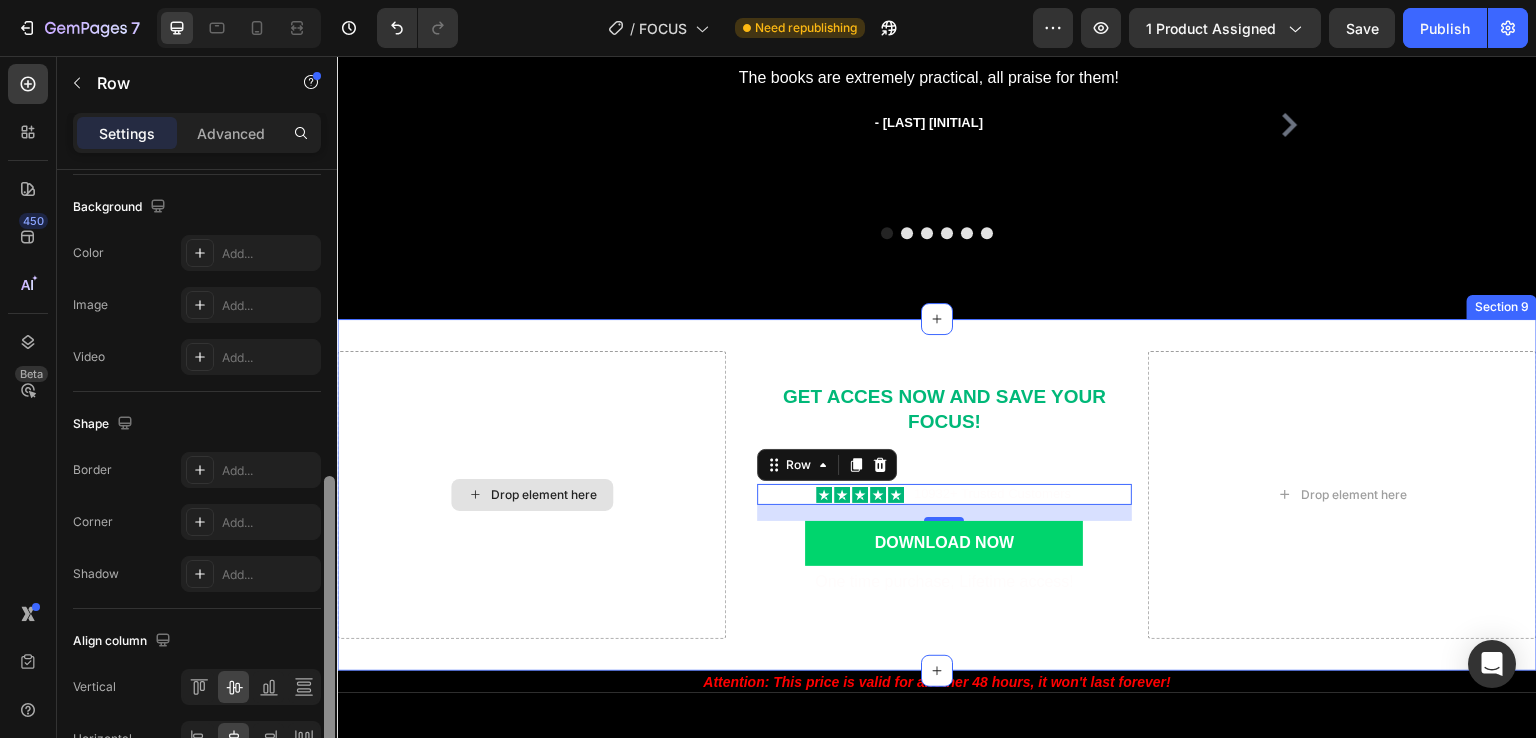 drag, startPoint x: 669, startPoint y: 433, endPoint x: 356, endPoint y: 559, distance: 337.40924 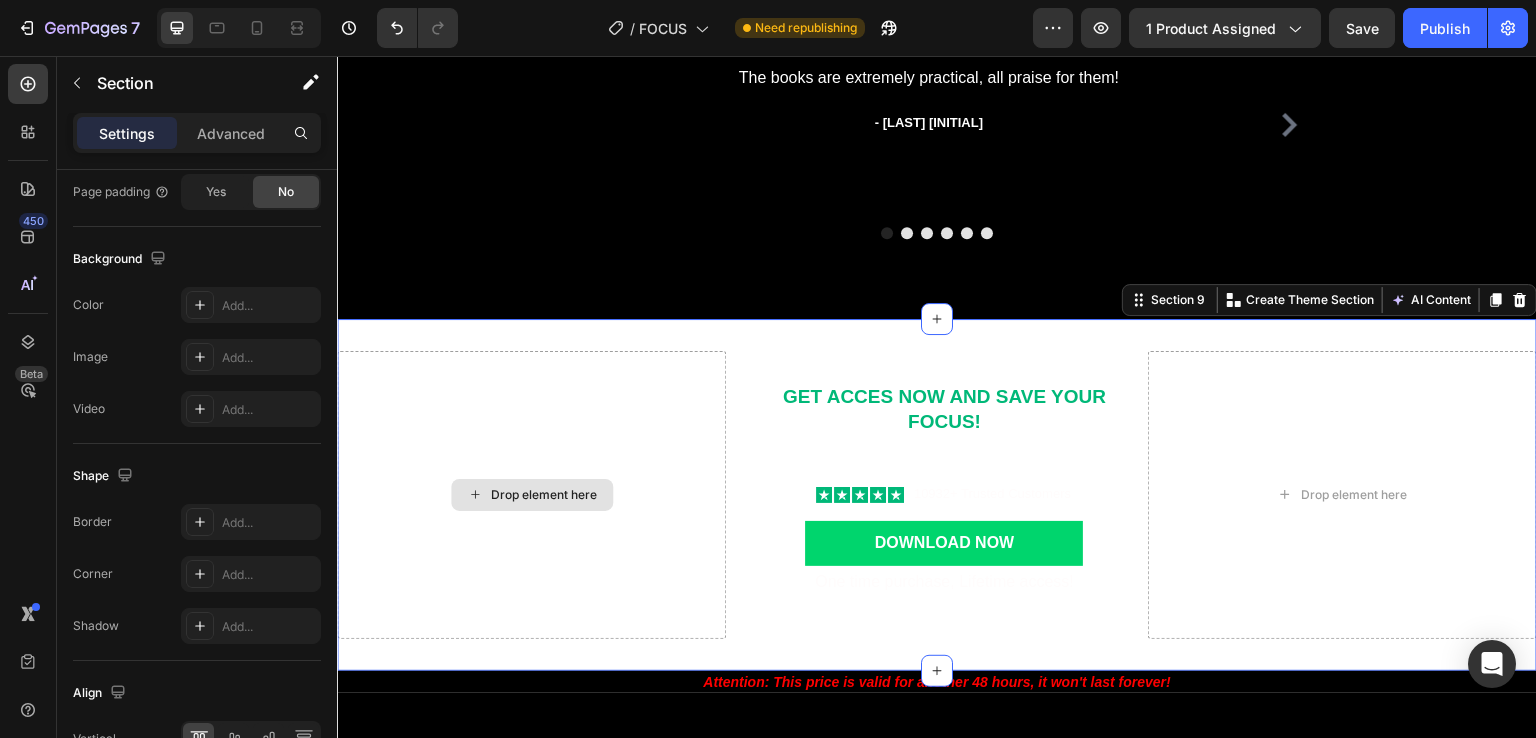 scroll, scrollTop: 0, scrollLeft: 0, axis: both 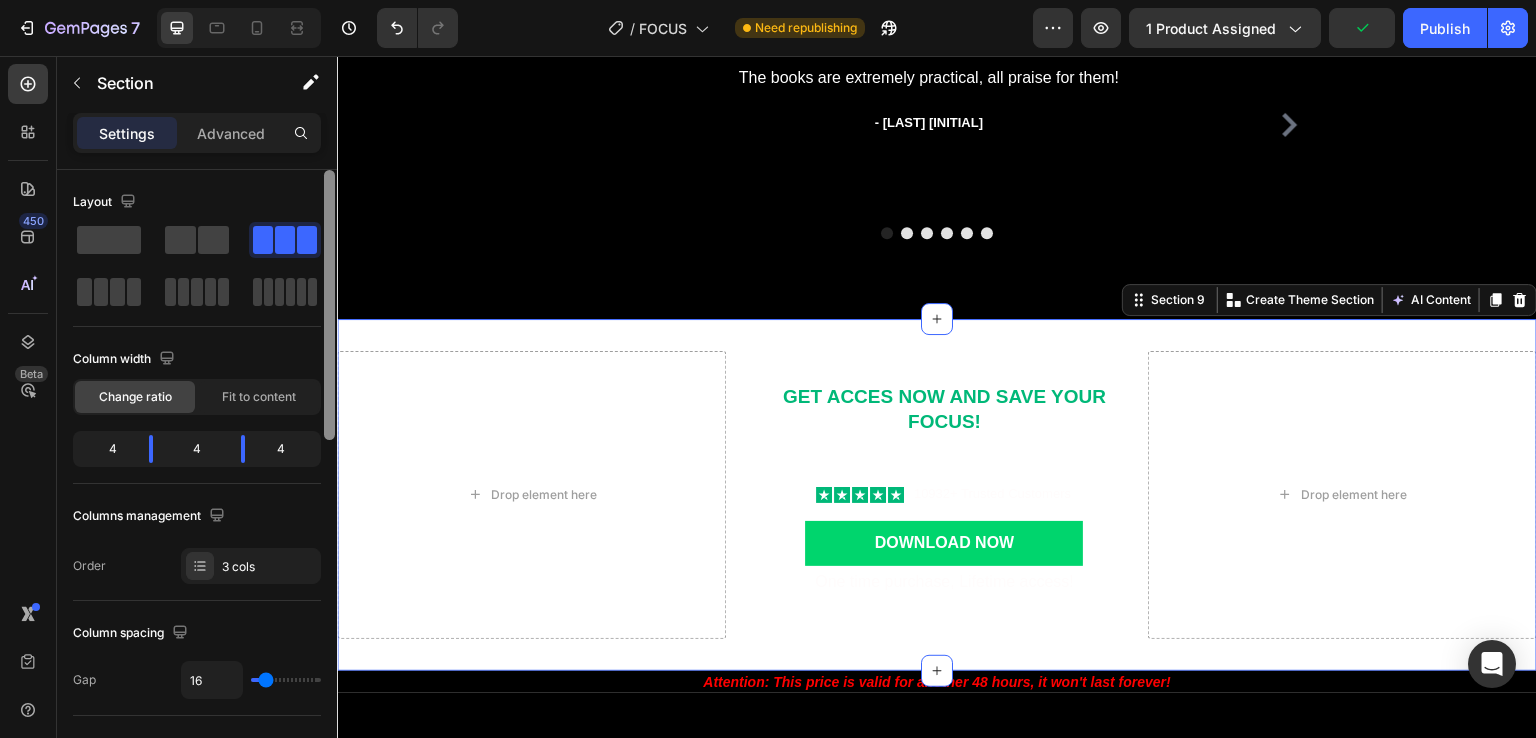 click on "Drop element here GET ACCES NOW AND SAVE YOUR FOCUS! Text Block
Icon
Icon
Icon
Icon
Icon Icon List 10932+ Trusted Customers Text Block Row Download now Button One time purchase, Lifetime access! Text Block Row
Drop element here Section 9   You can create reusable sections Create Theme Section AI Content Write with GemAI What would you like to describe here? Tone and Voice Persuasive Product ULTIMATE 50K+ DIGITAL PRODUCTS BUNDLE Show more Generate" at bounding box center [937, 495] 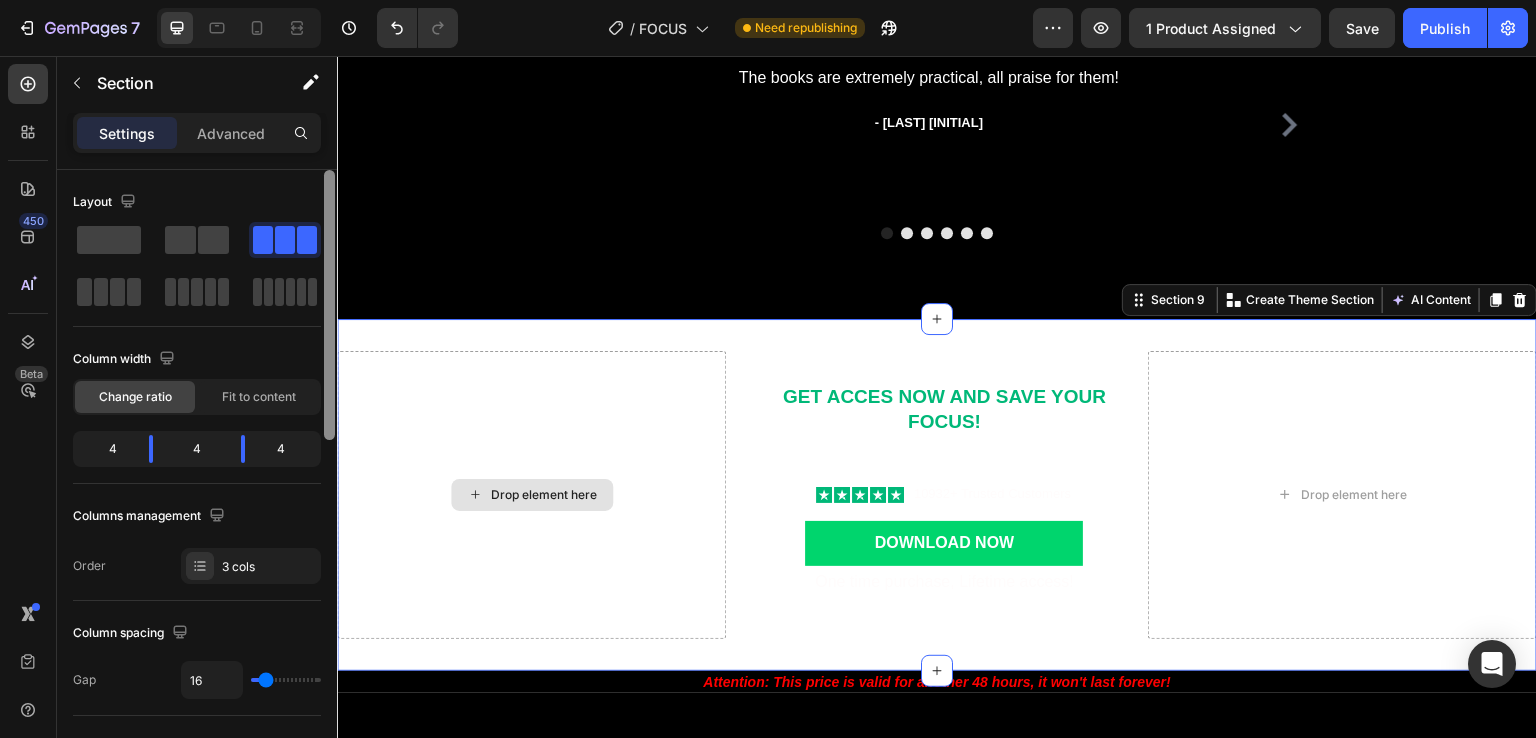 click on "Drop element here" at bounding box center (531, 495) 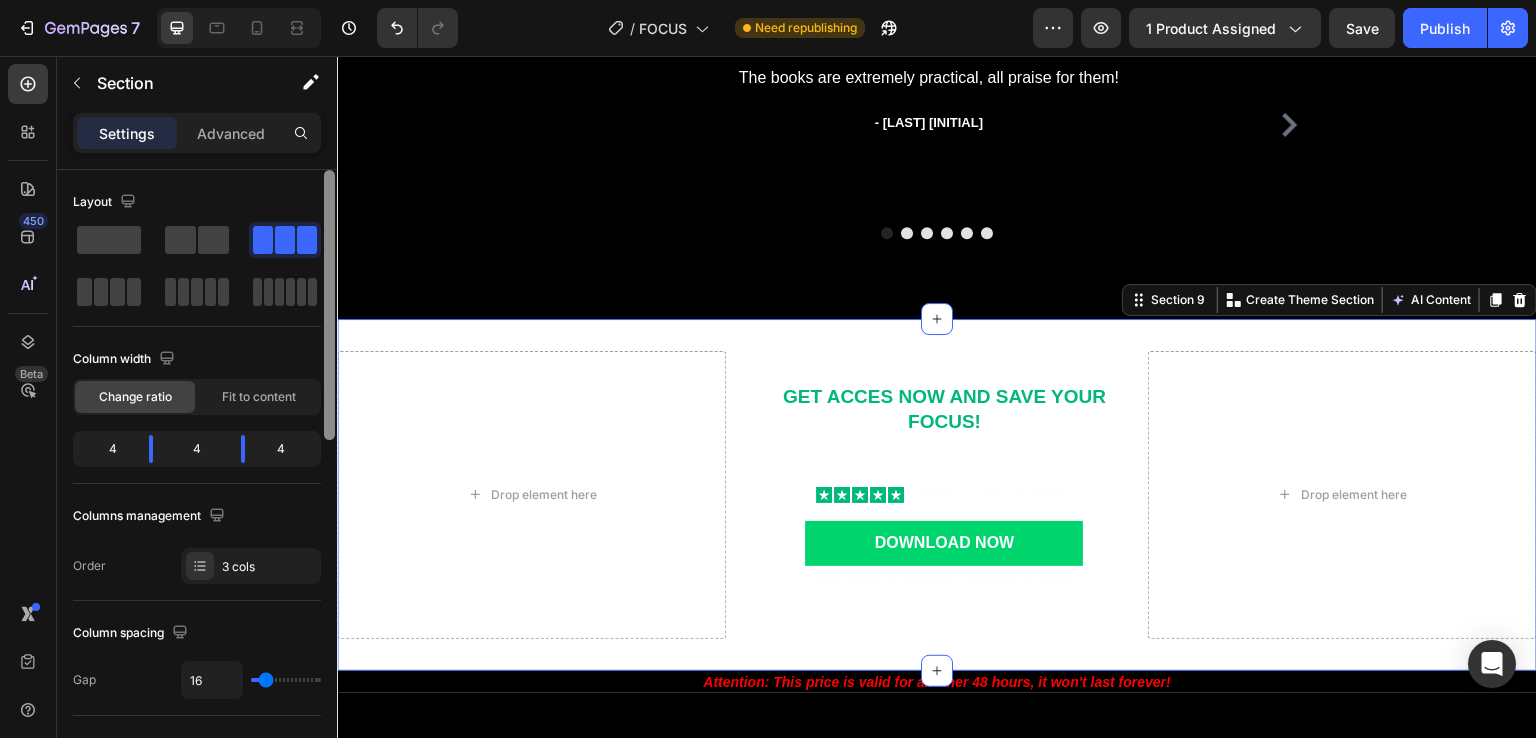 click on "Drop element here GET ACCES NOW AND SAVE YOUR FOCUS! Text Block
Icon
Icon
Icon
Icon
Icon Icon List 10932+ Trusted Customers Text Block Row Download now Button One time purchase, Lifetime access! Text Block Row
Drop element here Section 9   You can create reusable sections Create Theme Section AI Content Write with GemAI What would you like to describe here? Tone and Voice Persuasive Product ULTIMATE 50K+ DIGITAL PRODUCTS BUNDLE Show more Generate" at bounding box center (937, 495) 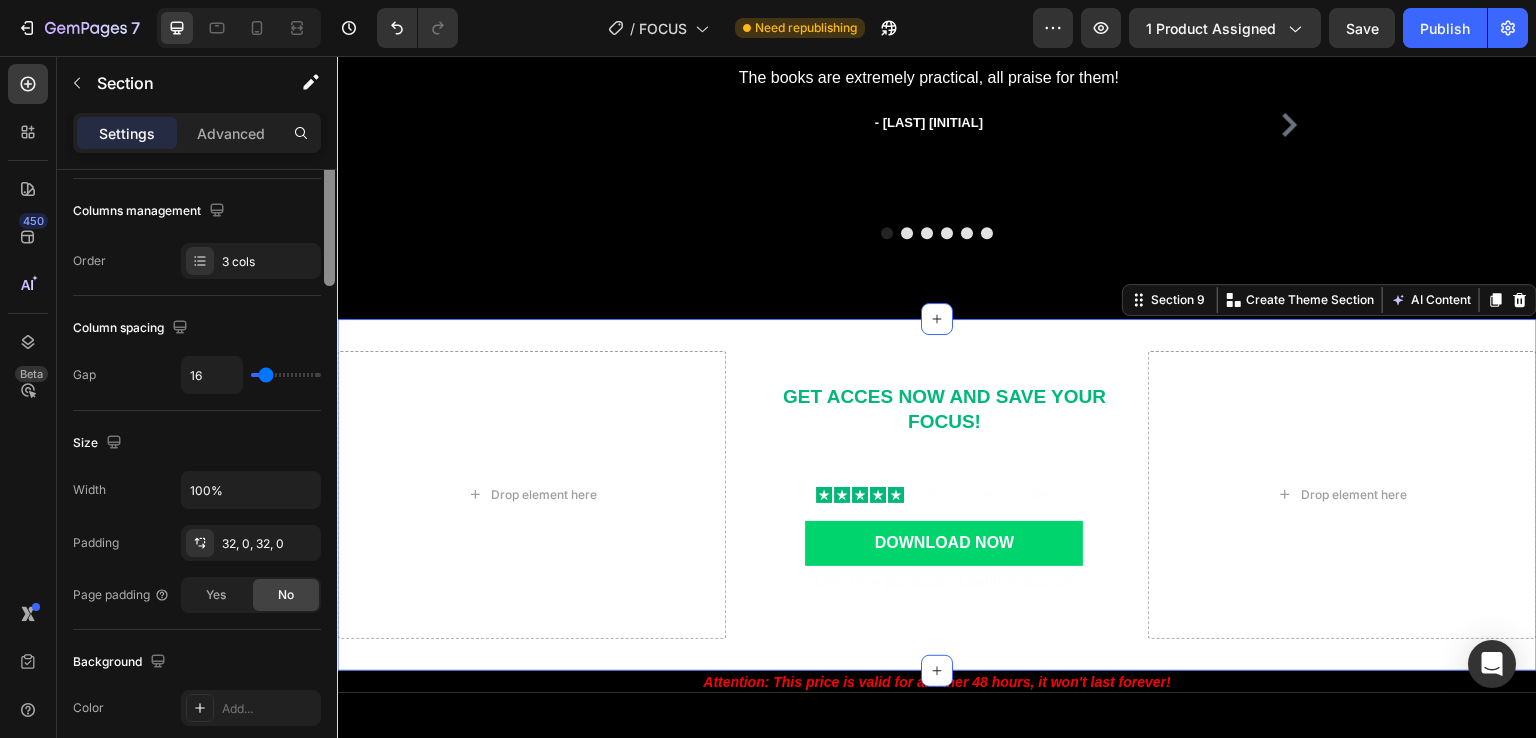 scroll, scrollTop: 0, scrollLeft: 0, axis: both 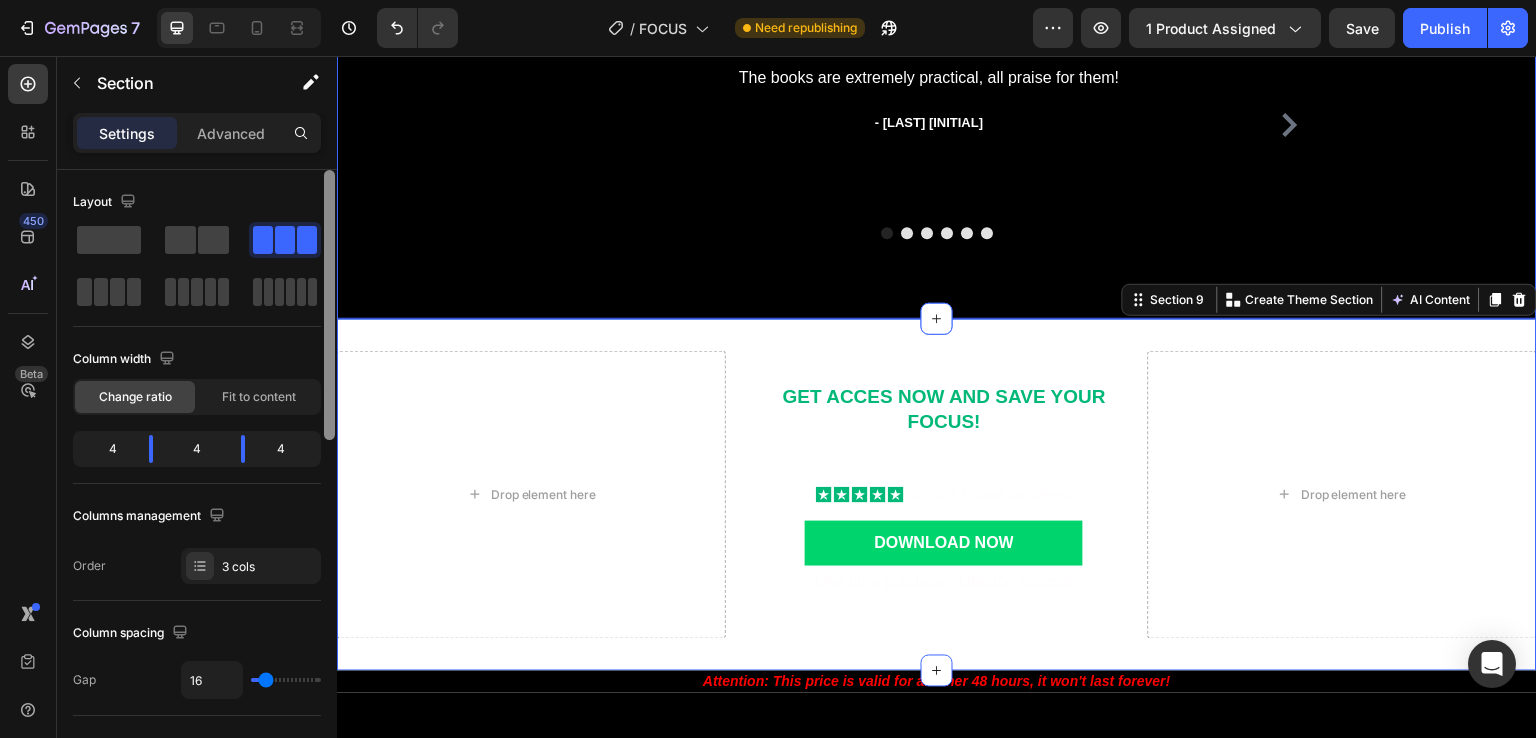 drag, startPoint x: 668, startPoint y: 309, endPoint x: 340, endPoint y: 177, distance: 353.5647 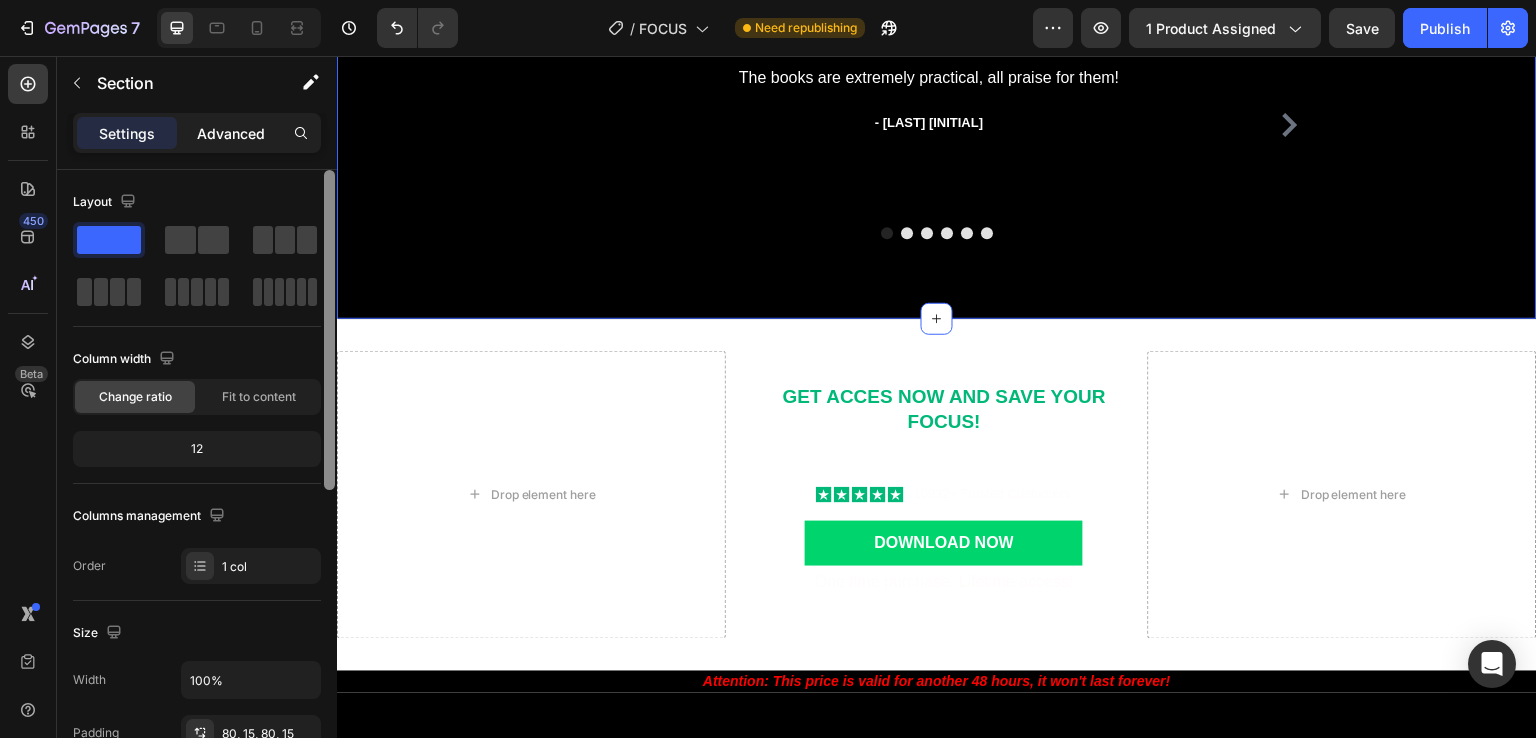 click on "Advanced" 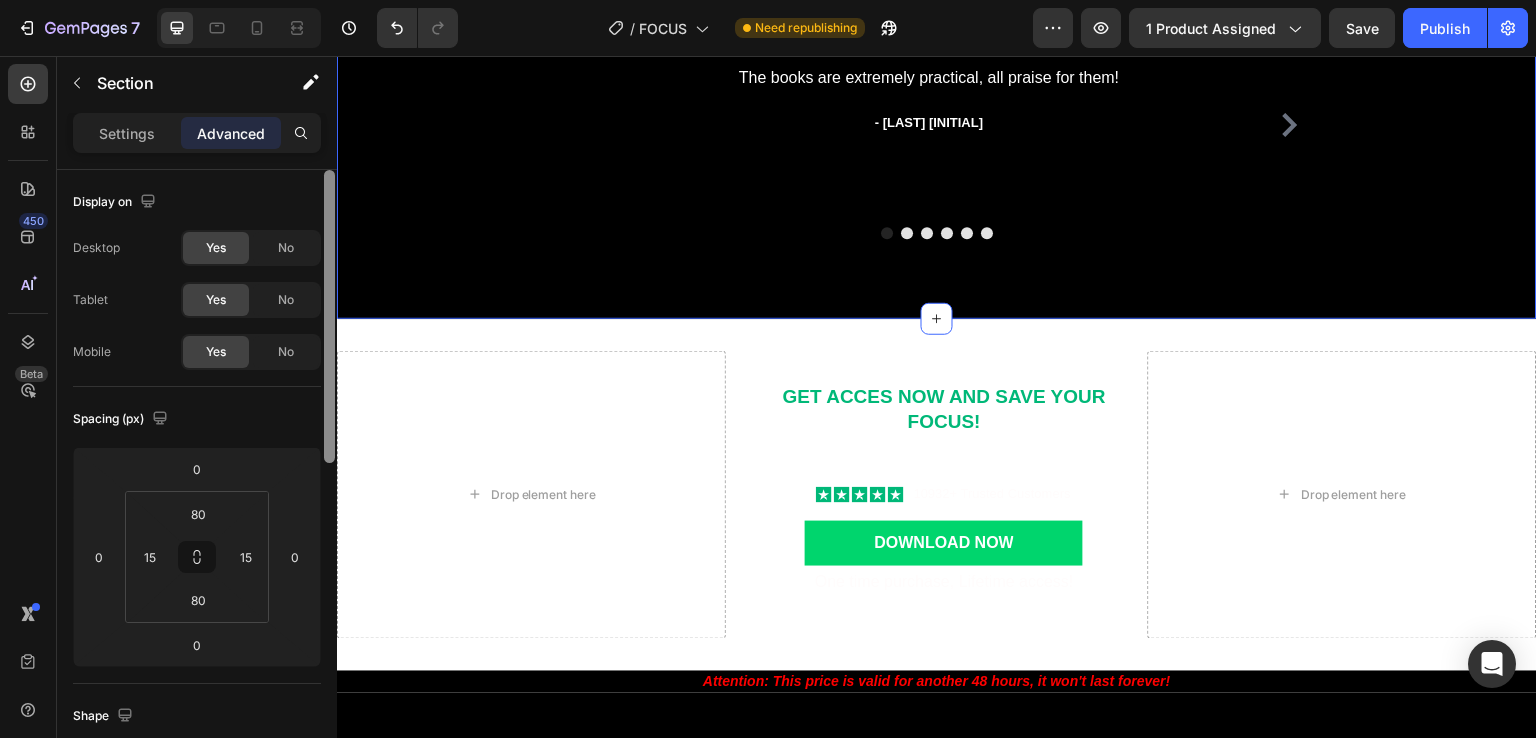 scroll, scrollTop: 624, scrollLeft: 0, axis: vertical 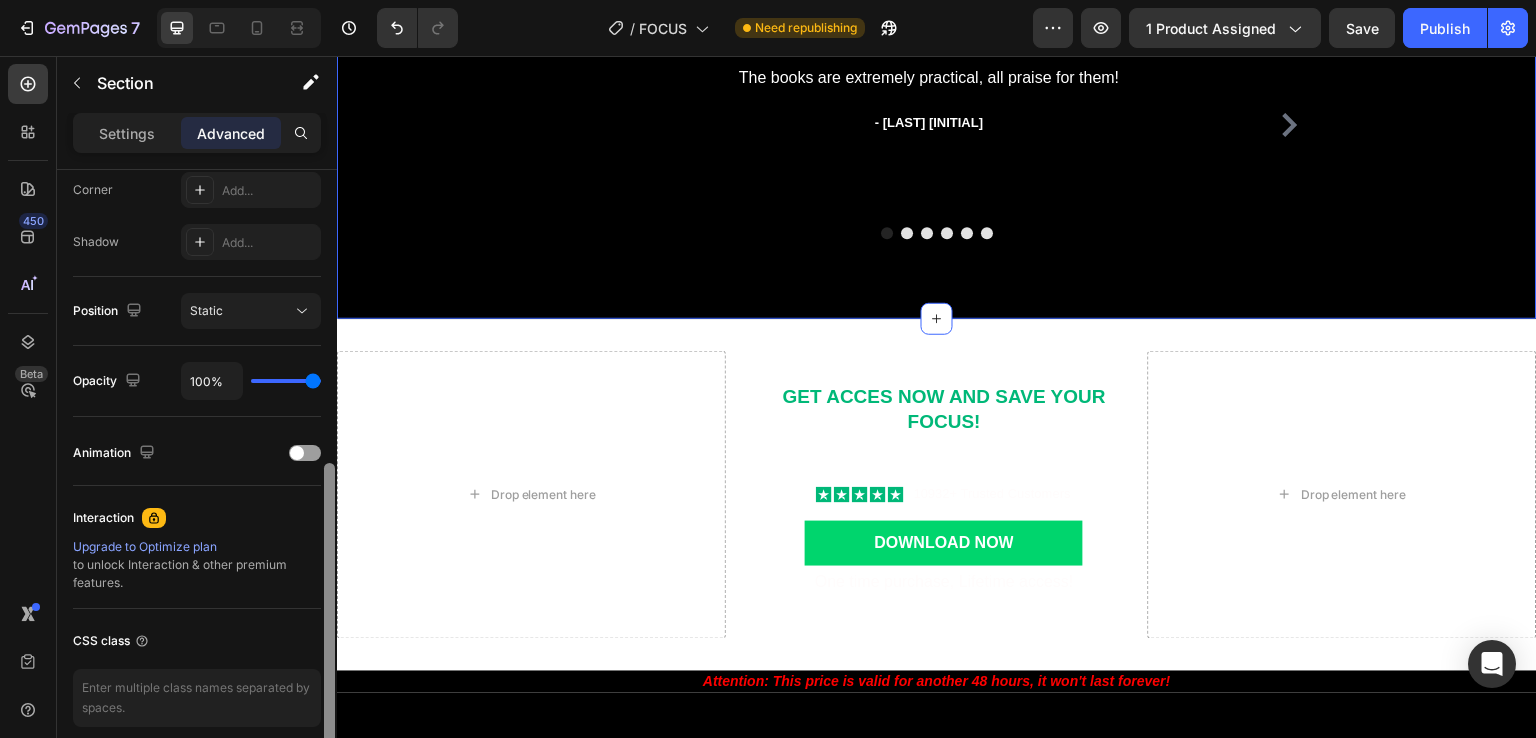 drag, startPoint x: 336, startPoint y: 213, endPoint x: 324, endPoint y: 335, distance: 122.588745 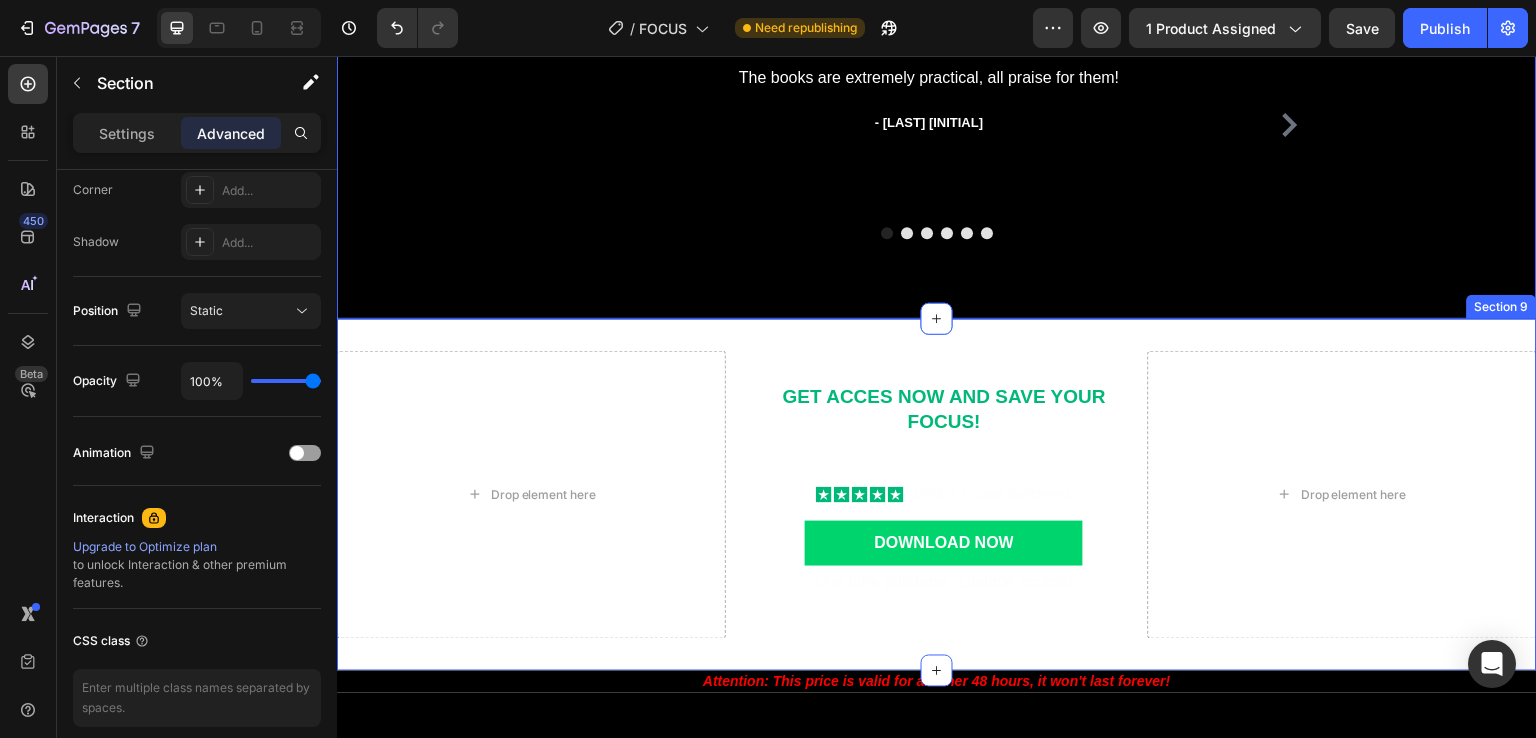 click on "Drop element here GET ACCES NOW AND SAVE YOUR FOCUS! Text Block
Icon
Icon
Icon
Icon
Icon Icon List 10932+ Trusted Customers Text Block Row Download now Button One time purchase, Lifetime access! Text Block Row
Drop element here Section 9" at bounding box center [937, 495] 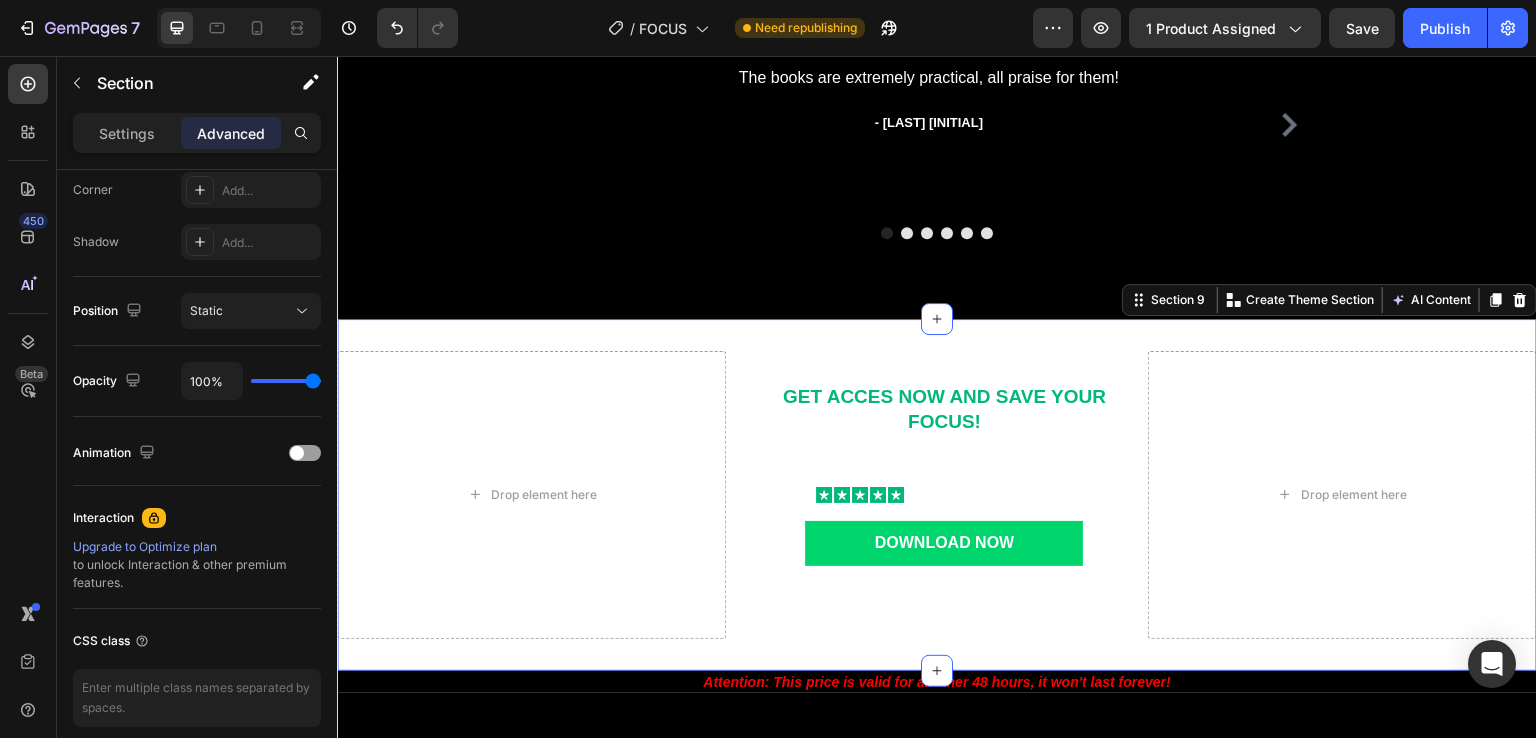 scroll, scrollTop: 624, scrollLeft: 0, axis: vertical 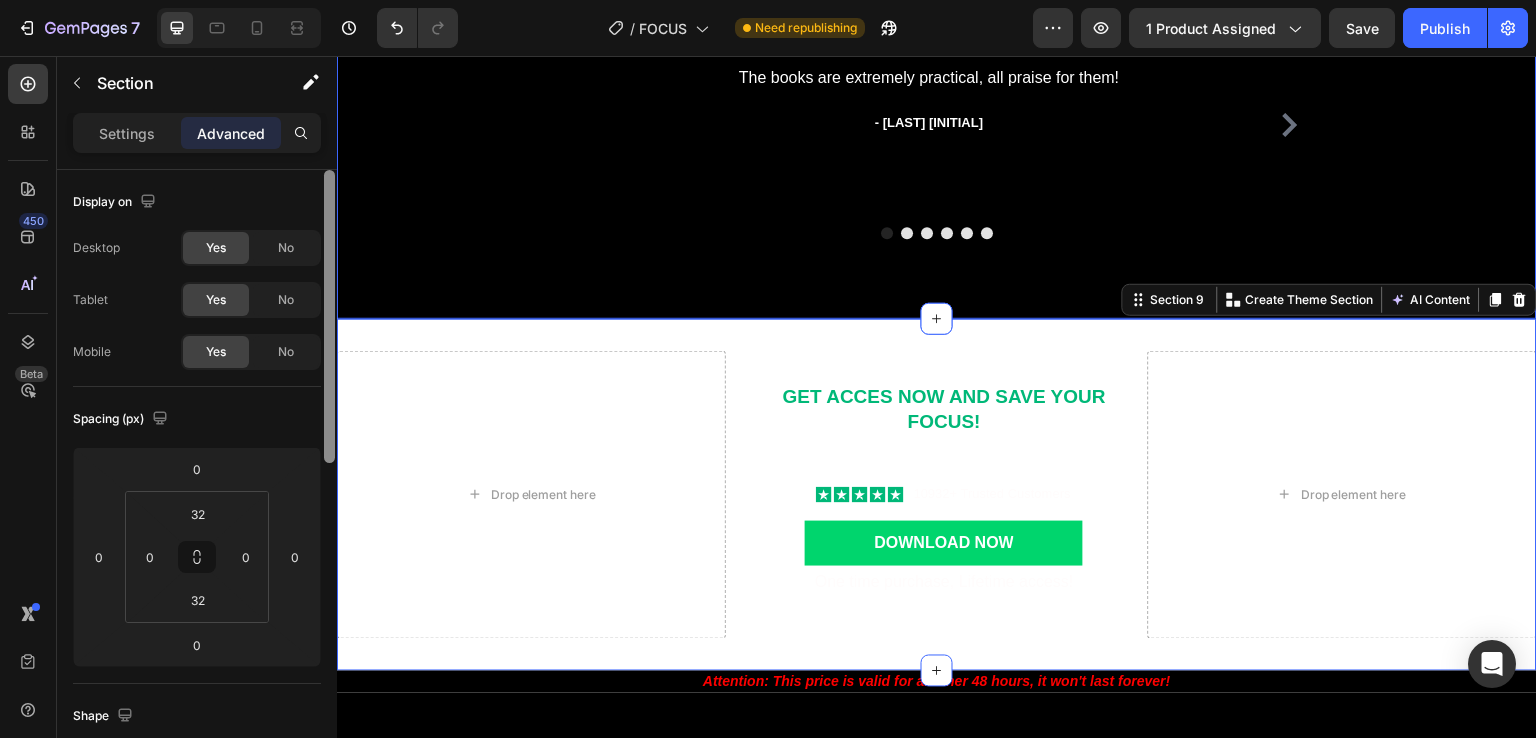 drag, startPoint x: 664, startPoint y: 587, endPoint x: 339, endPoint y: 185, distance: 516.94196 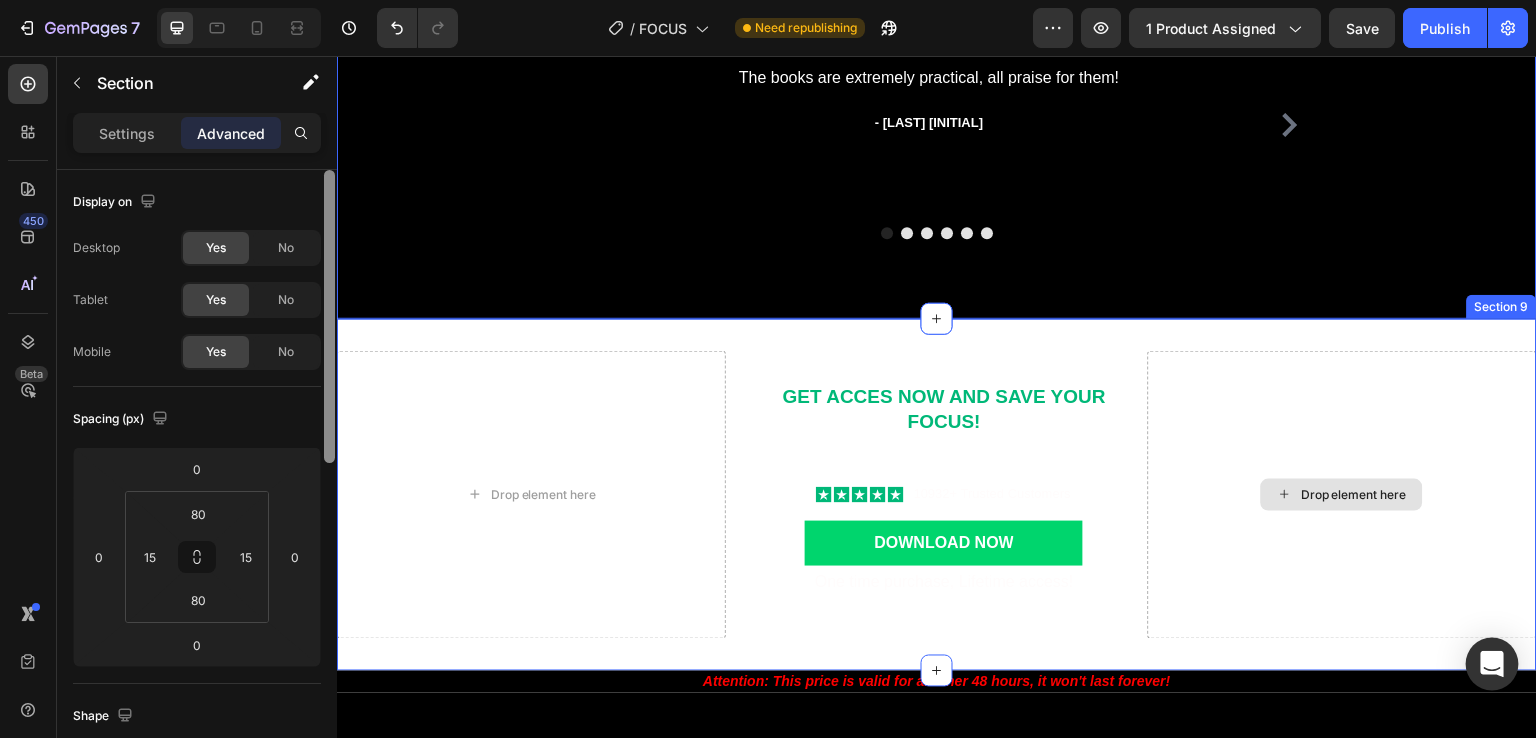 scroll, scrollTop: 707, scrollLeft: 0, axis: vertical 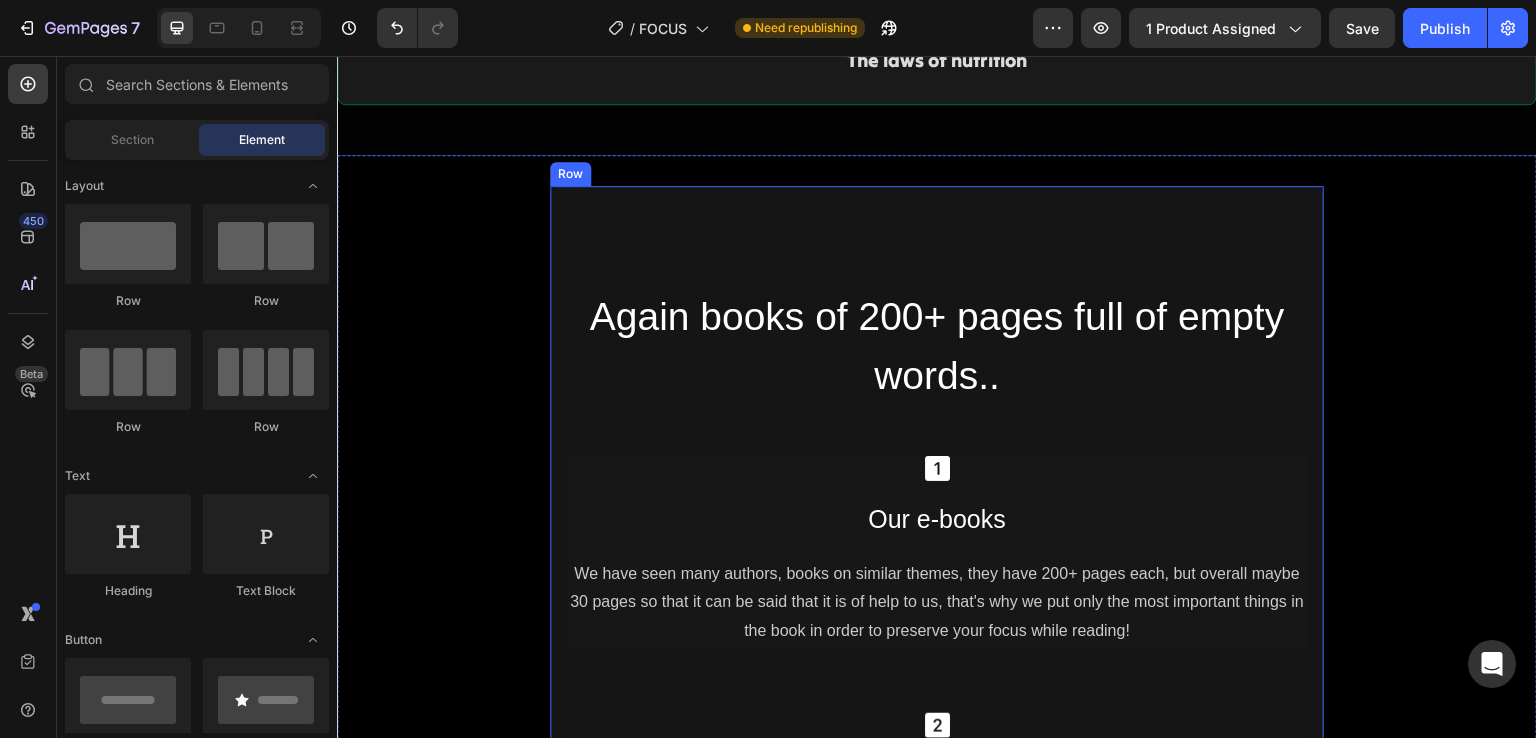 click on "Again books of 200+ pages full of empty words.. Heading Icon Our e-books Text Block We have seen many authors, books on similar themes, they have 200+ pages each, but overall maybe 30 pages so that it can be said that it is of help to us, that's why we put only the most important things in the book in order to preserve your focus while reading! Text Block Row Icon Why e-book? Text Block The reason for this is because it is much more accessible to read, and we do not push you out of the comfort zone of having to leave your phone while reading, you can literally read anytime and anywhere without a guilty conscience! Text Block Row Icon Is it works ? Text Block Don't worry, after you read the book and apply the system, if you feel the same way, we'll refund your money and treat you to a drink of your choice! Text Block Row Row" at bounding box center (937, 721) 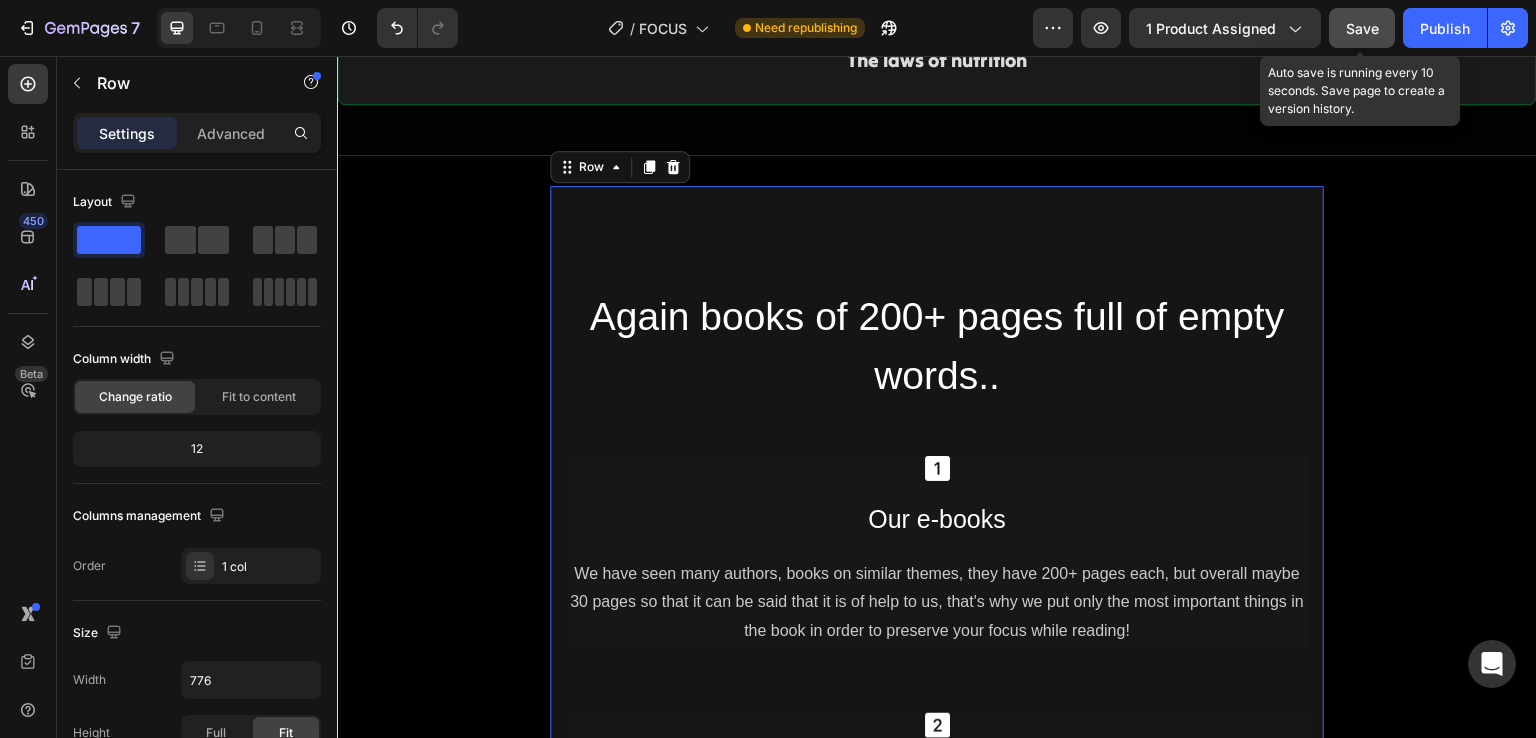 click on "Save" 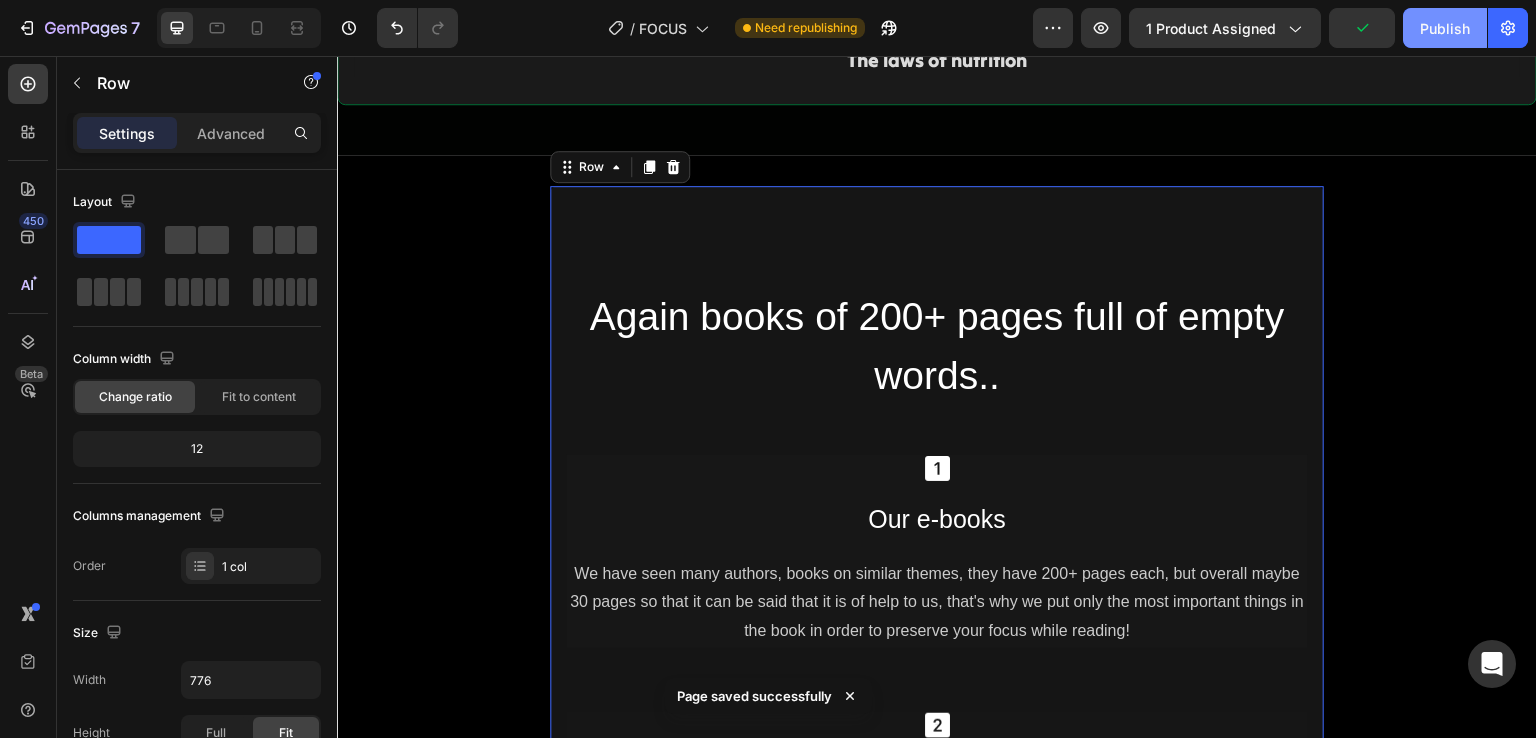 click on "Publish" at bounding box center (1445, 28) 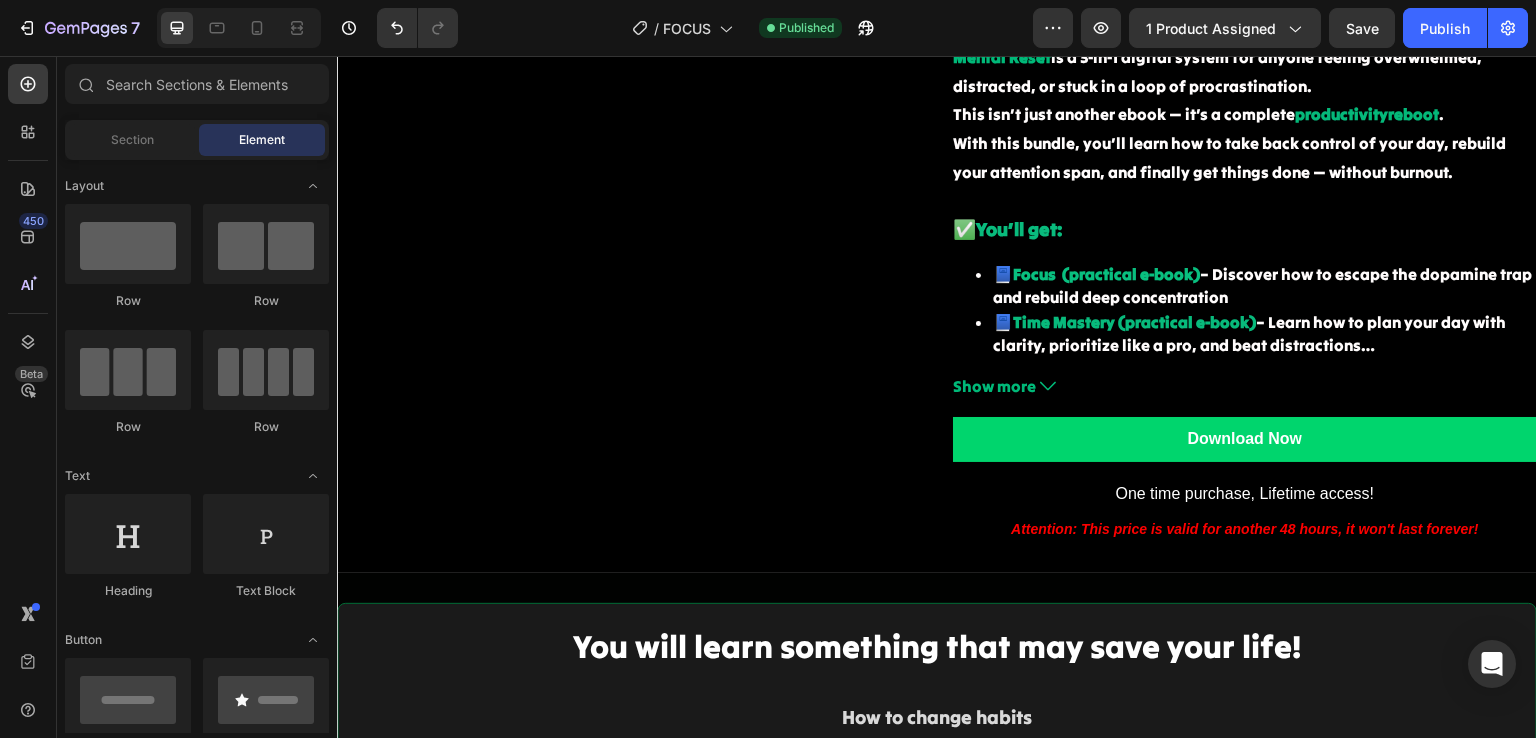 scroll, scrollTop: 1440, scrollLeft: 0, axis: vertical 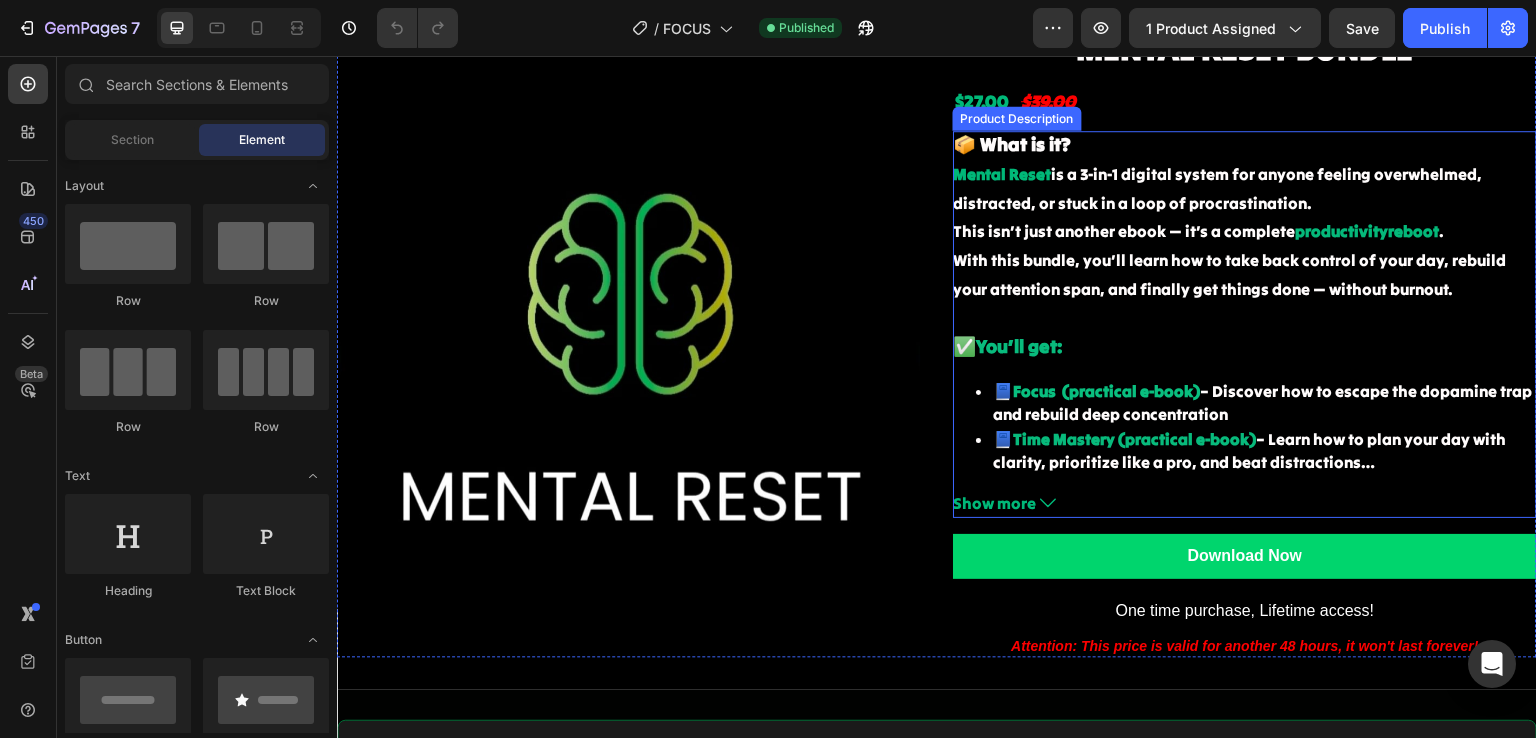 click 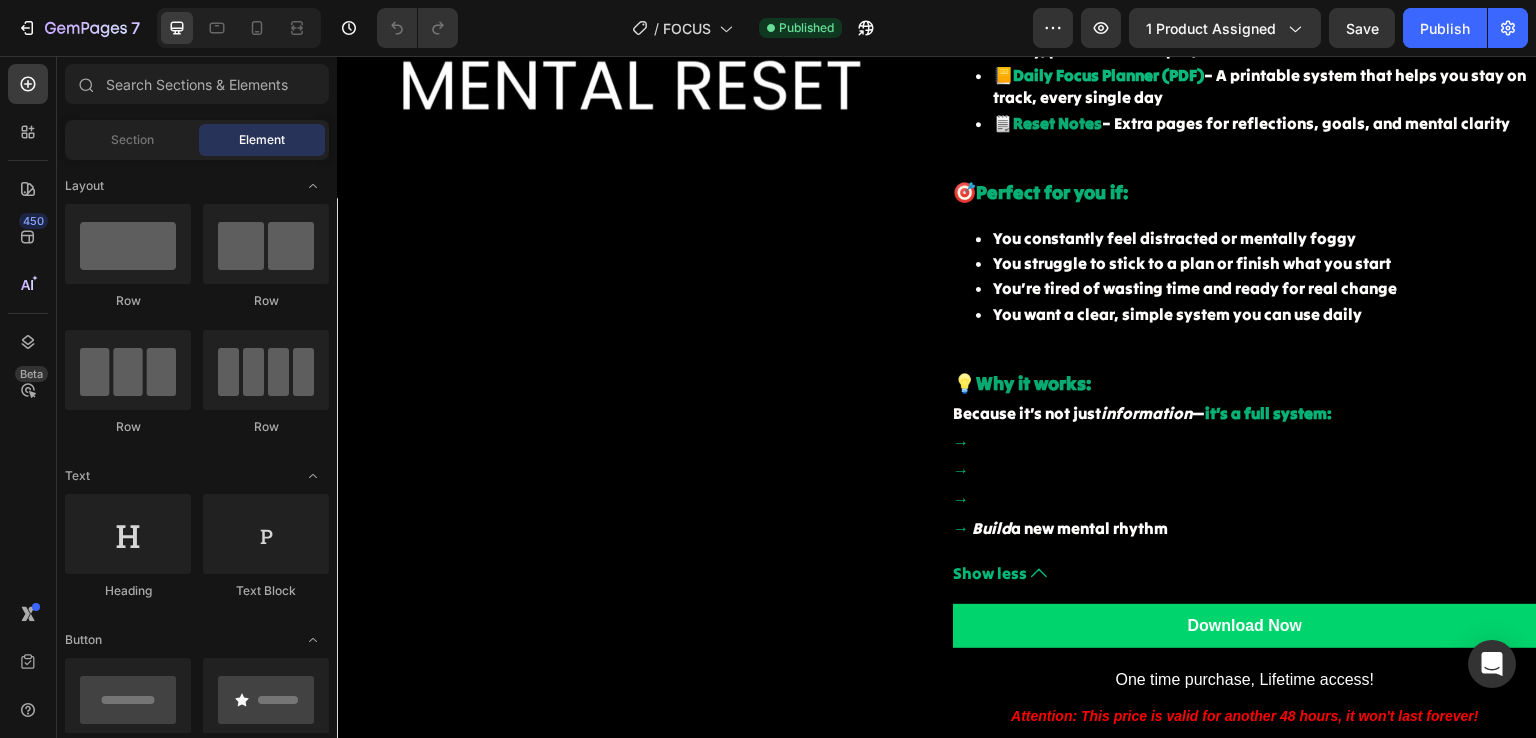 scroll, scrollTop: 1817, scrollLeft: 0, axis: vertical 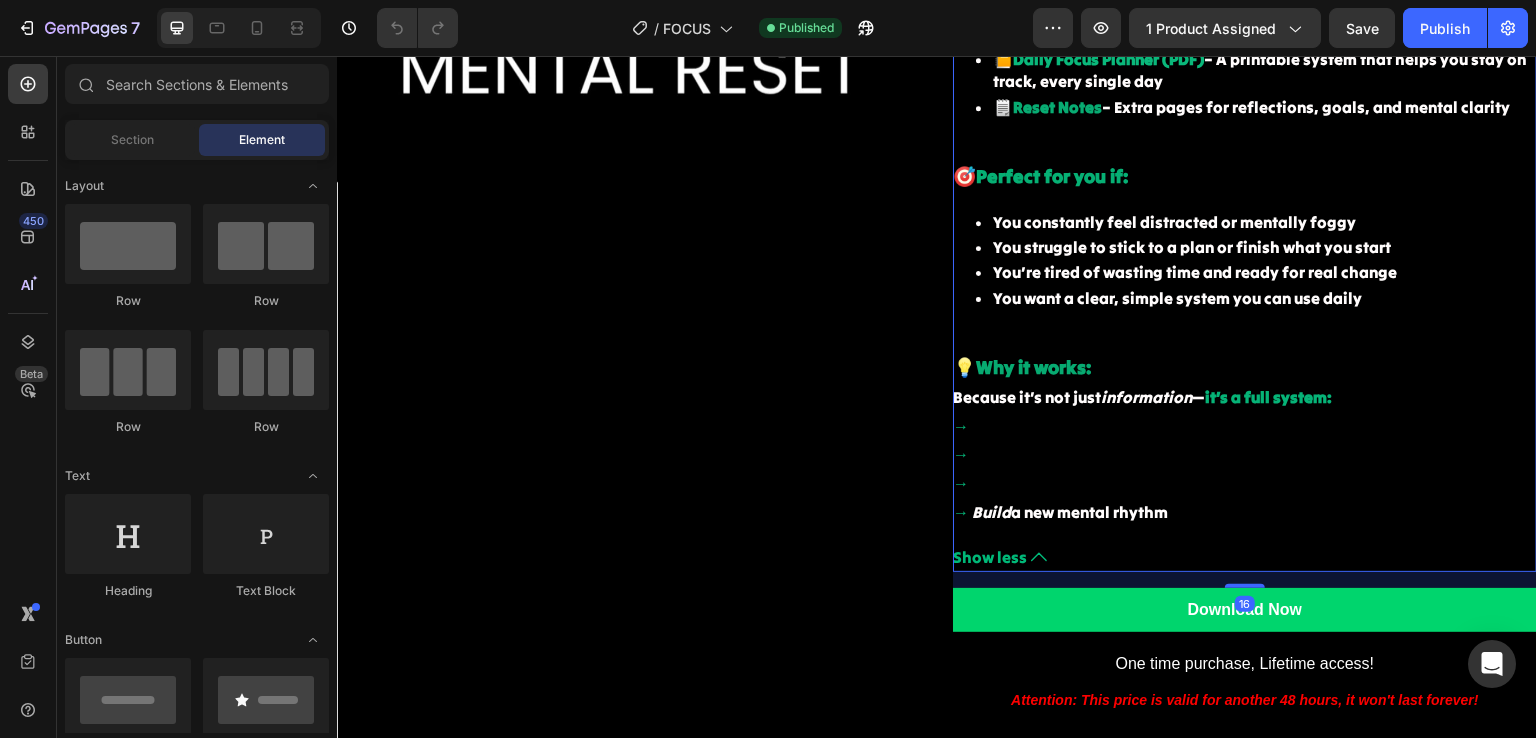 click on "📦 What is it? Mental Reset is a 3-in-1 digital system for anyone feeling overwhelmed, distracted, or stuck in a loop of procrastination. This isn’t just another ebook — it’s a complete productivity reboot. With this bundle, you’ll learn how to take back control of your day, rebuild your attention span, and finally get things done — without burnout. ✅ You’ll get: 📘 Focus (practical e-book) – Discover how to escape the dopamine trap and rebuild deep concentration 📘 Time Mastery (practical e-book) – Learn how to plan your day with clarity, prioritize like a pro, and beat distractions 📒 Daily Focus Planner (PDF) – A printable system that helps you stay on track, every single day 🗒️ Reset Notes – Extra pages for reflections, goals, and mental clarity 🎯 Perfect for you if: You constantly feel distracted or mentally foggy You struggle to stick to a plan or finish what you start" at bounding box center [1245, 115] 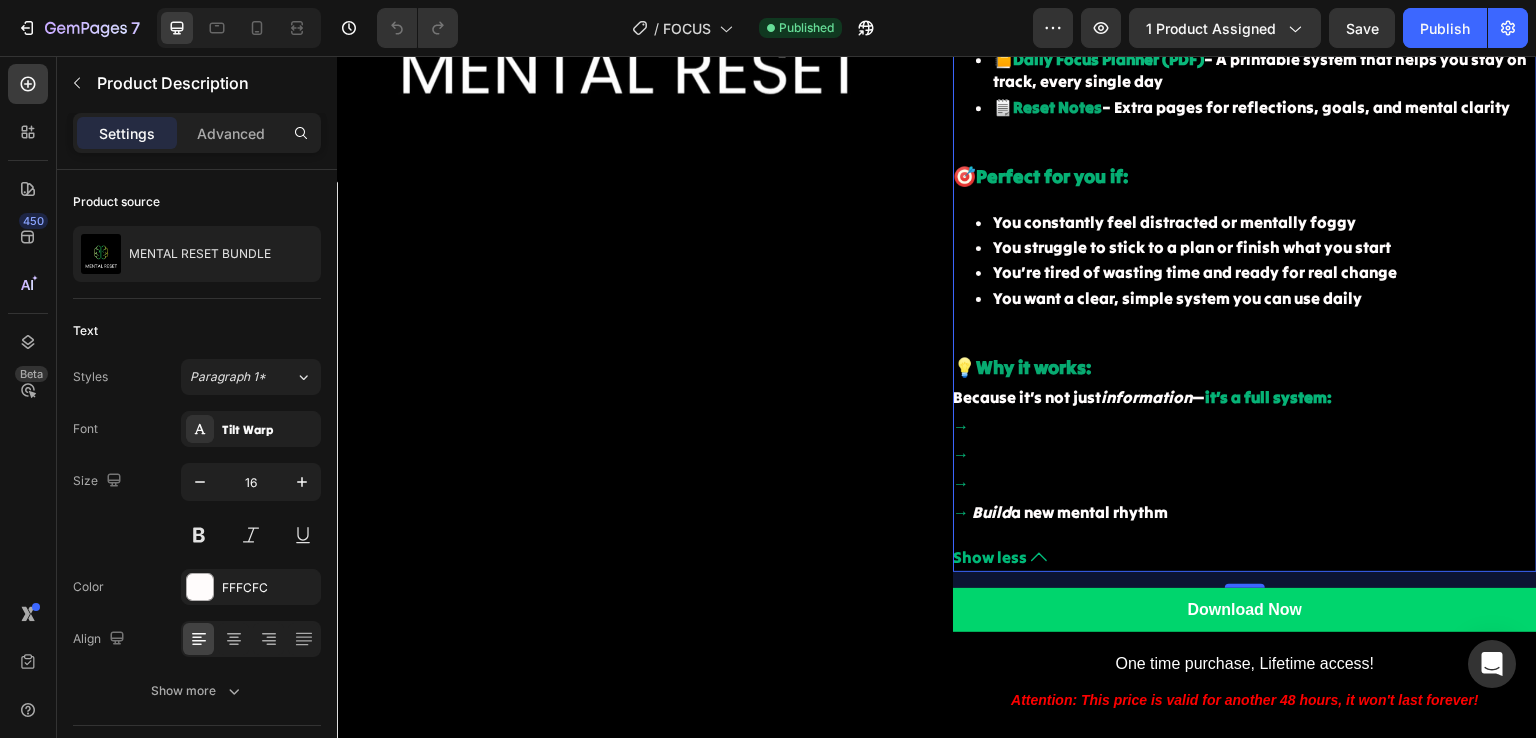 click on "Show less" at bounding box center (990, 557) 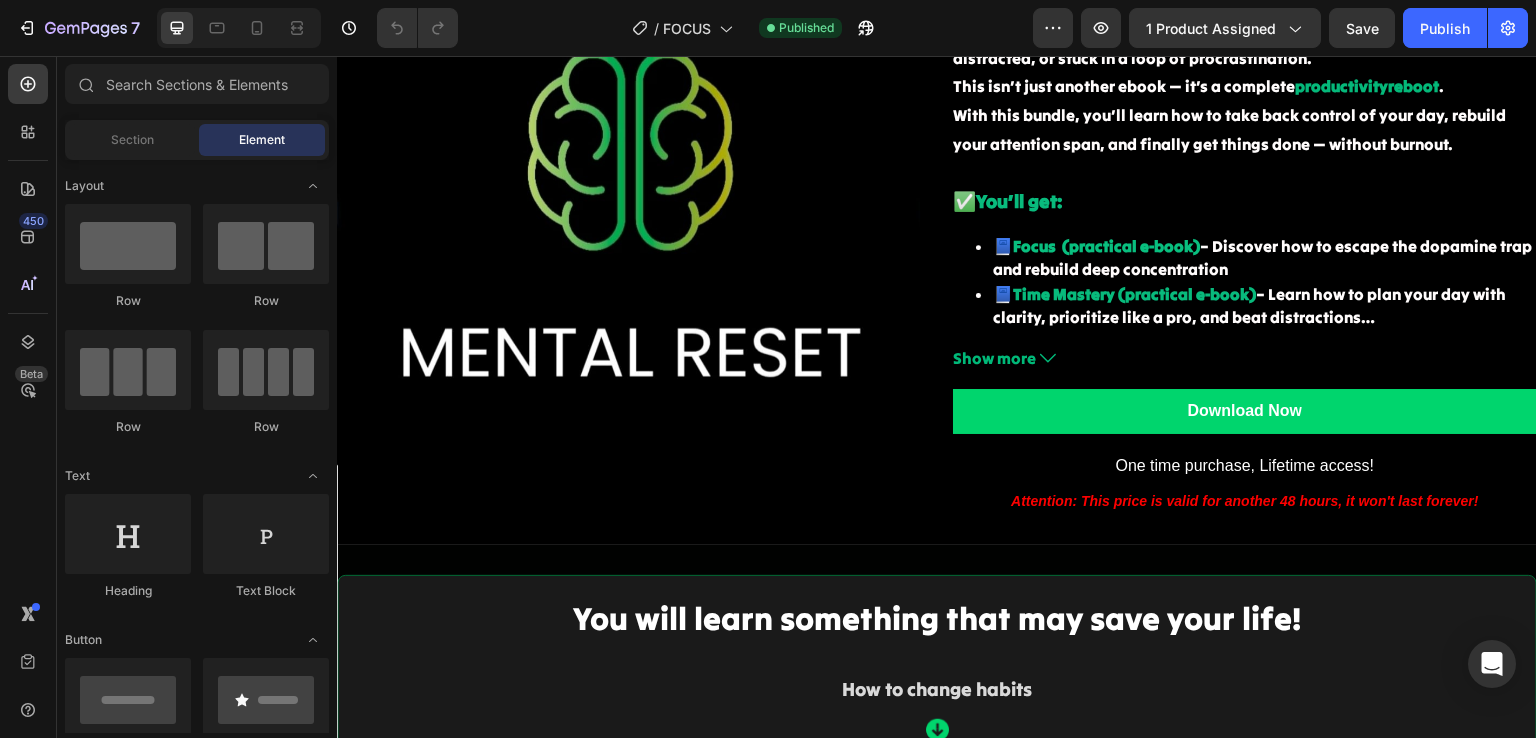 scroll, scrollTop: 1556, scrollLeft: 0, axis: vertical 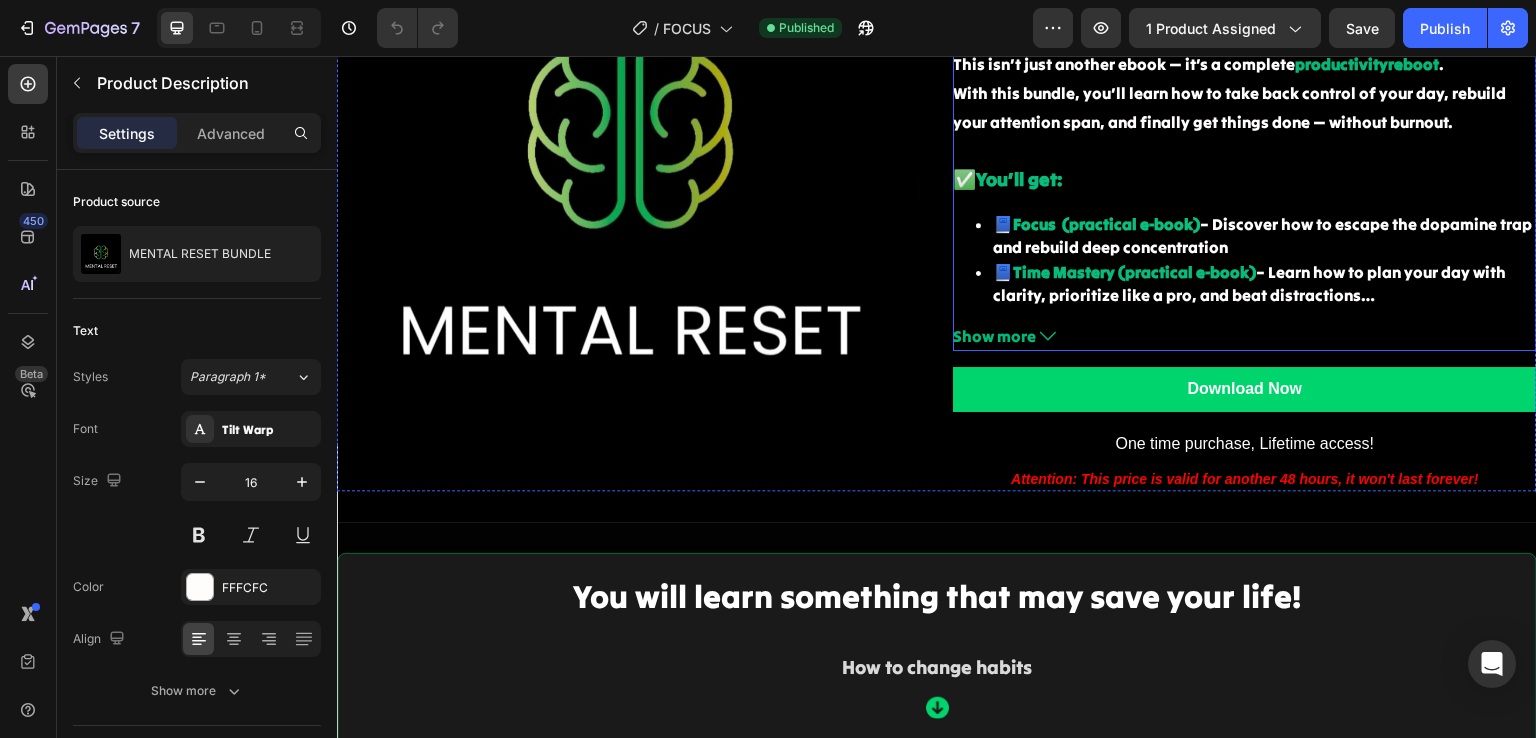 click on "📦 What is it? Mental Reset is a 3-in-1 digital system for anyone feeling overwhelmed, distracted, or stuck in a loop of procrastination. This isn’t just another ebook — it’s a complete productivity reboot. With this bundle, you’ll learn how to take back control of your day, rebuild your attention span, and finally get things done — without burnout. ✅ You’ll get: 📘 Focus (practical e-book) – Discover how to escape the dopamine trap and rebuild deep concentration 📘 Time Mastery (practical e-book) – Learn how to plan your day with clarity, prioritize like a pro, and beat distractions 📒 Daily Focus Planner (PDF) – A printable system that helps you stay on track, every single day 🗒️ Reset Notes – Extra pages for reflections, goals, and mental clarity 🎯 Perfect for you if: You constantly feel distracted or mentally foggy You struggle to stick to a plan or finish what you start" at bounding box center (1245, 135) 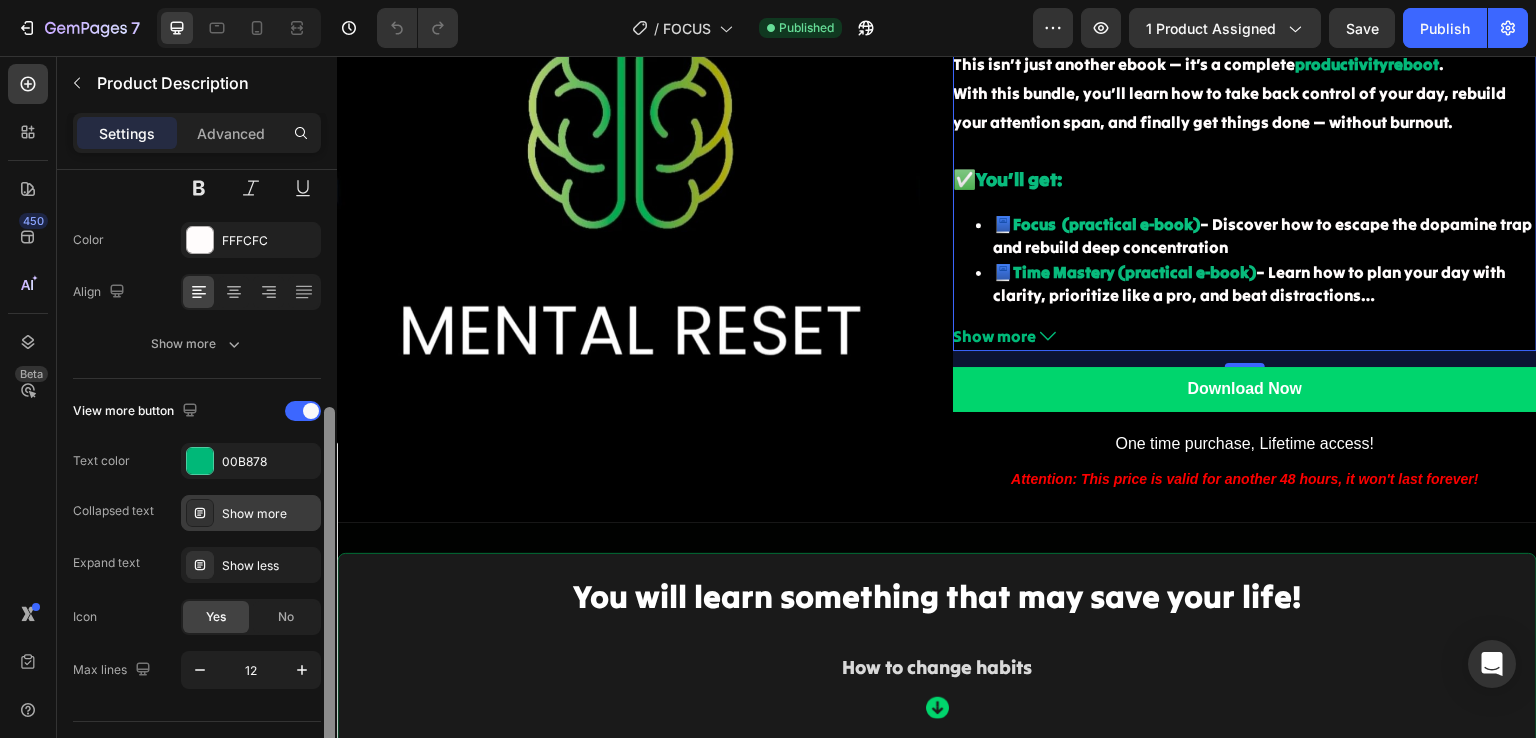 scroll, scrollTop: 365, scrollLeft: 0, axis: vertical 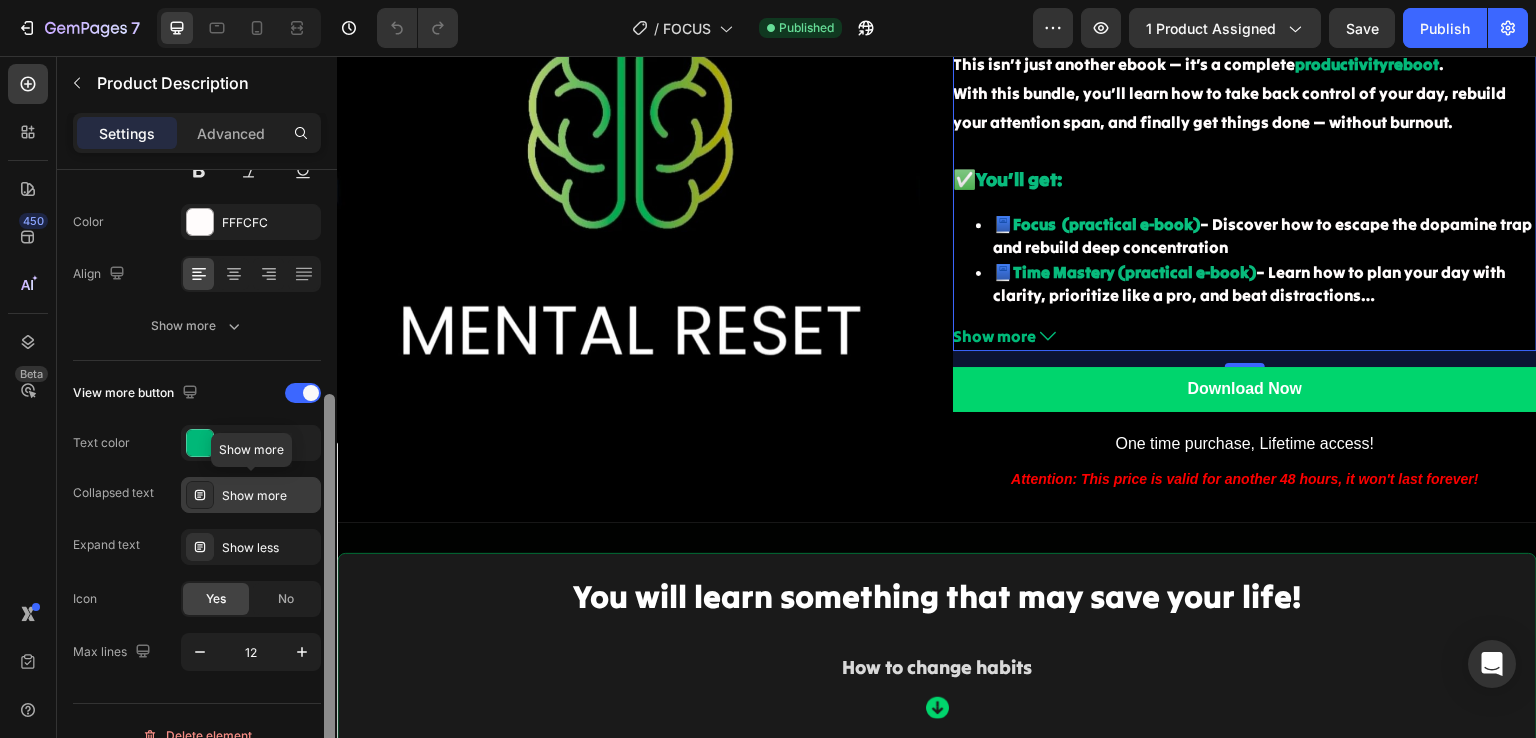 drag, startPoint x: 329, startPoint y: 281, endPoint x: 300, endPoint y: 506, distance: 226.86119 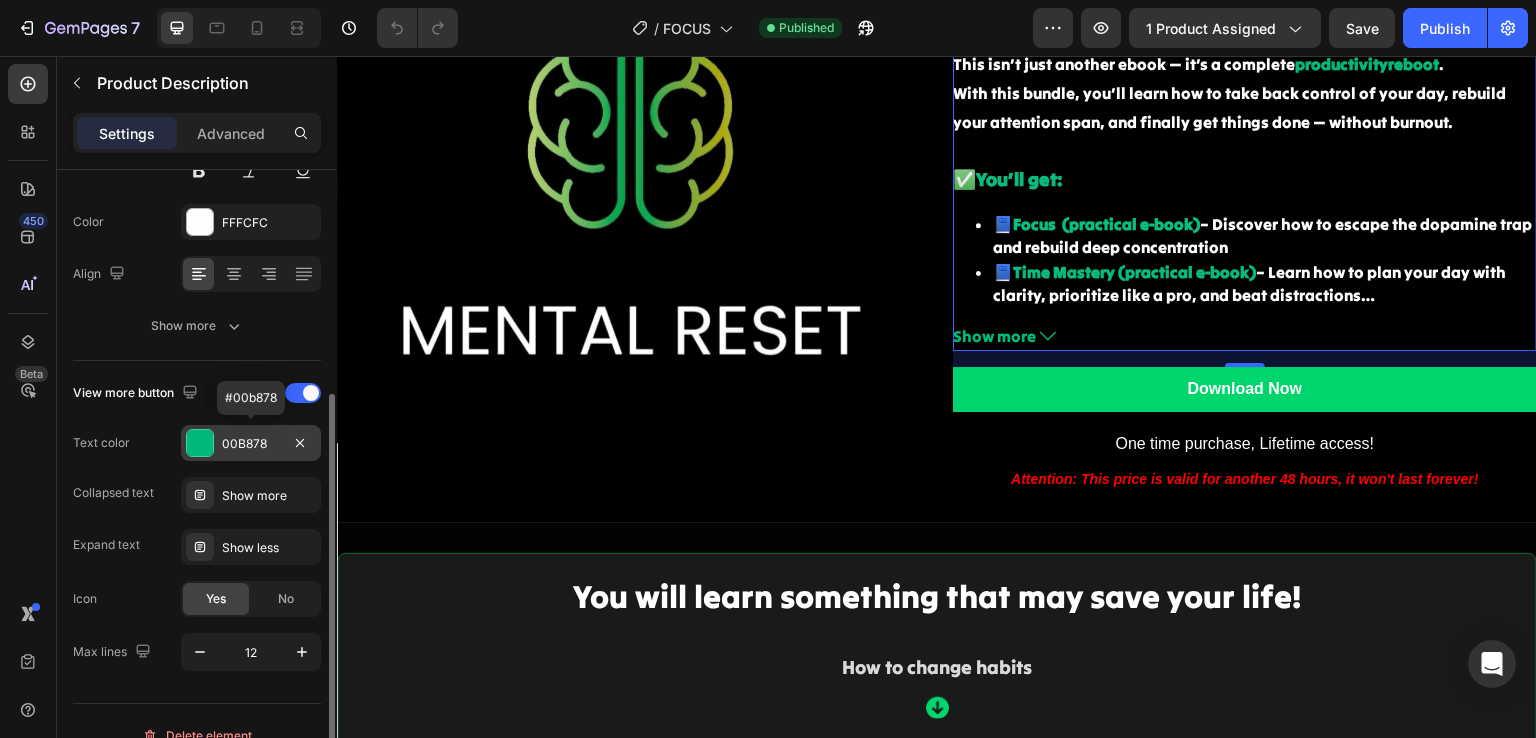 click at bounding box center (200, 443) 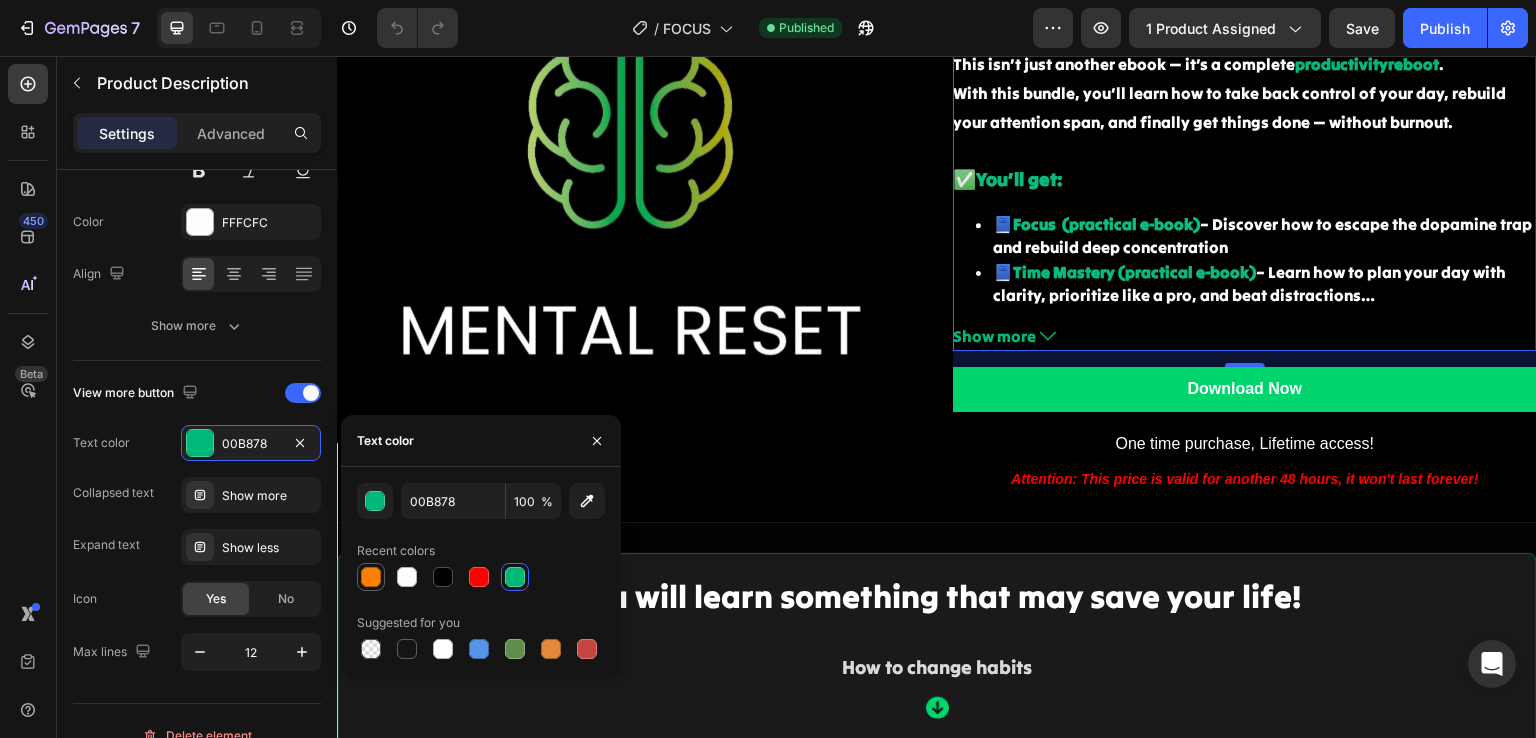 click at bounding box center [371, 577] 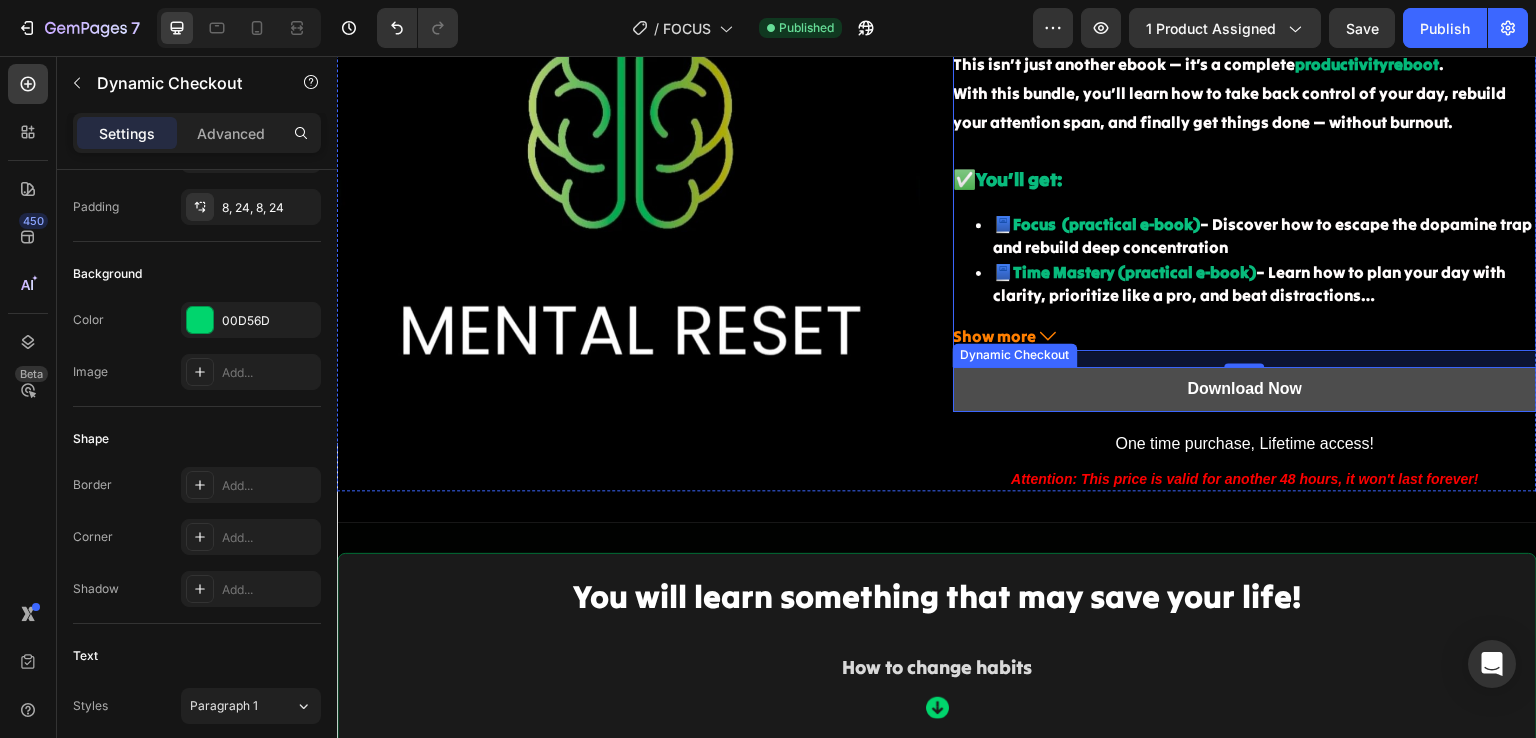 click on "Download Now" at bounding box center (1245, 389) 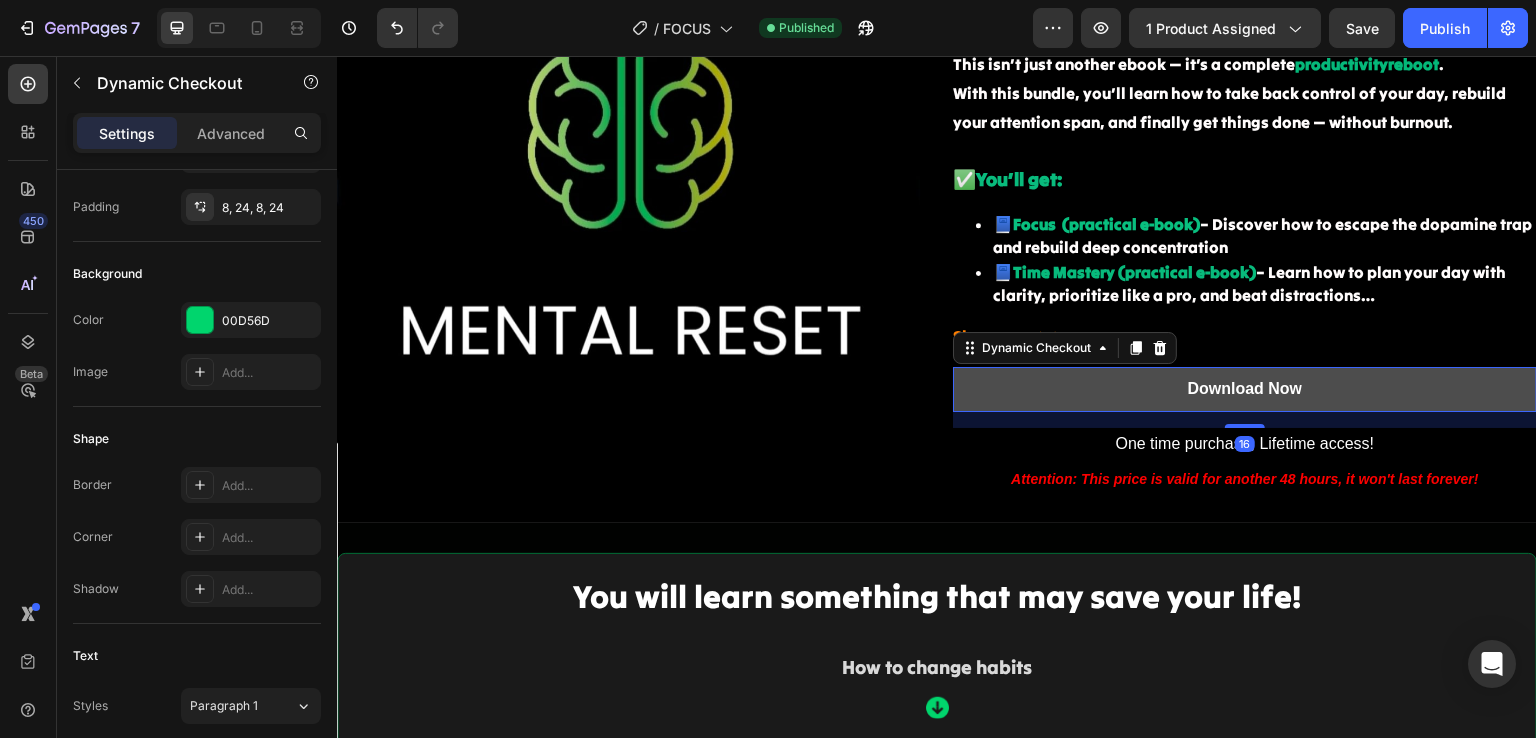 scroll, scrollTop: 0, scrollLeft: 0, axis: both 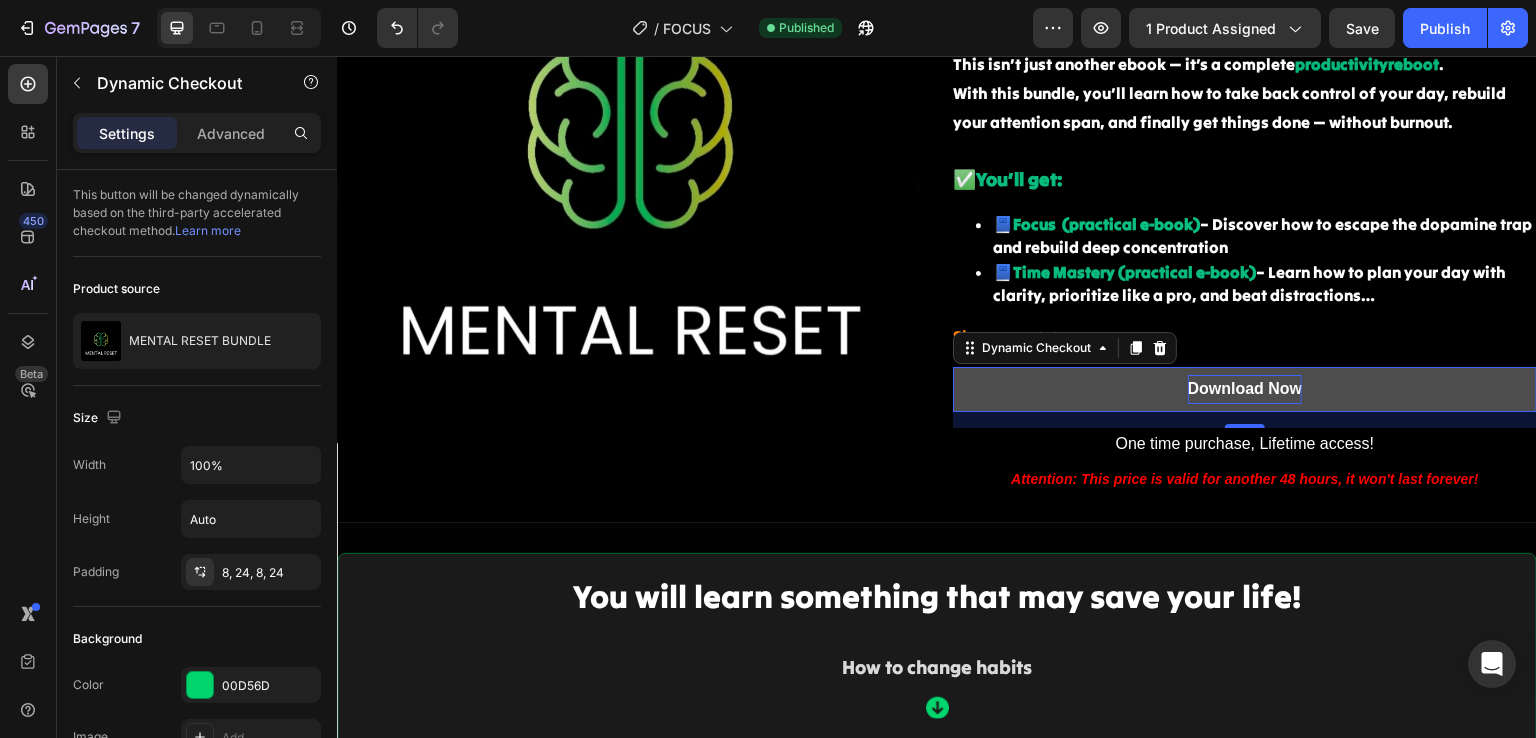 click on "Download Now" at bounding box center [1245, 389] 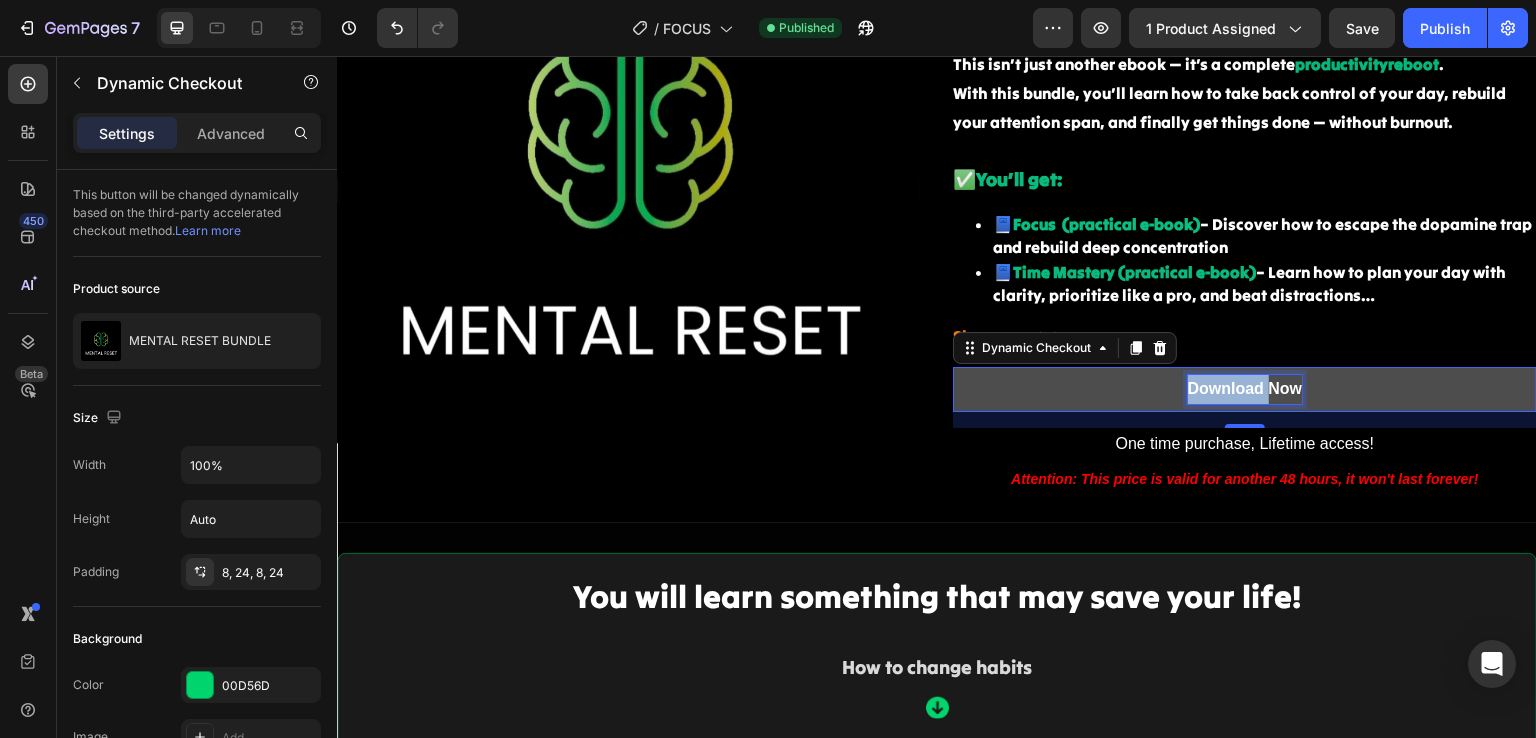 click on "Download Now" at bounding box center (1245, 389) 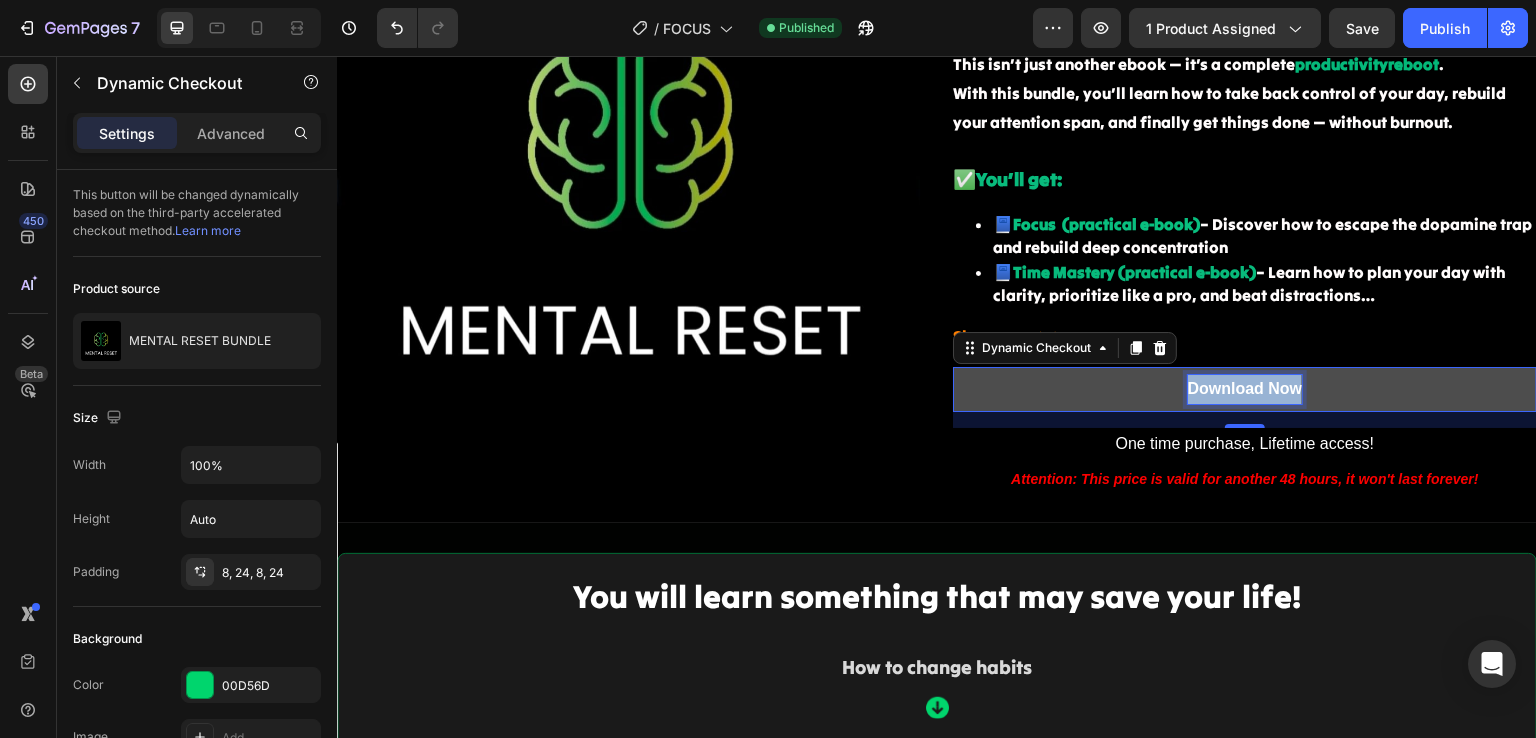 click on "Download Now" at bounding box center (1245, 389) 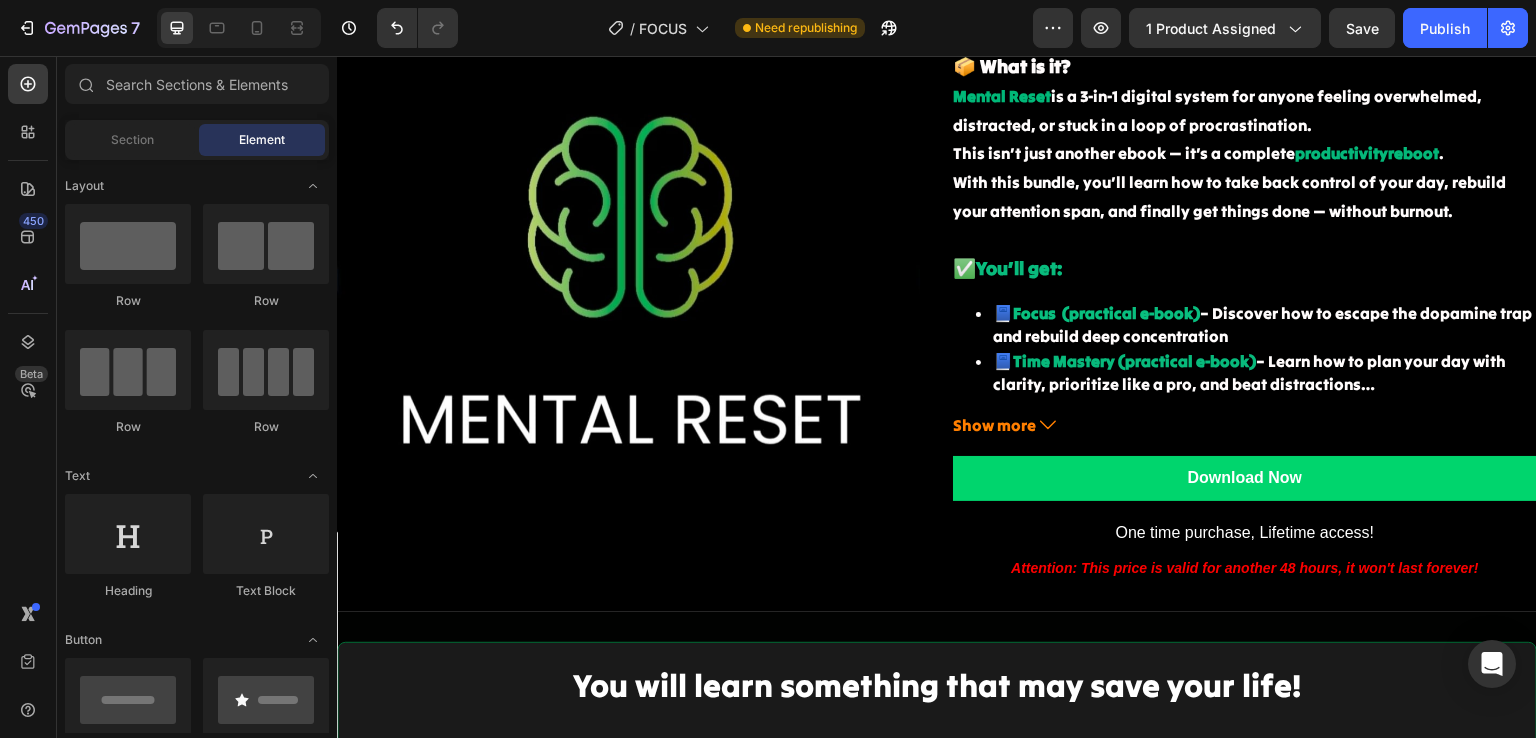 scroll, scrollTop: 1582, scrollLeft: 0, axis: vertical 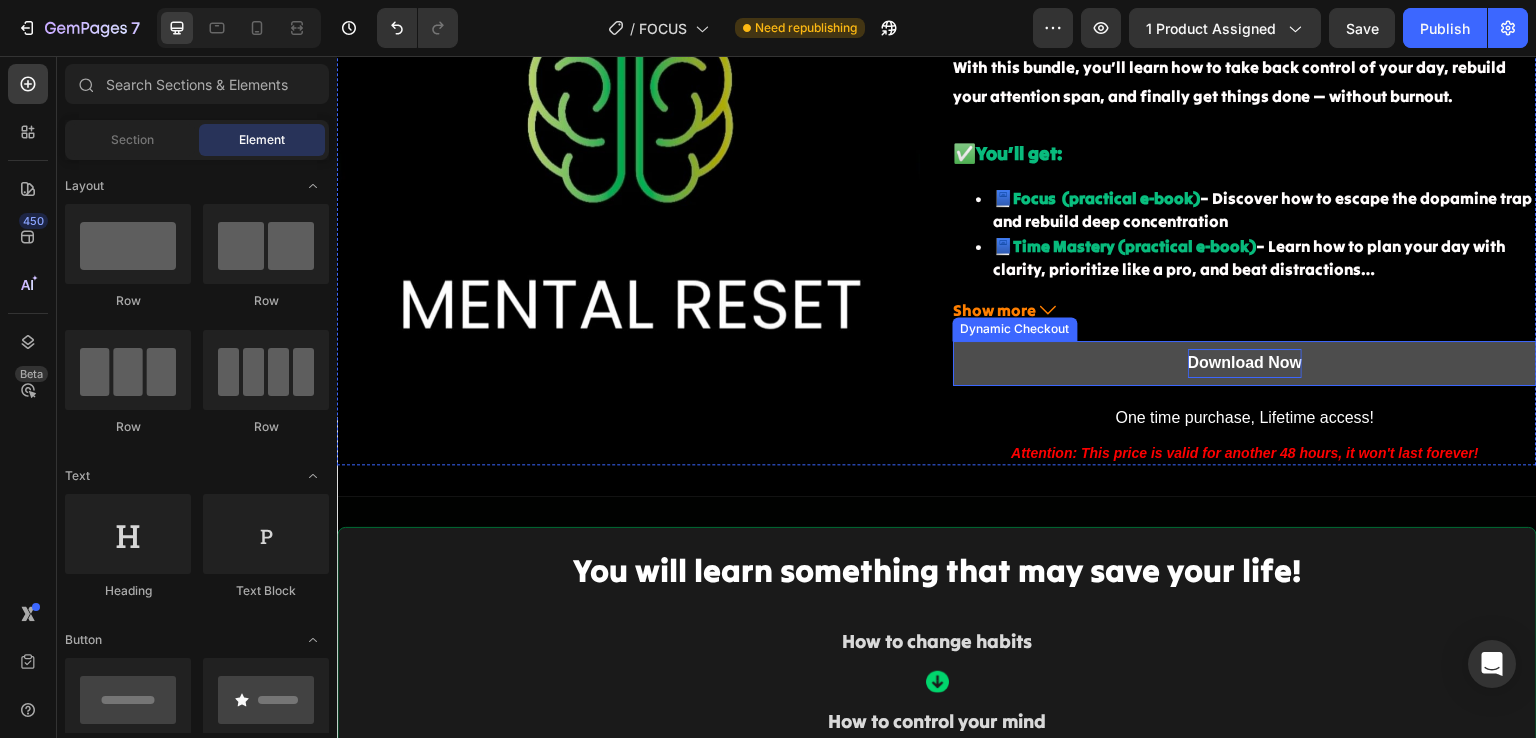 click on "Download Now" at bounding box center [1245, 363] 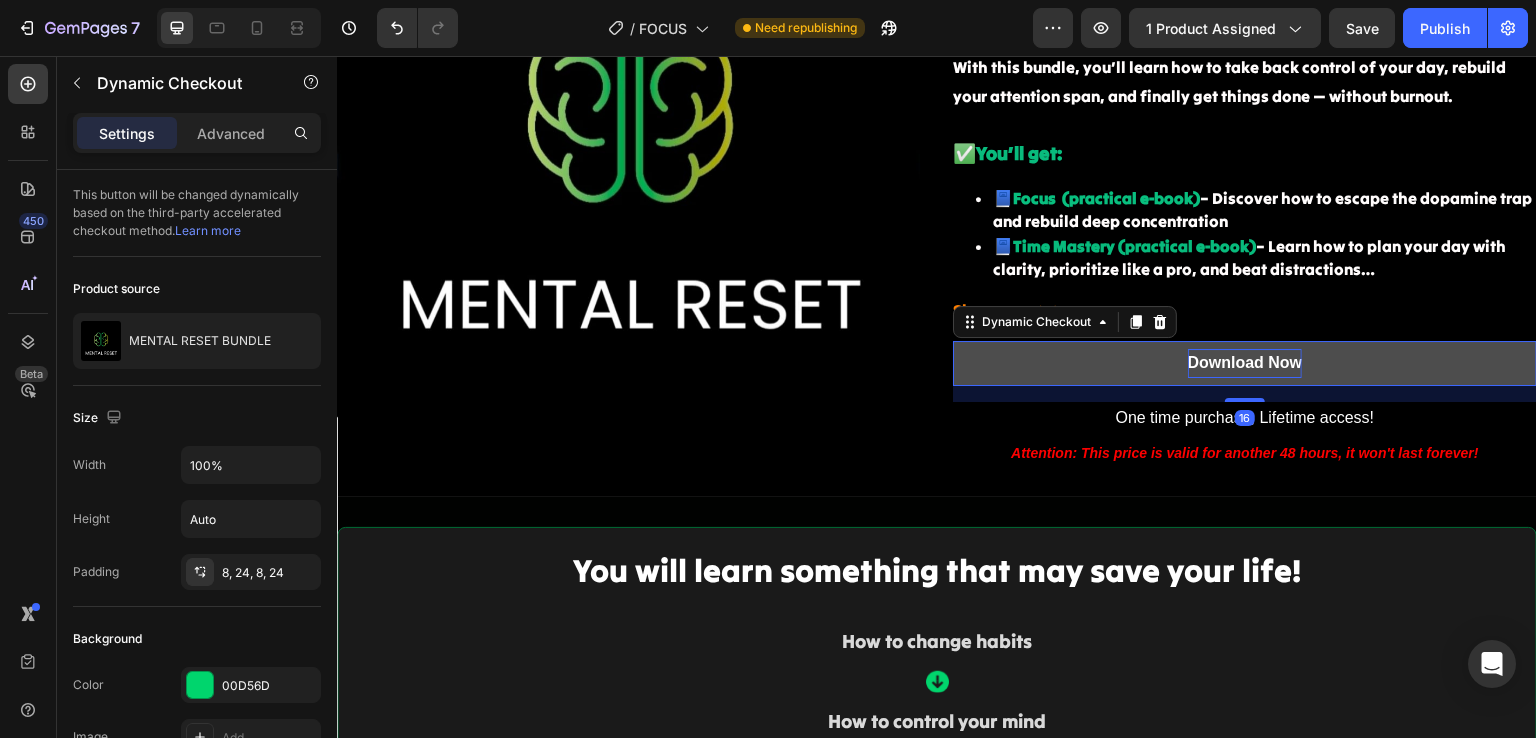 click on "Download Now" at bounding box center [1245, 363] 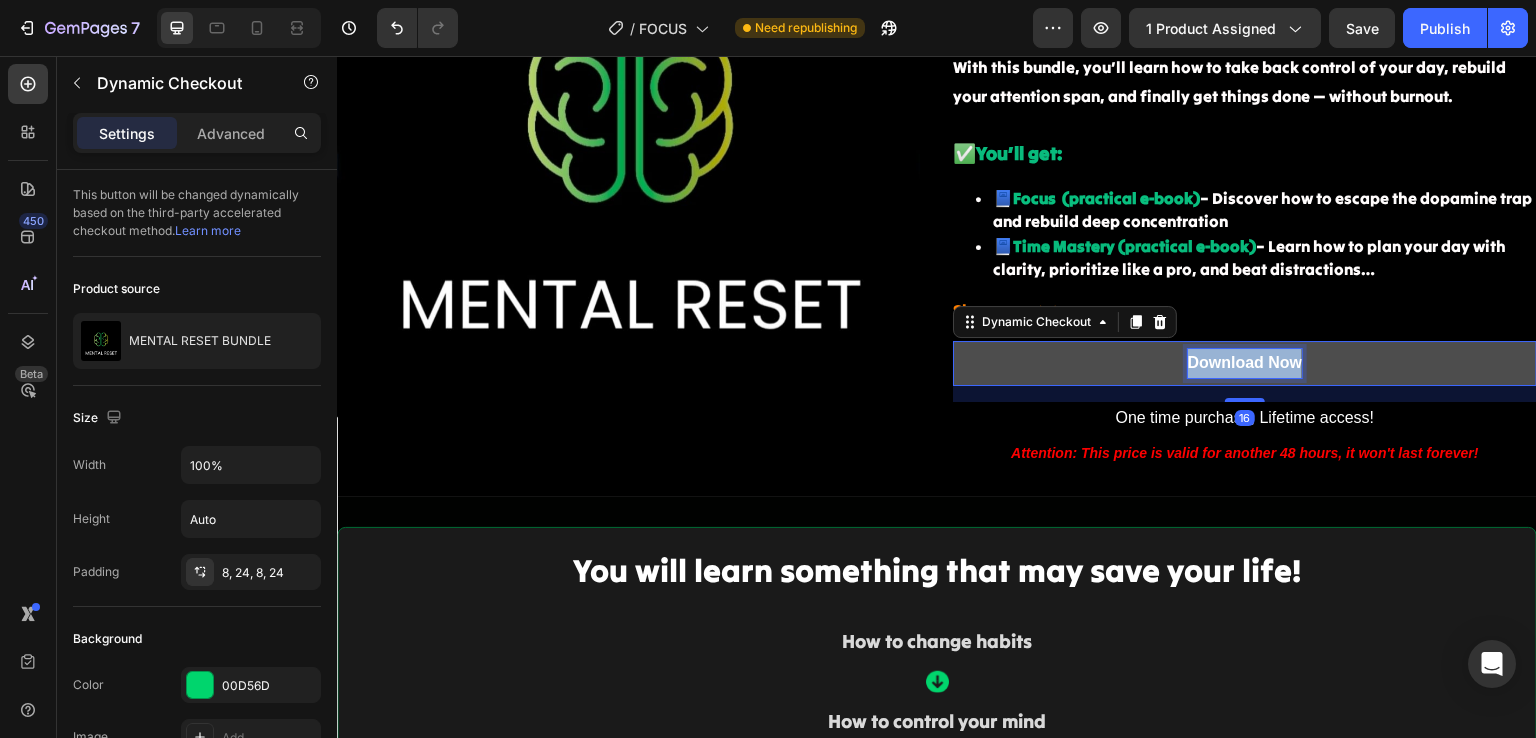 click on "Download Now" at bounding box center (1245, 363) 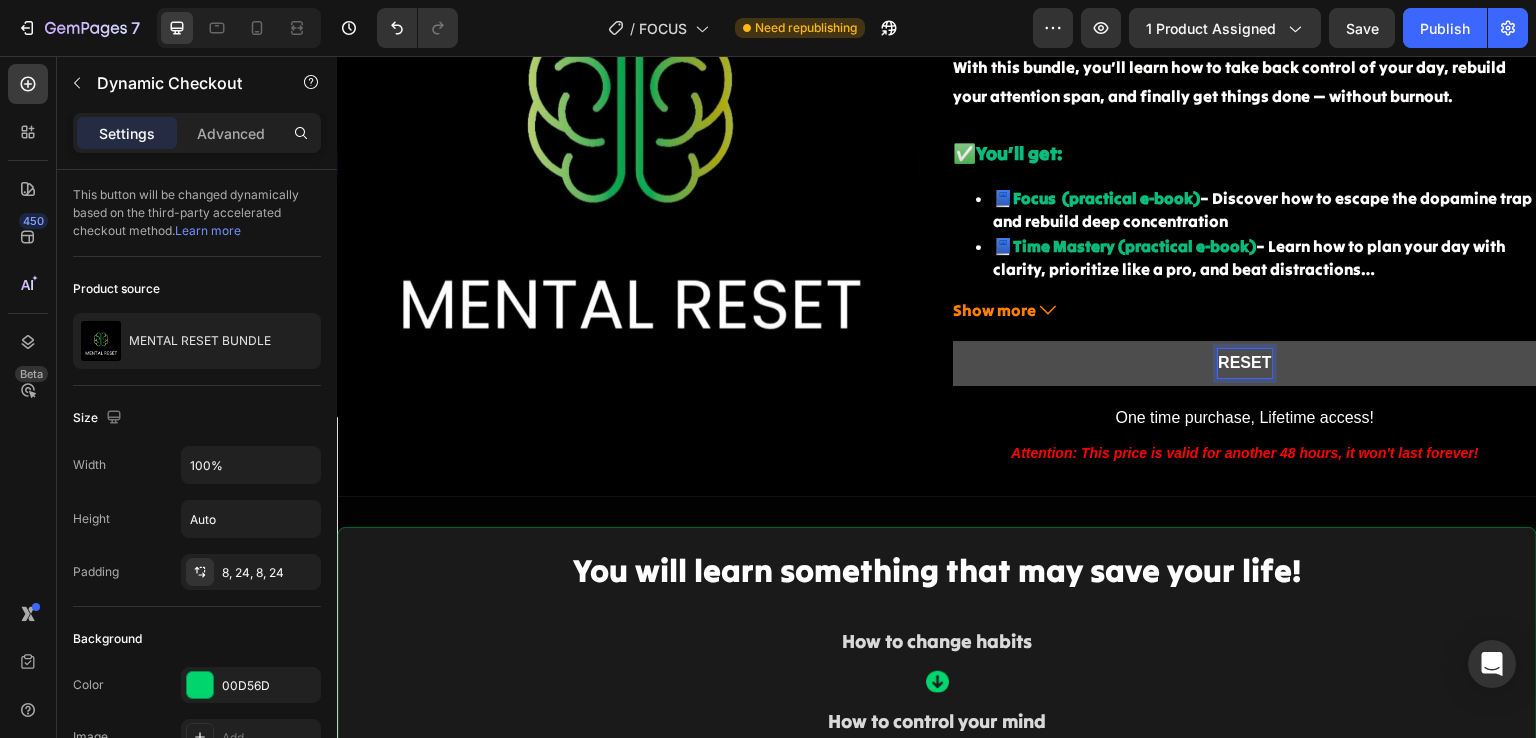 click on "RESET" at bounding box center (1245, 363) 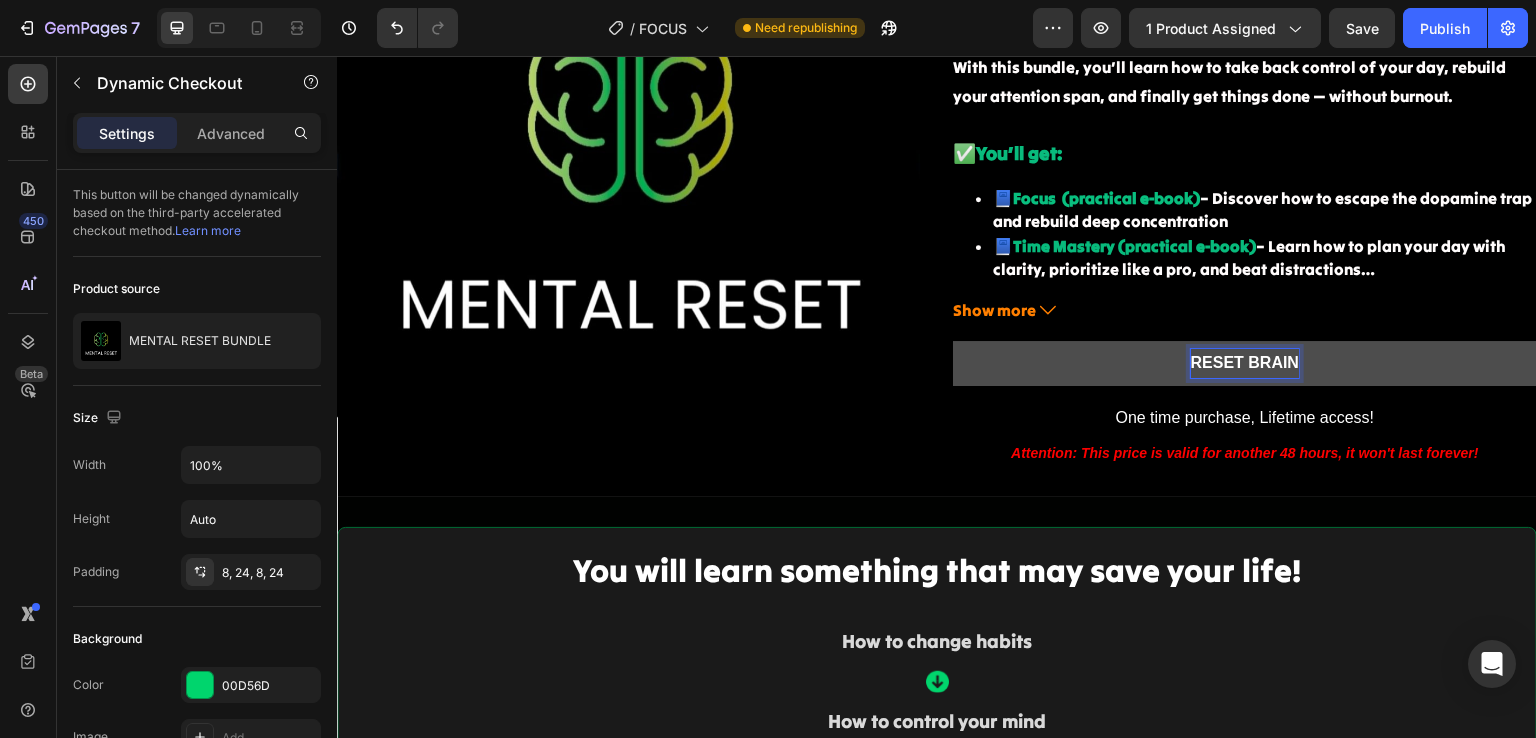 click on "RESET BRAIN" at bounding box center (1245, 363) 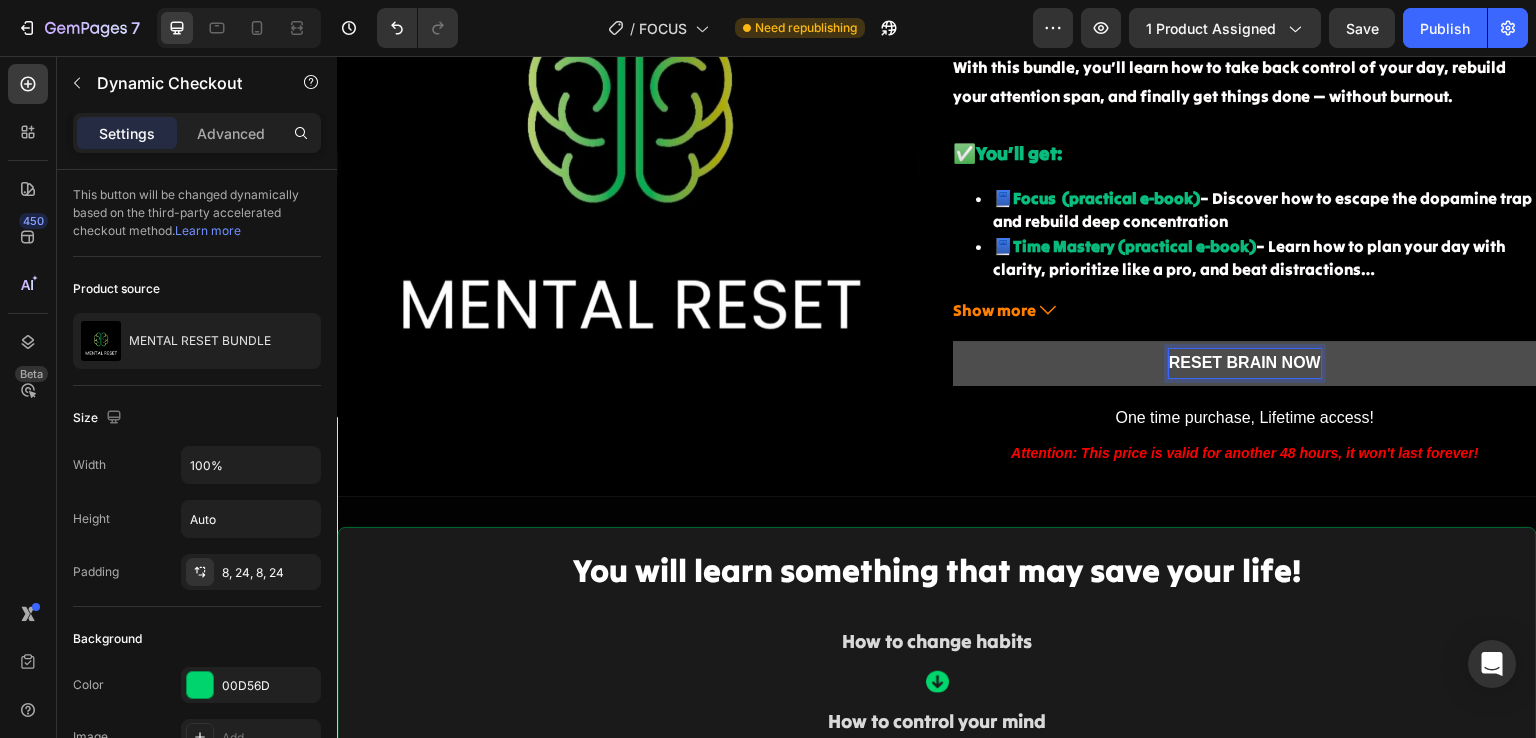 click on "RESET BRAIN NOW" at bounding box center (1245, 363) 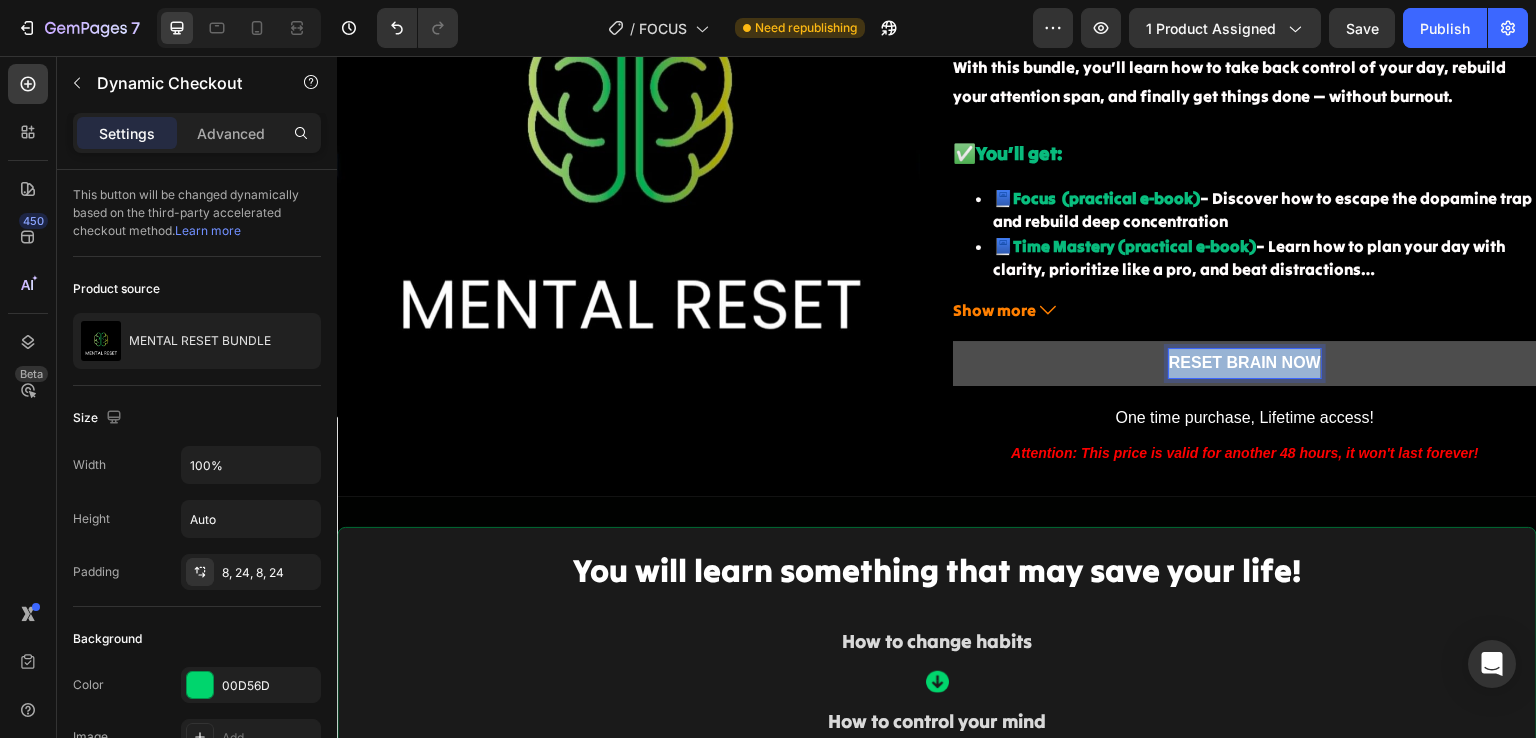 click on "RESET BRAIN NOW" at bounding box center (1245, 363) 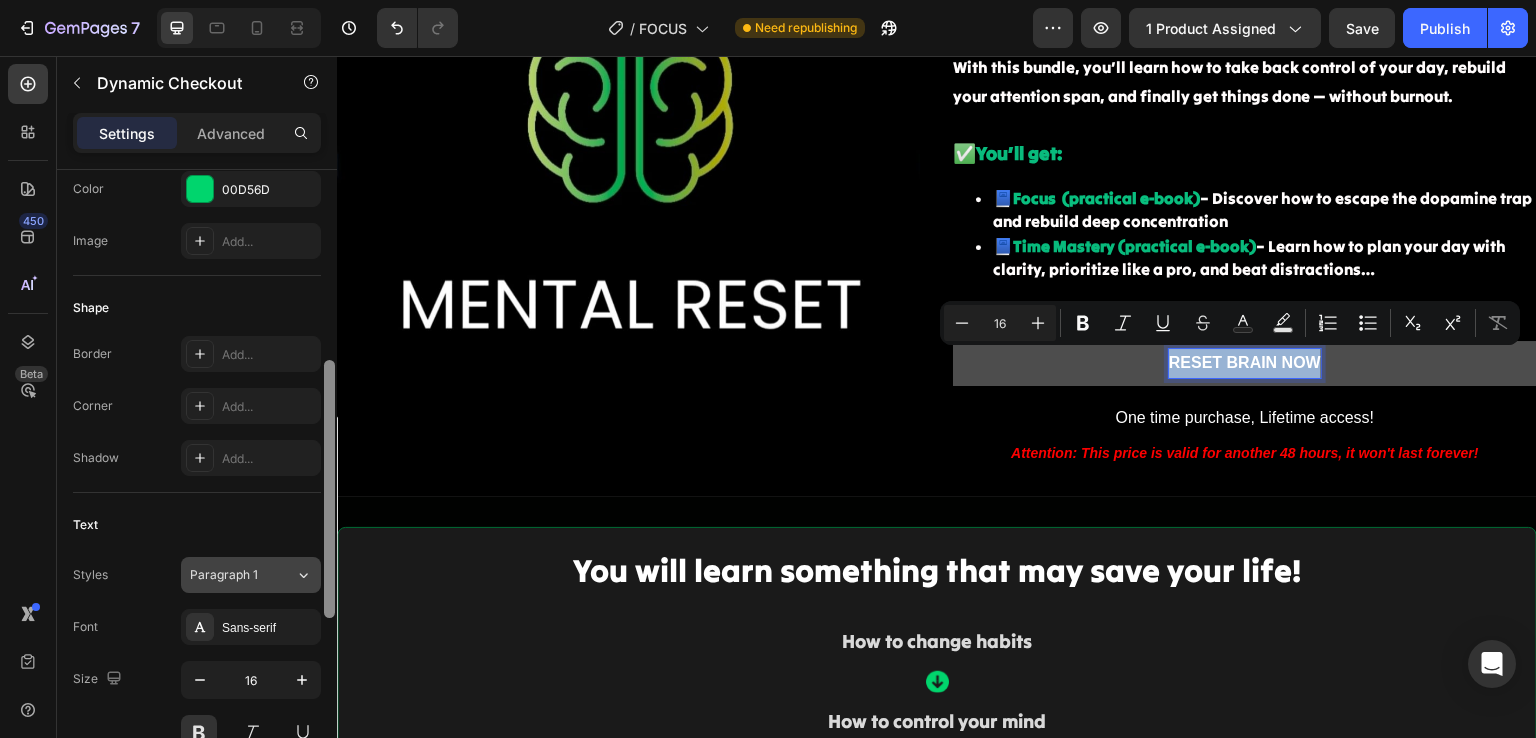 scroll, scrollTop: 544, scrollLeft: 0, axis: vertical 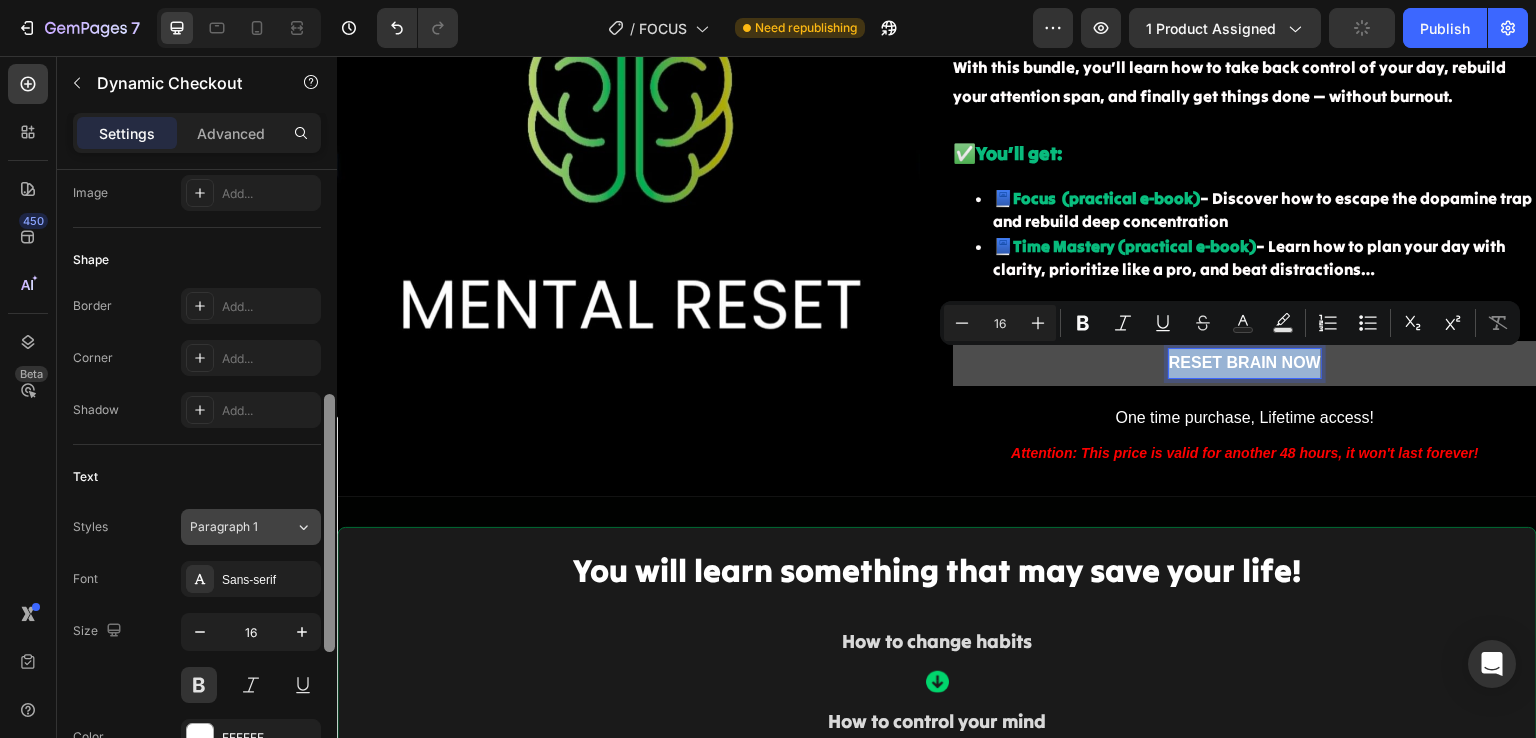 drag, startPoint x: 328, startPoint y: 300, endPoint x: 313, endPoint y: 525, distance: 225.49945 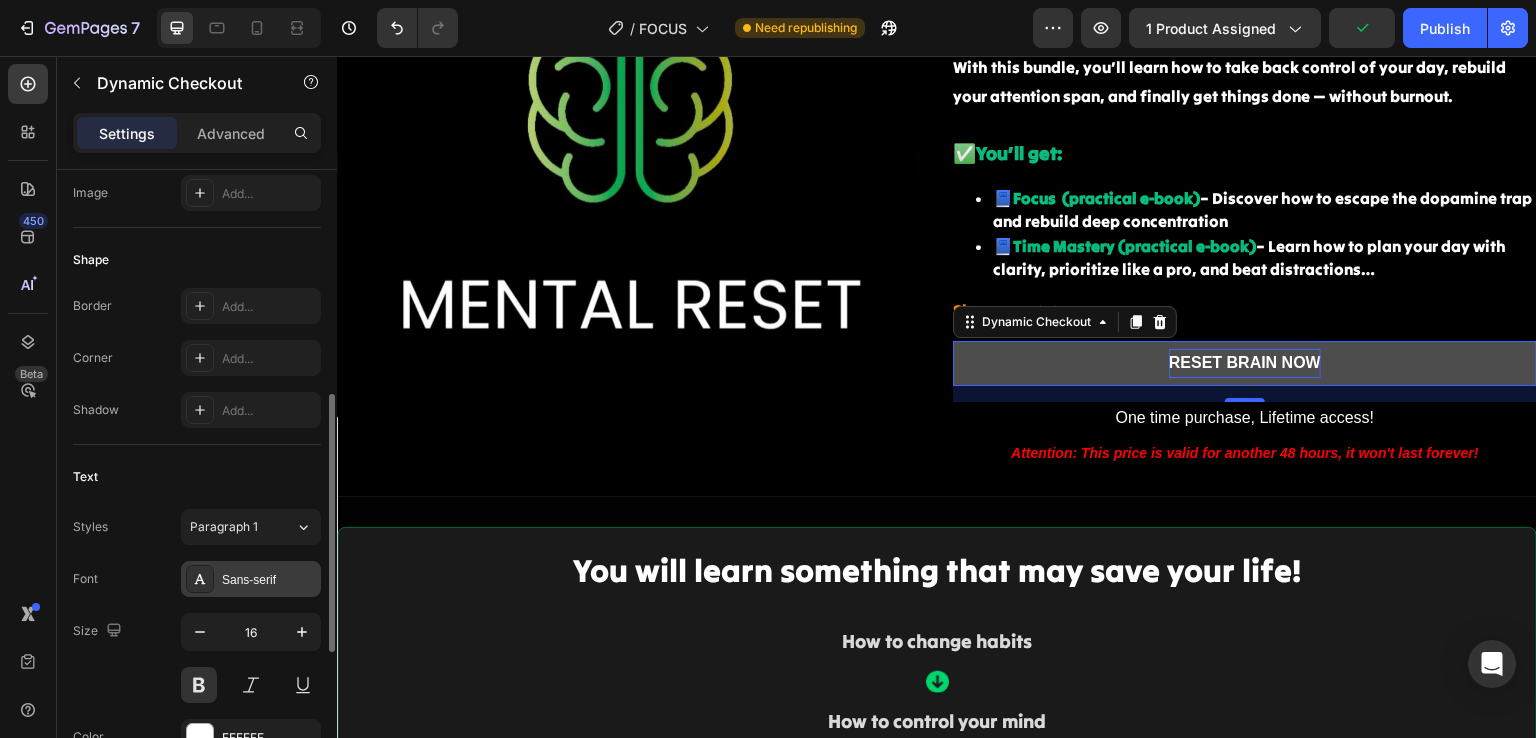 click on "Sans-serif" at bounding box center [269, 580] 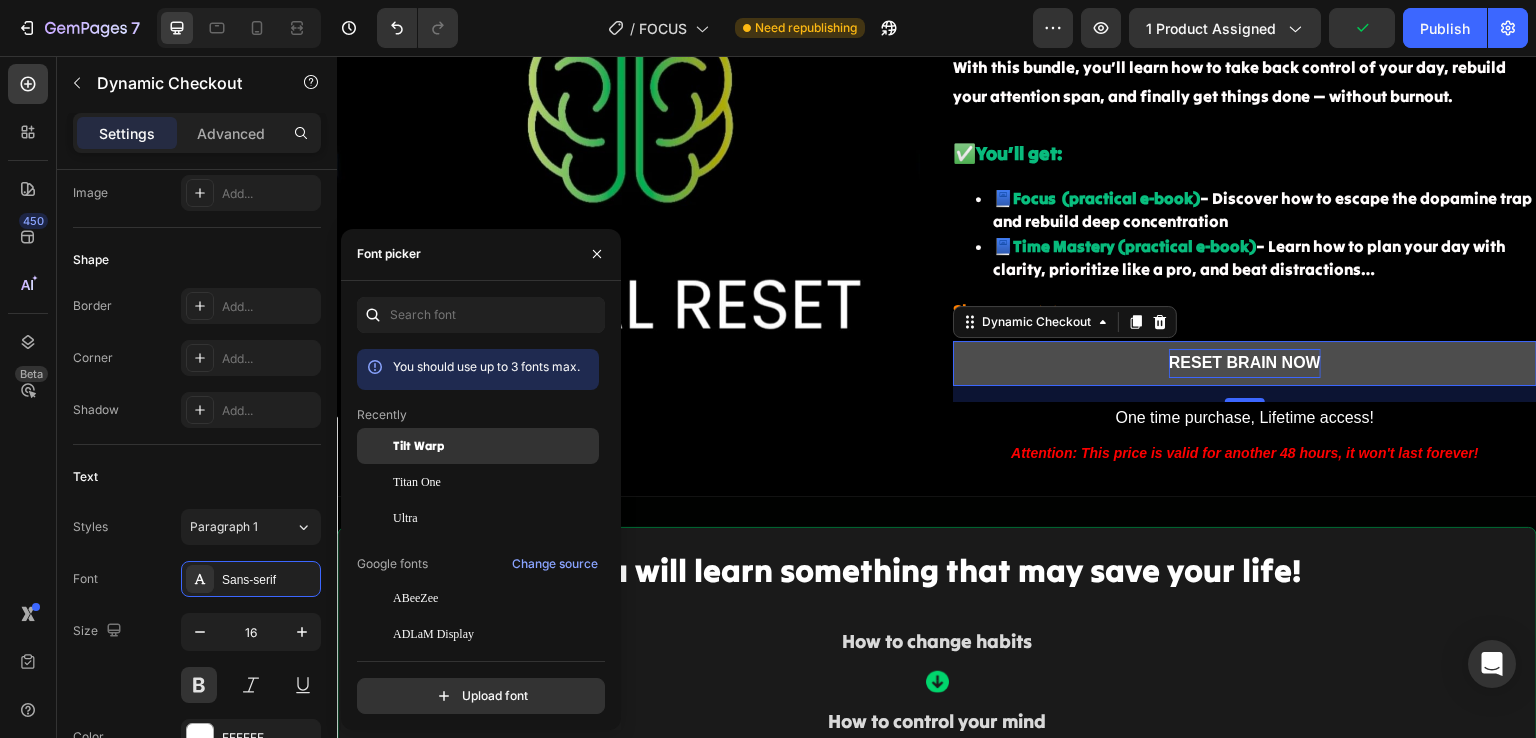 click on "Tilt Warp" at bounding box center (418, 446) 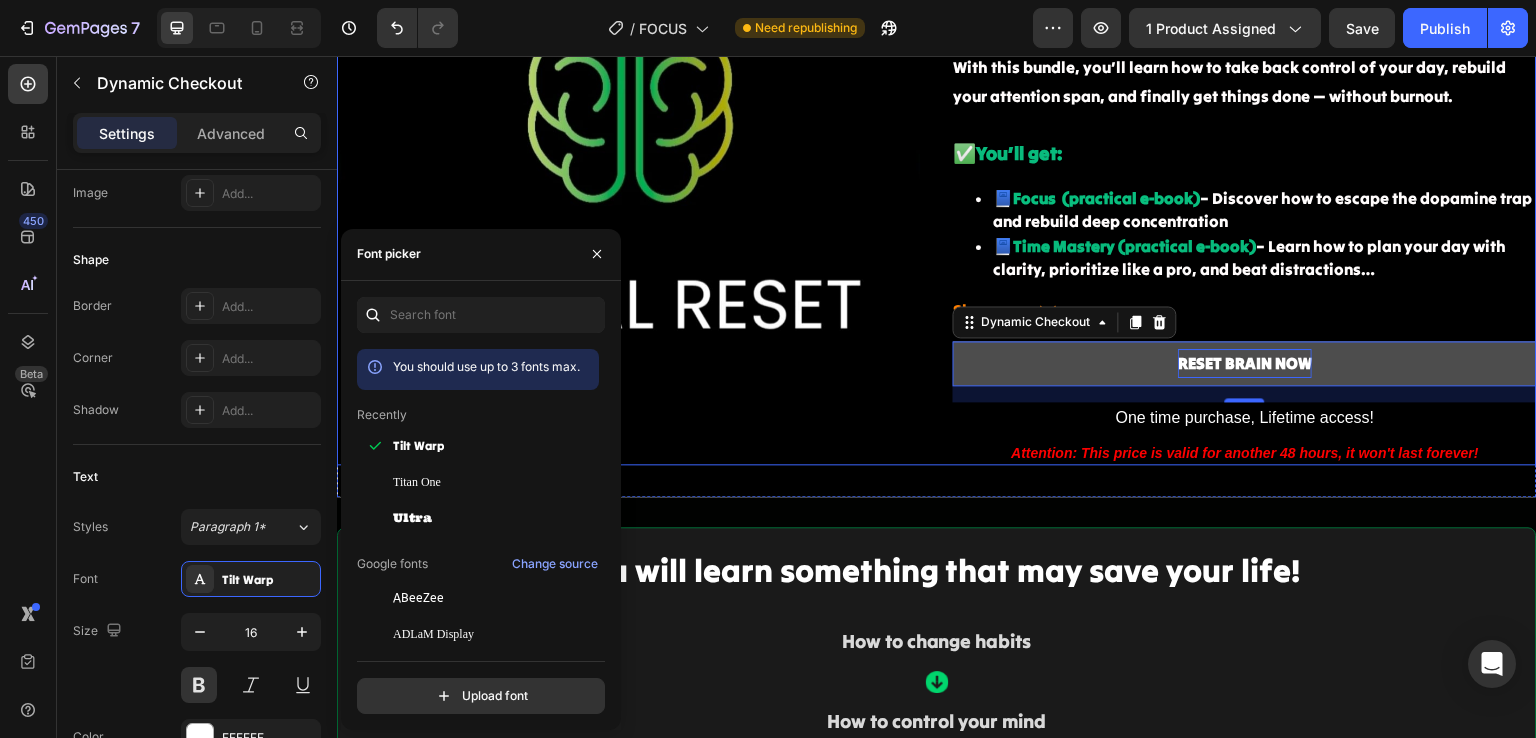 click on "Product Images" at bounding box center (629, 149) 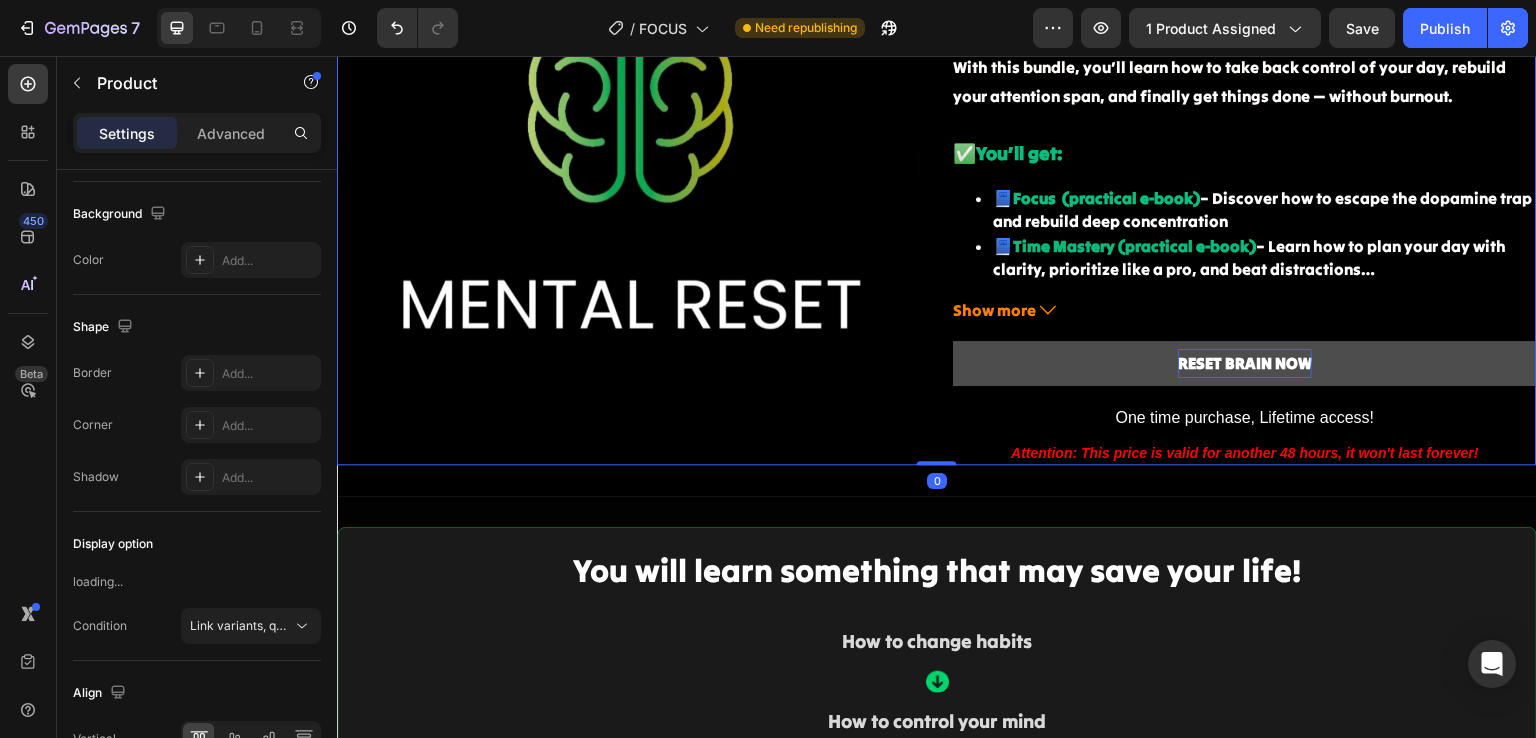 scroll, scrollTop: 0, scrollLeft: 0, axis: both 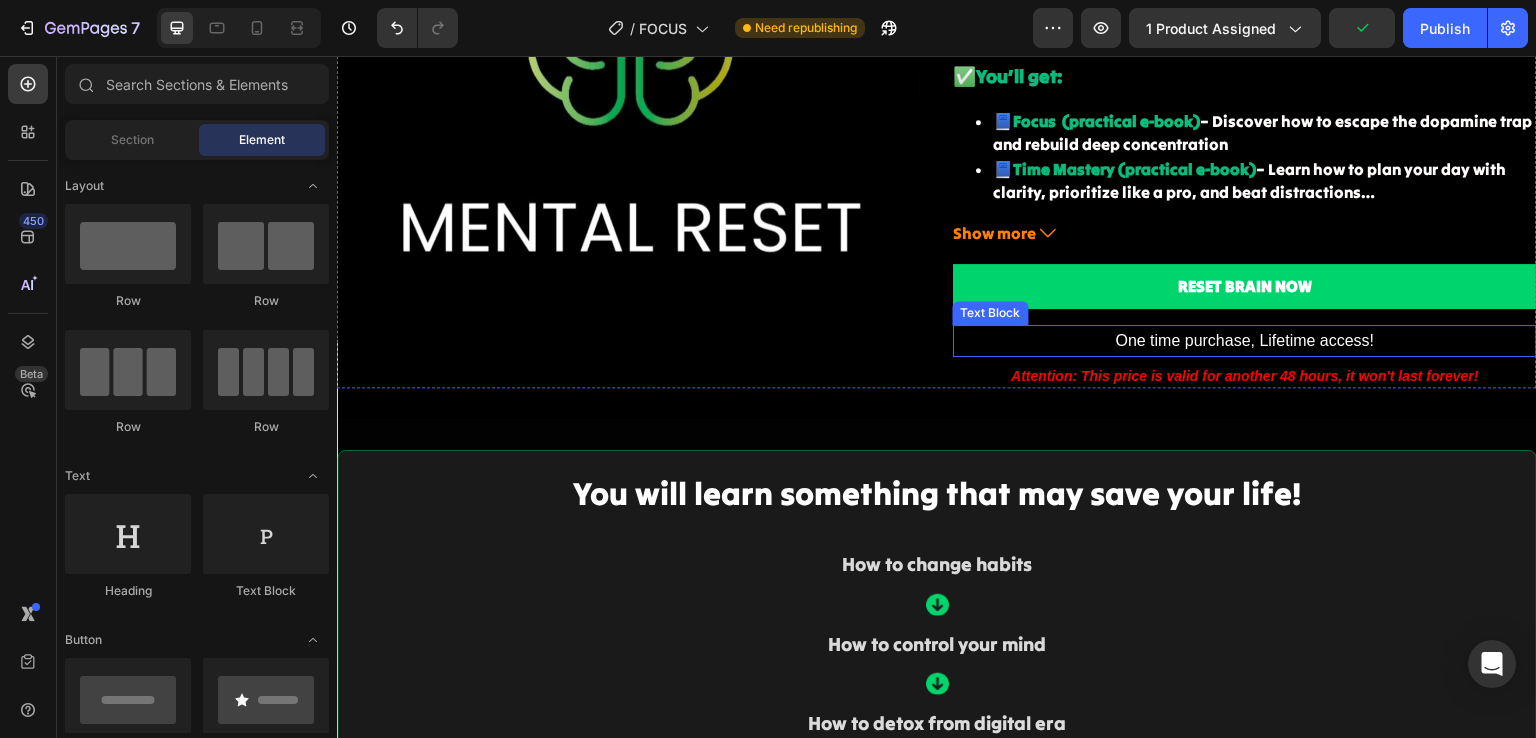 click on "One time purchase, Lifetime access!" at bounding box center (1245, 341) 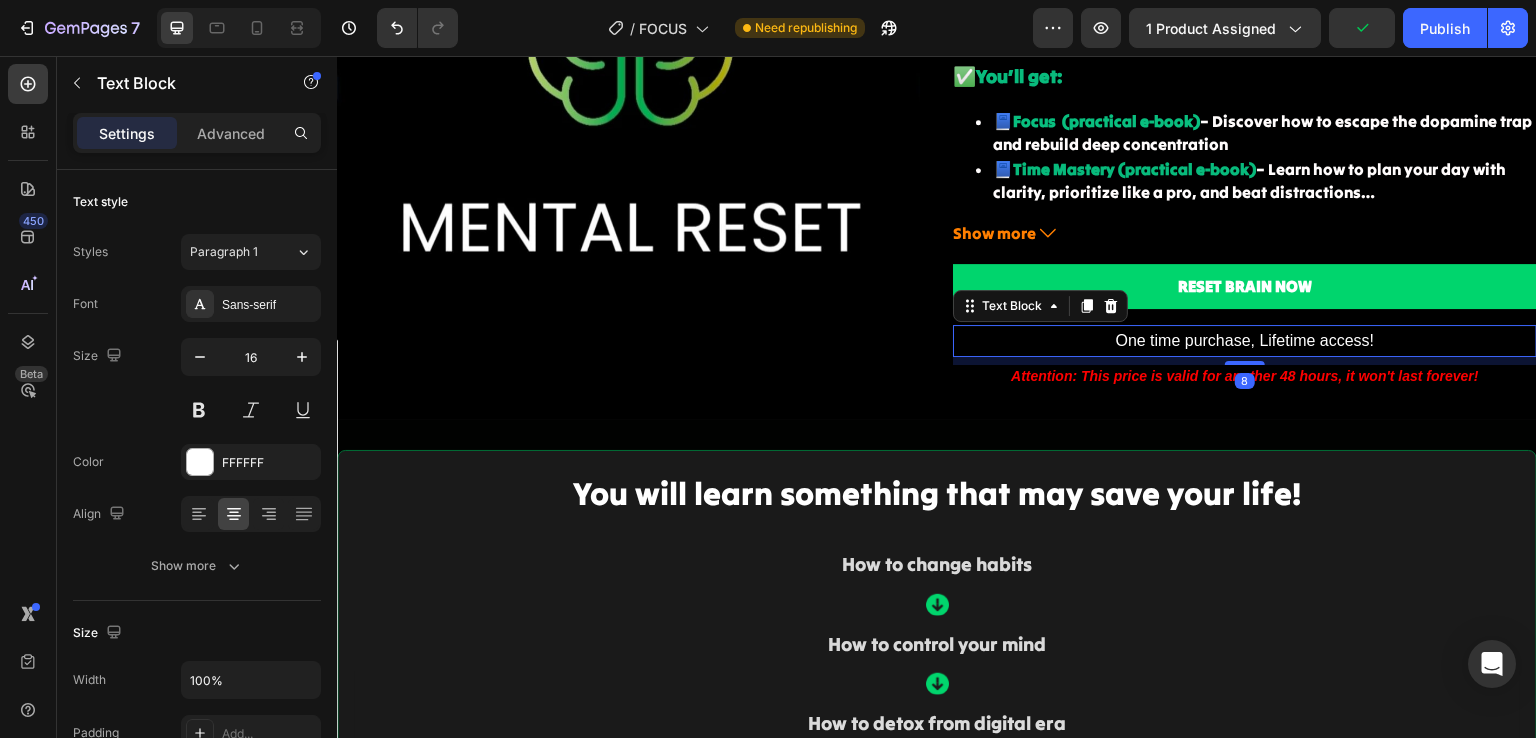 click on "One time purchase, Lifetime access!" at bounding box center [1245, 341] 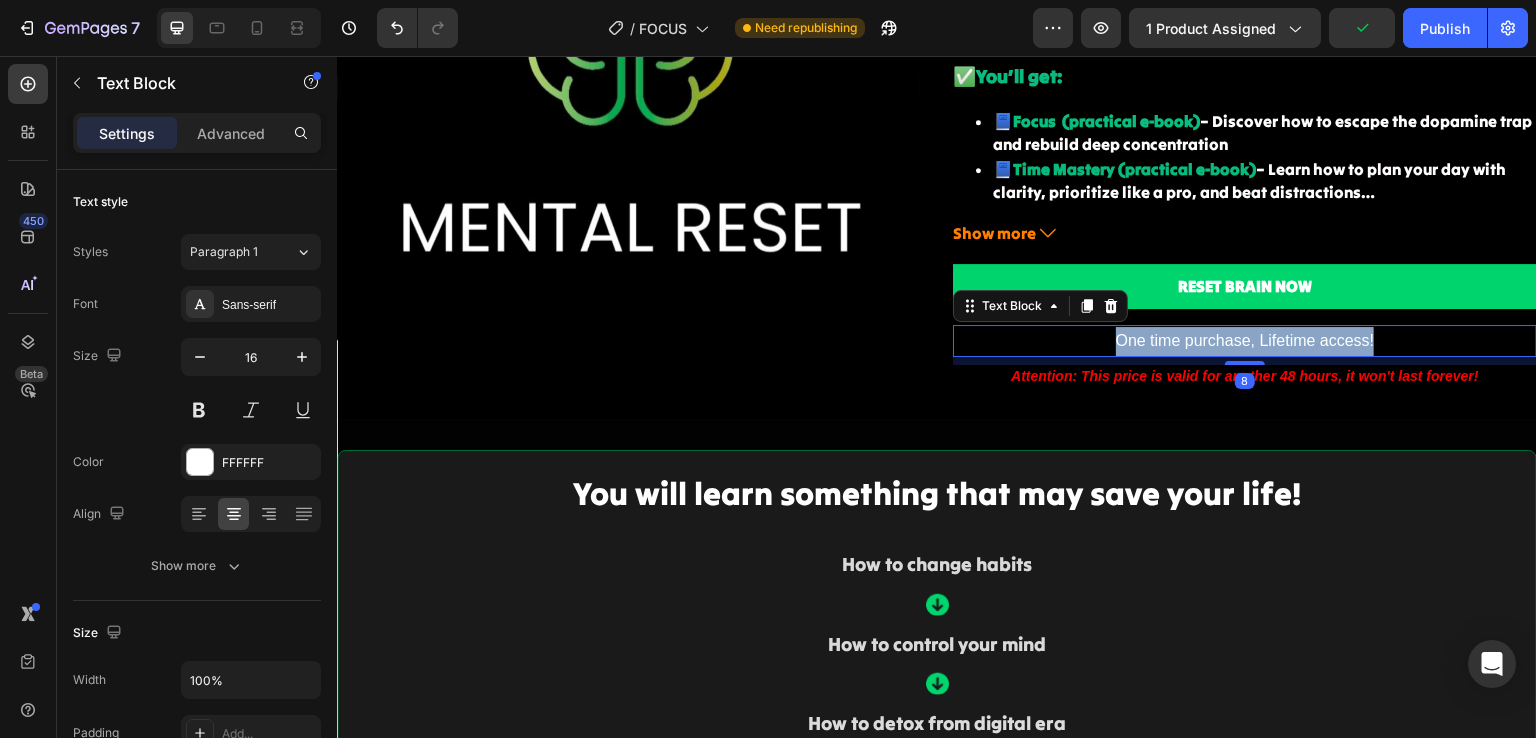 click on "One time purchase, Lifetime access!" at bounding box center [1245, 341] 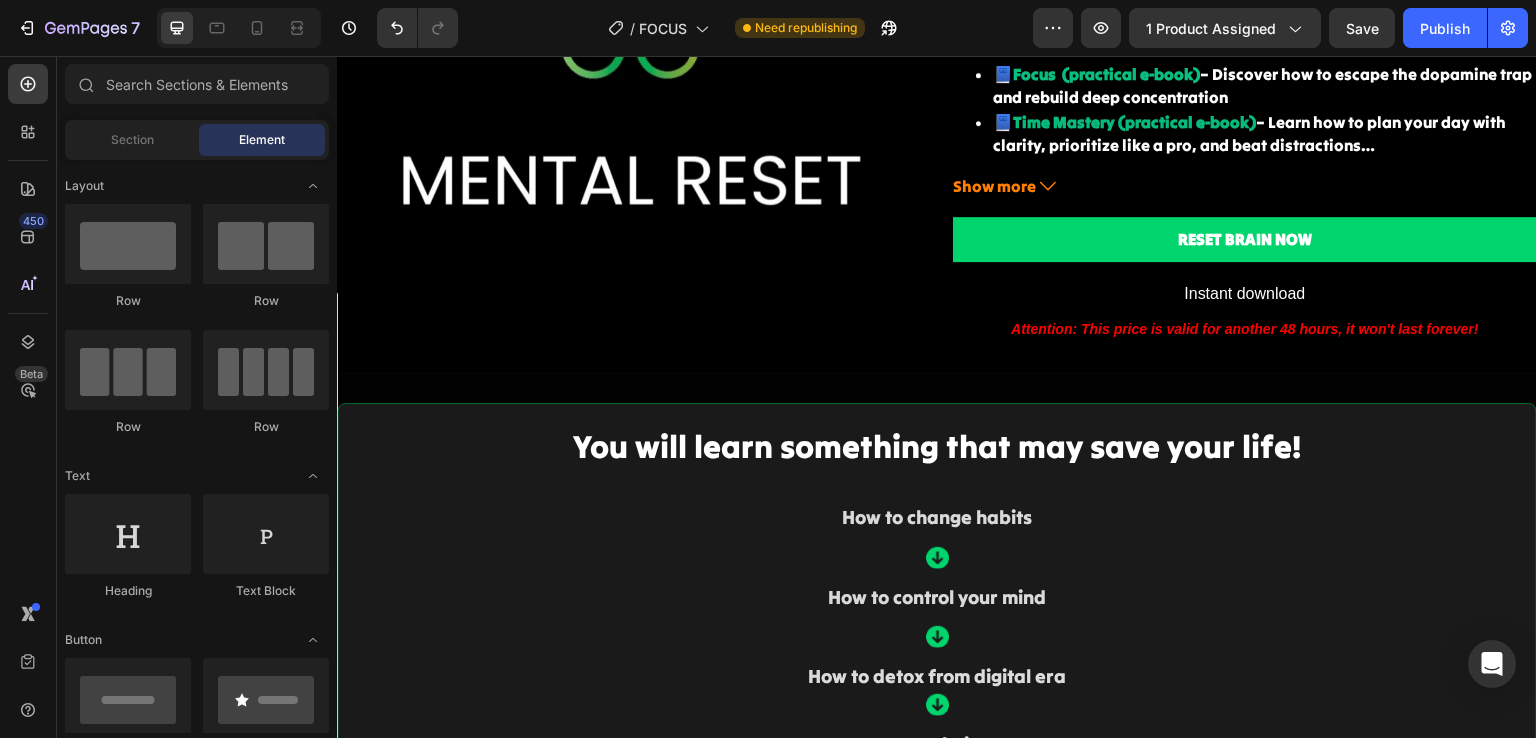 scroll, scrollTop: 1677, scrollLeft: 0, axis: vertical 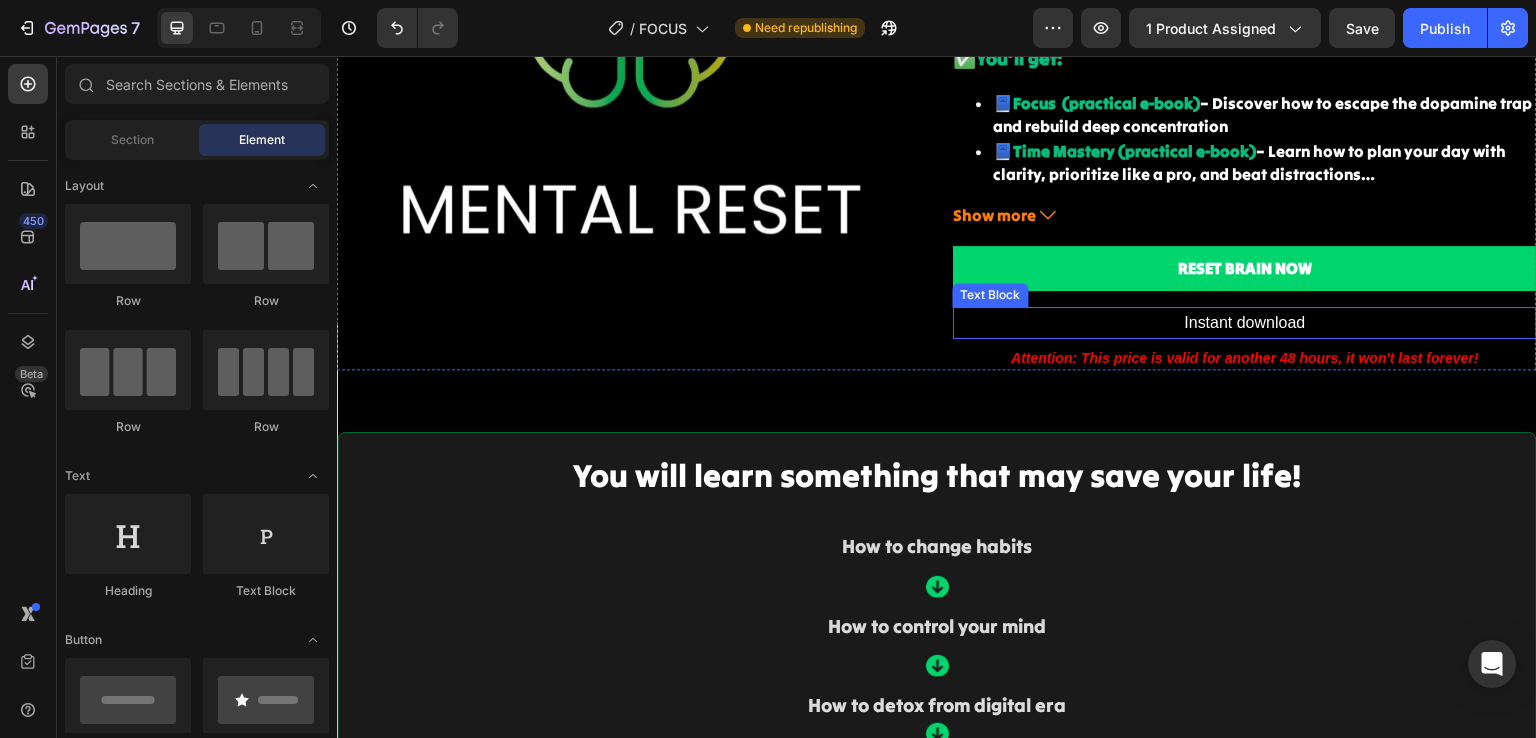 click on "Instant download" at bounding box center (1245, 323) 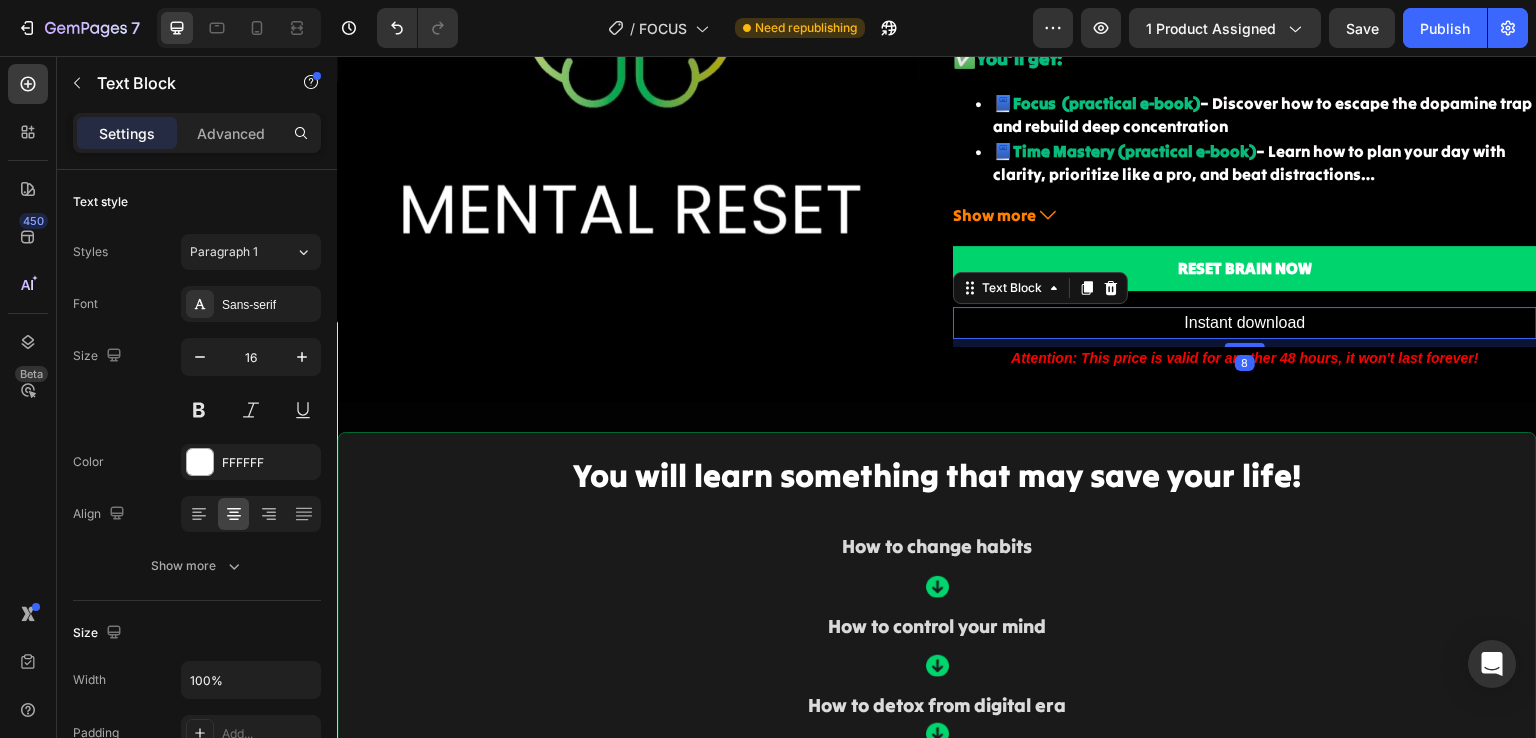 click on "Instant download" at bounding box center (1245, 323) 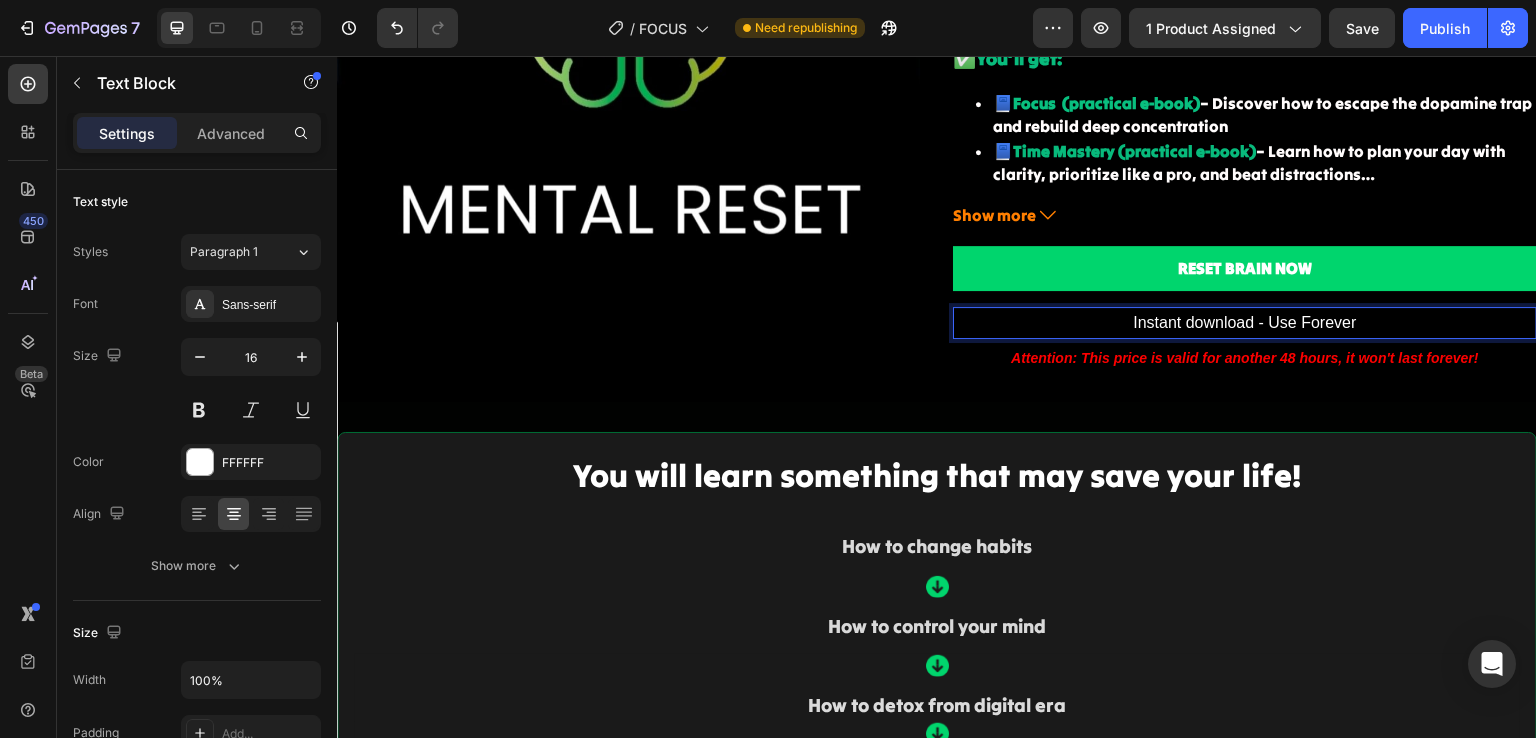 click on "Instant download - Use Forever" at bounding box center (1245, 323) 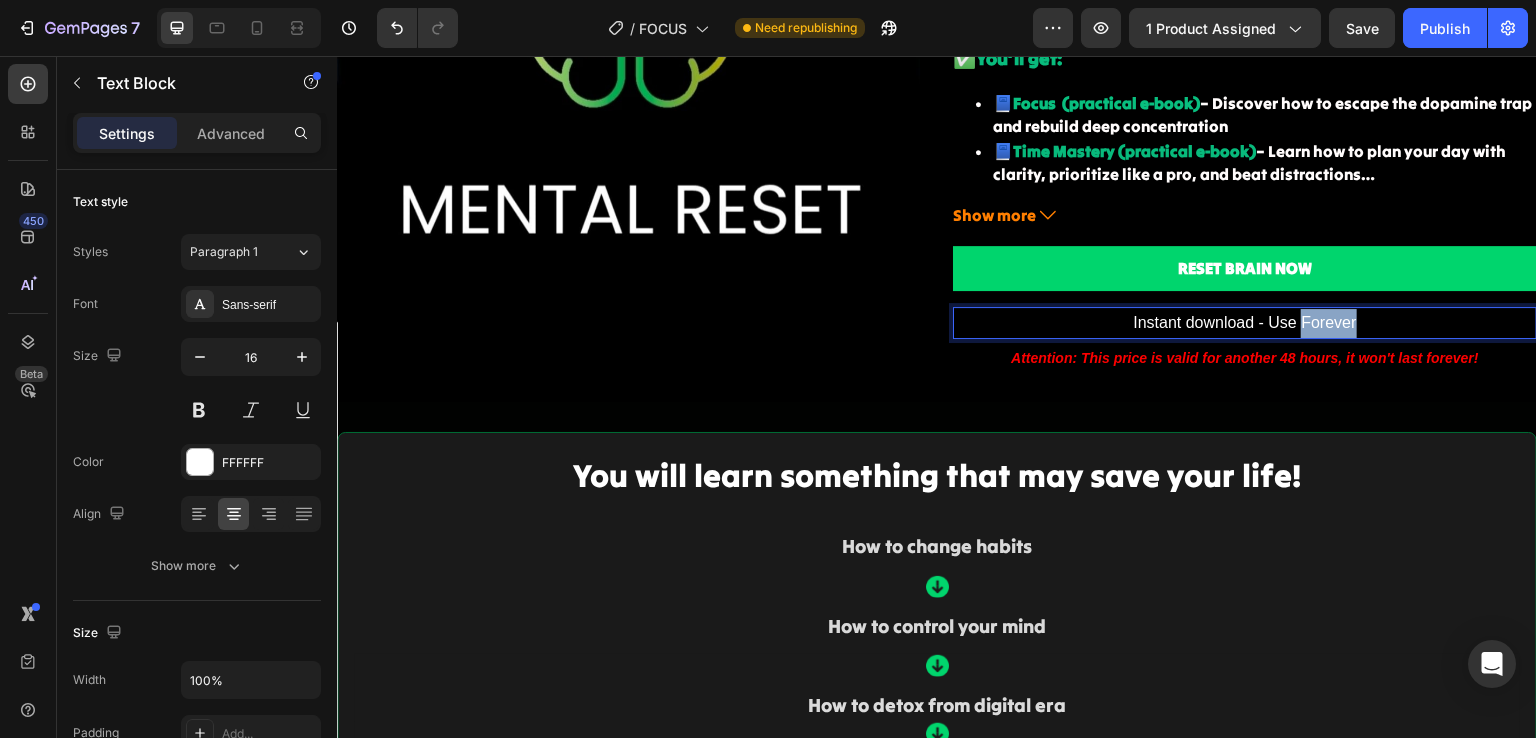 click on "Instant download - Use Forever" at bounding box center [1245, 323] 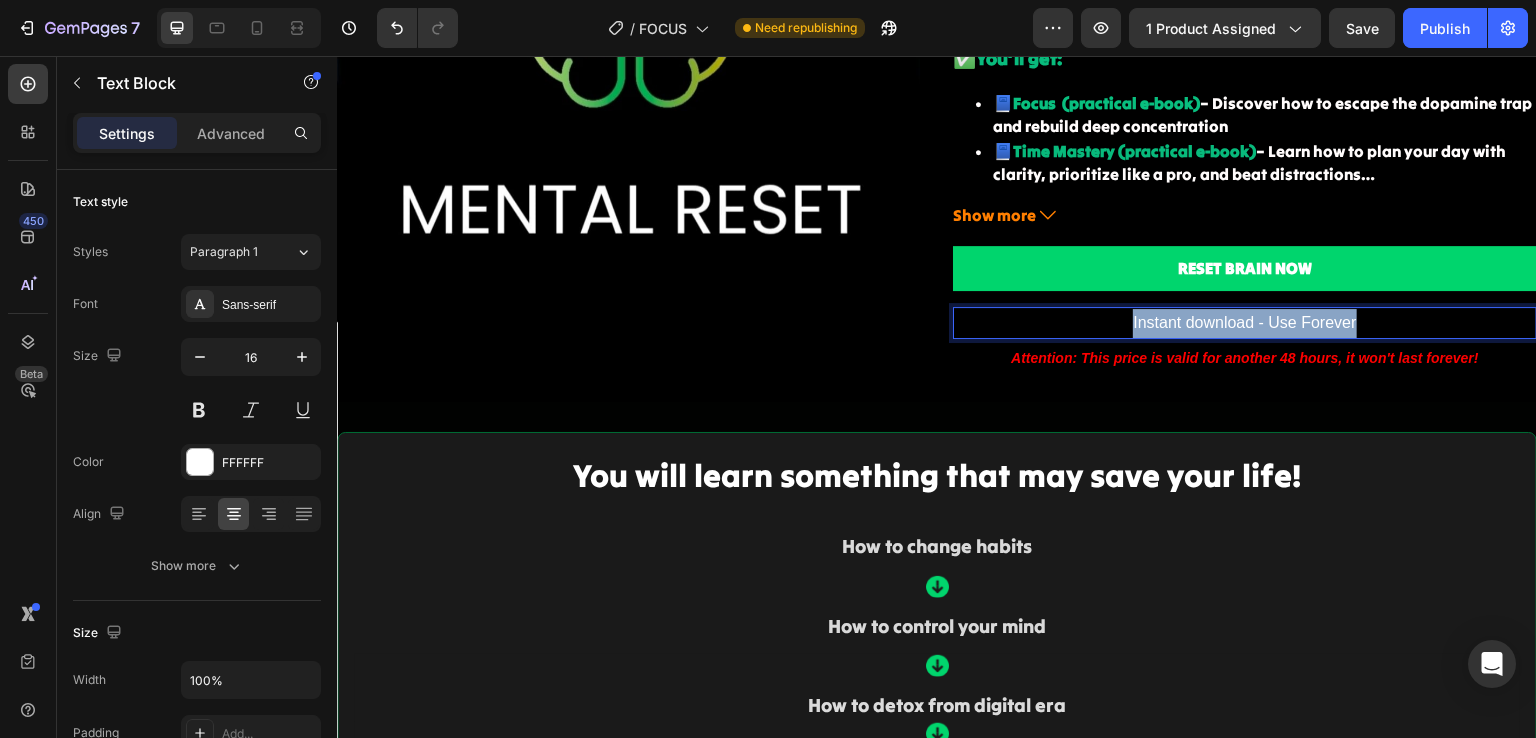 click on "Instant download - Use Forever" at bounding box center (1245, 323) 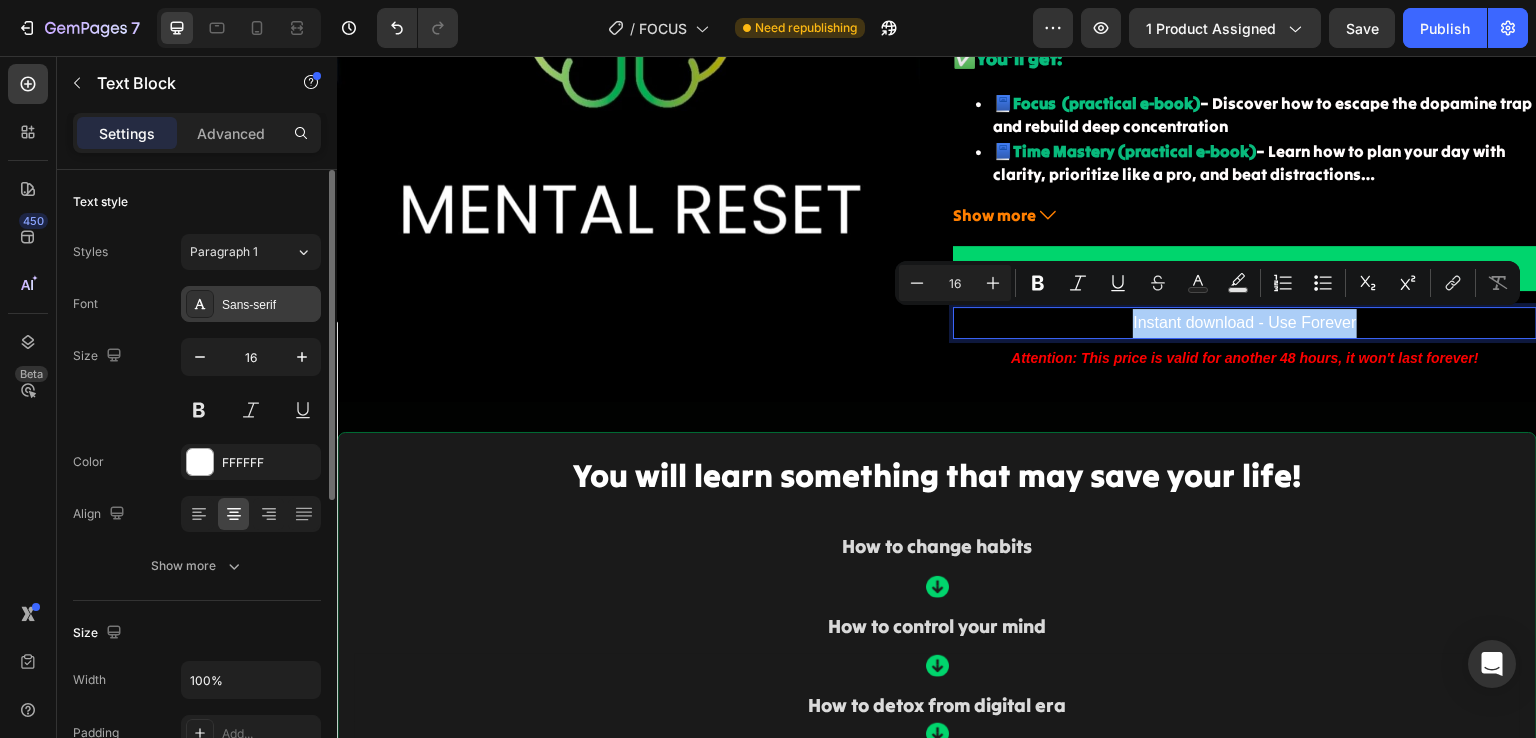 click on "Sans-serif" at bounding box center (251, 304) 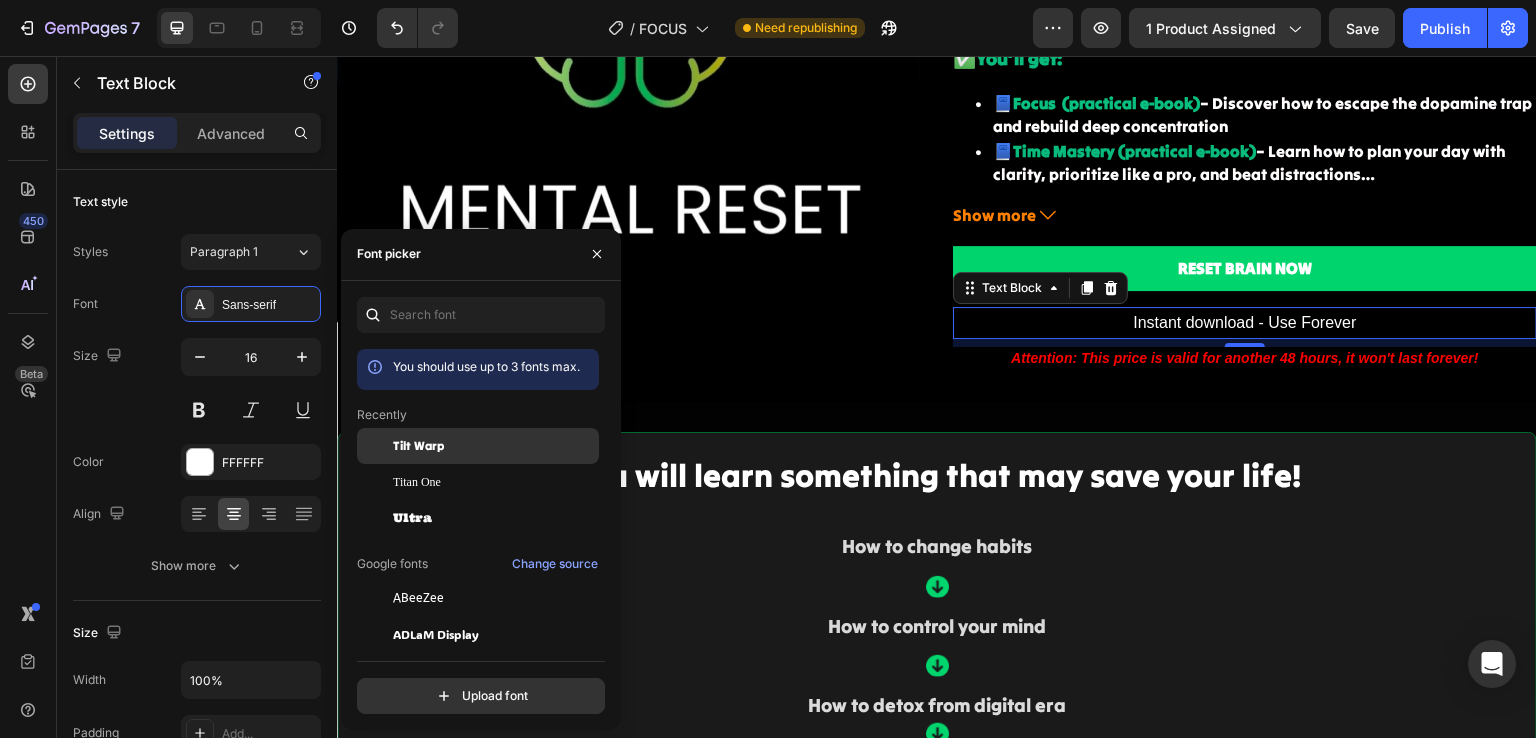click on "Tilt Warp" at bounding box center (418, 446) 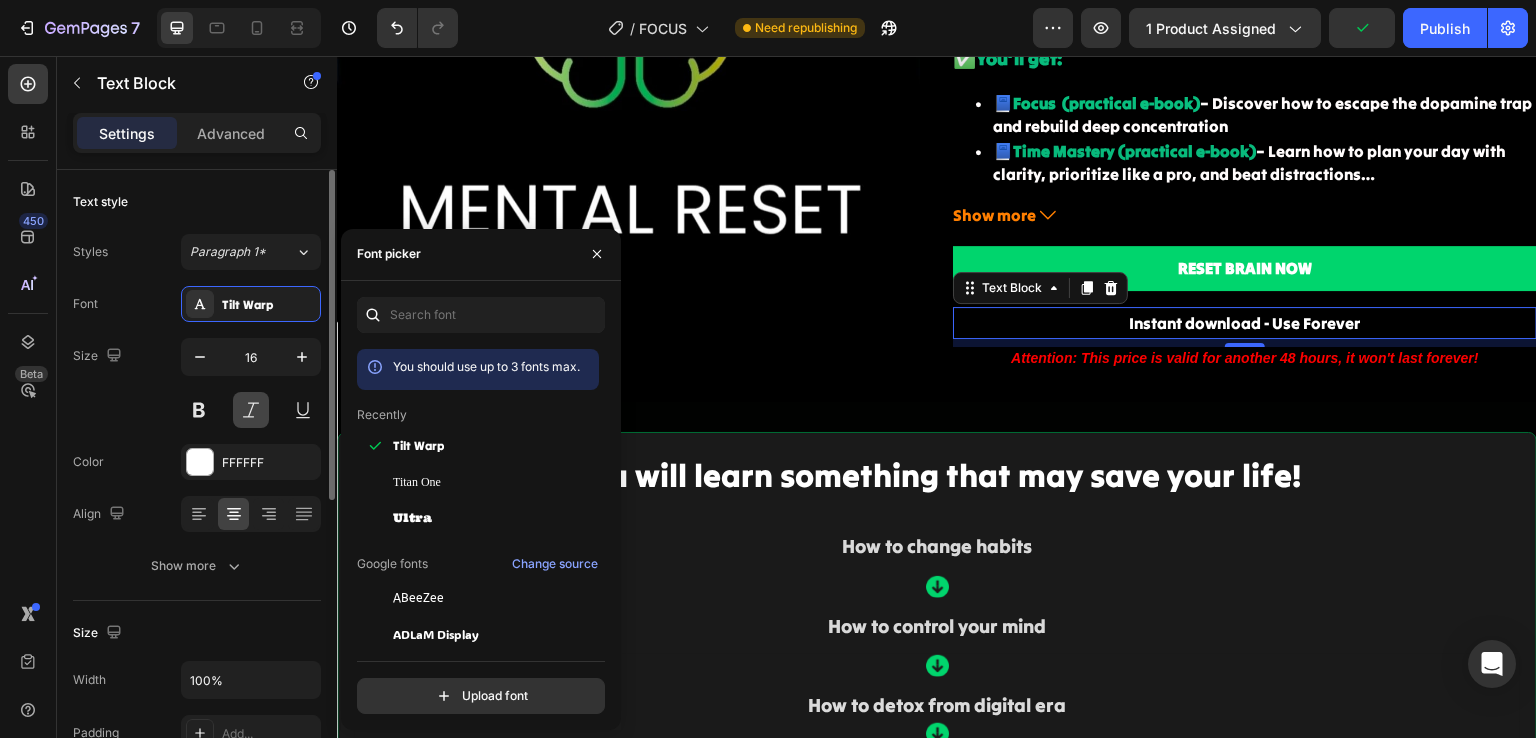 click at bounding box center [251, 410] 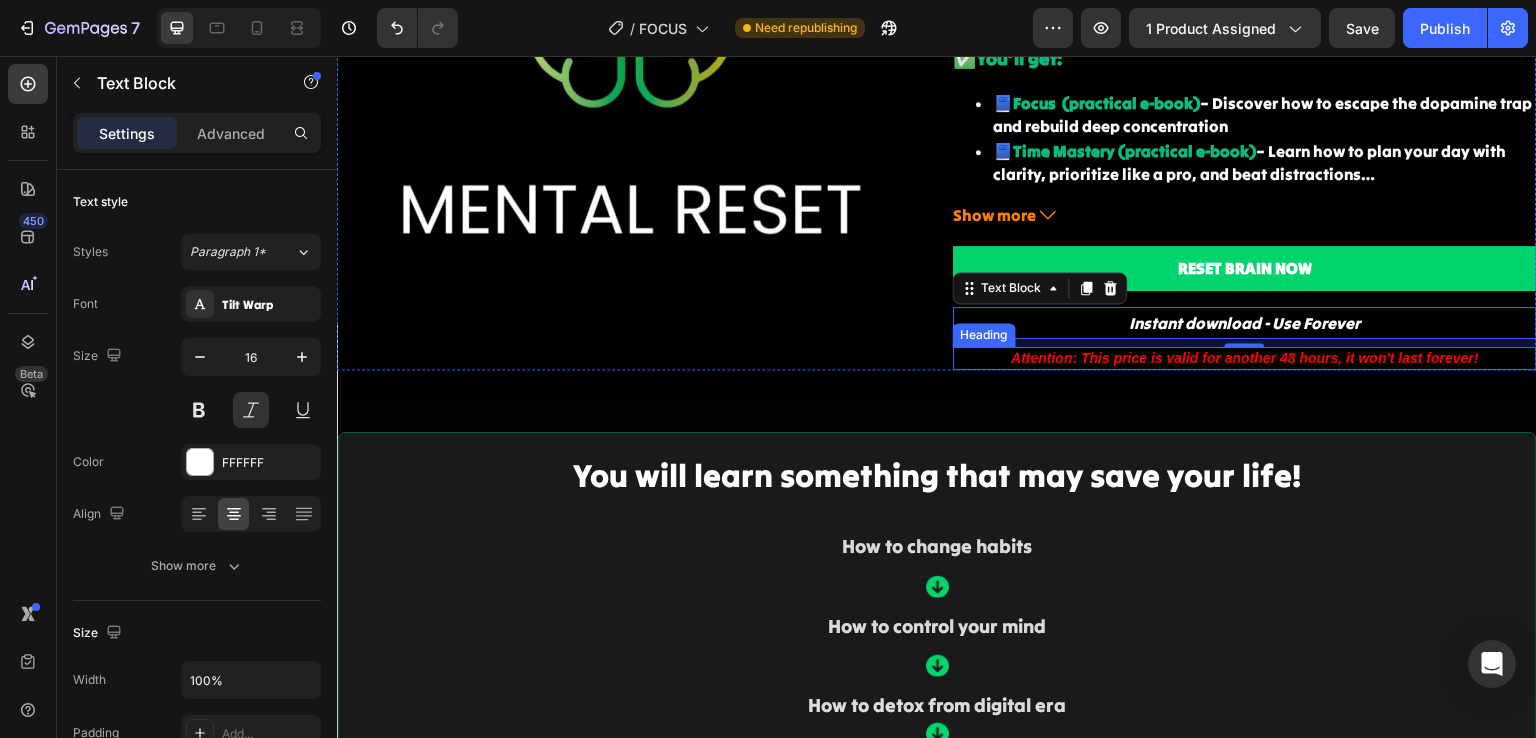 click on "Attention: This price is valid for another 48 hours, it won't last forever!" at bounding box center [1245, 358] 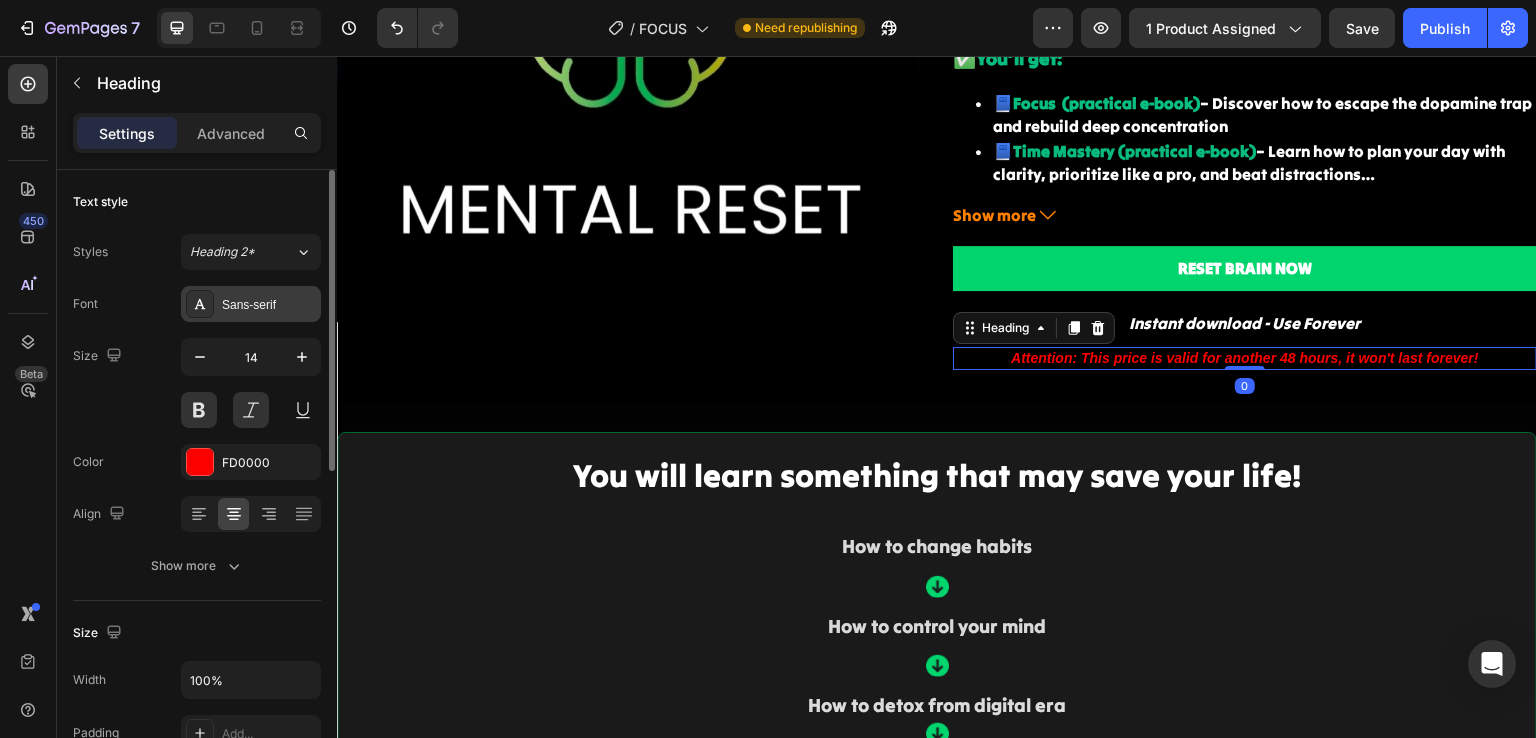 click on "Sans-serif" at bounding box center [251, 304] 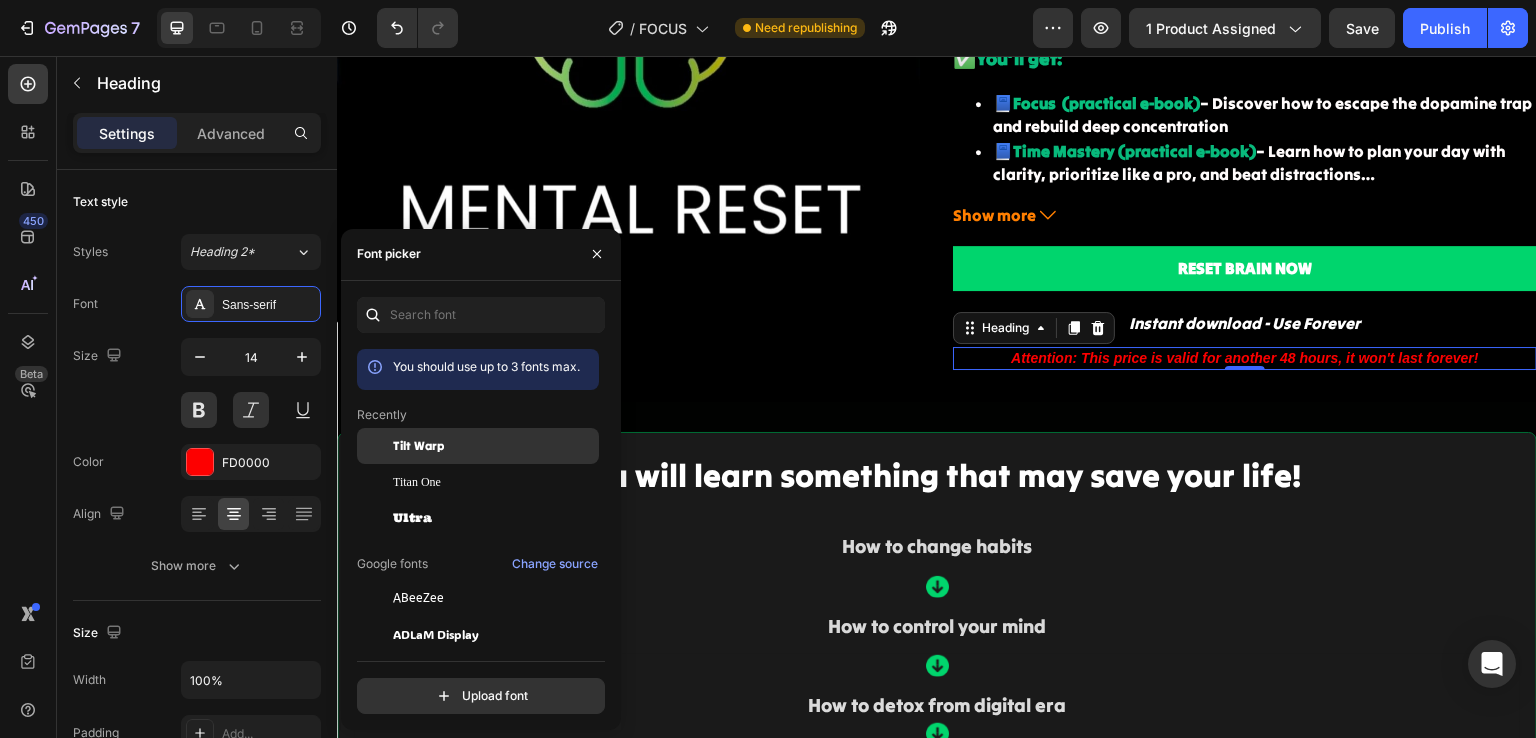 click on "Tilt Warp" at bounding box center [418, 446] 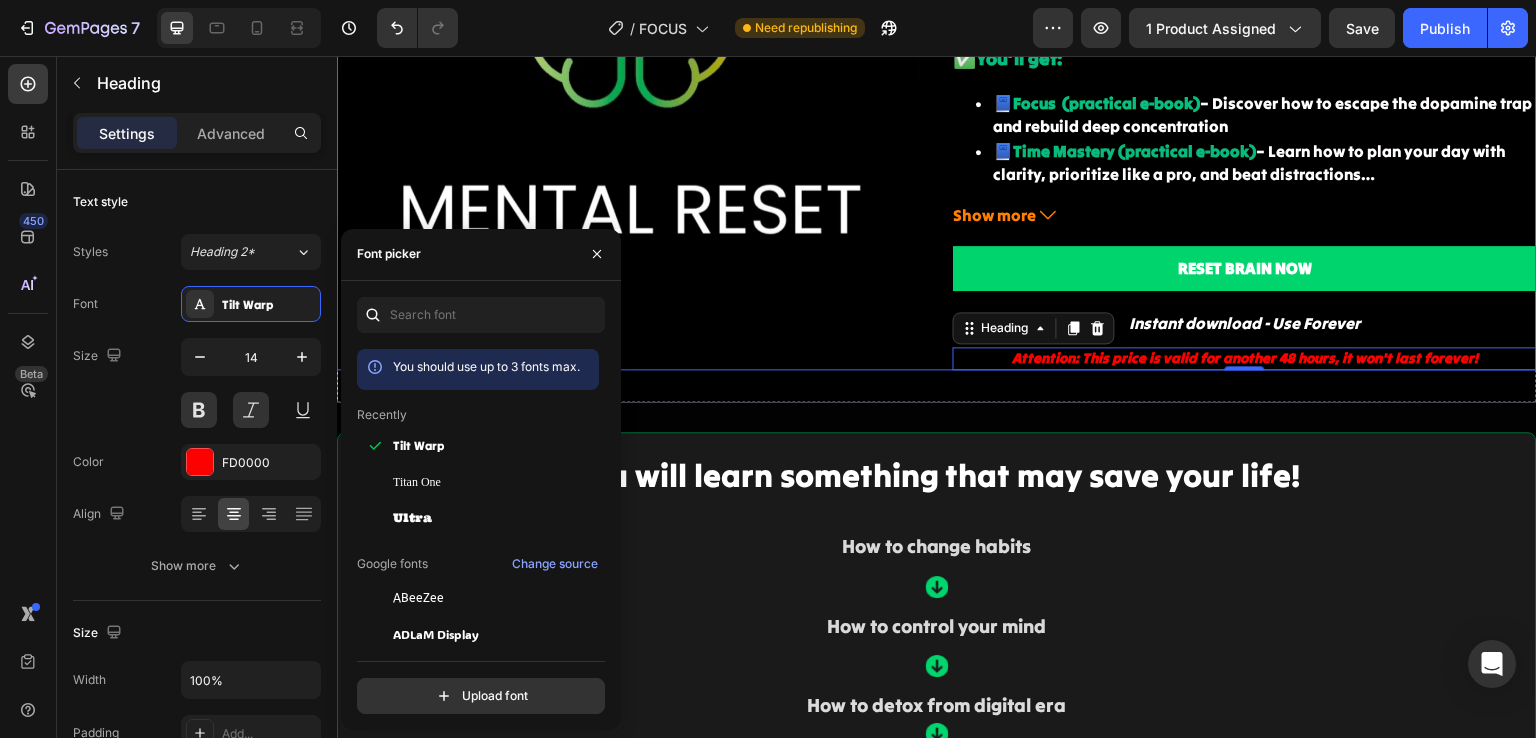 click on "Product Images" at bounding box center [629, 54] 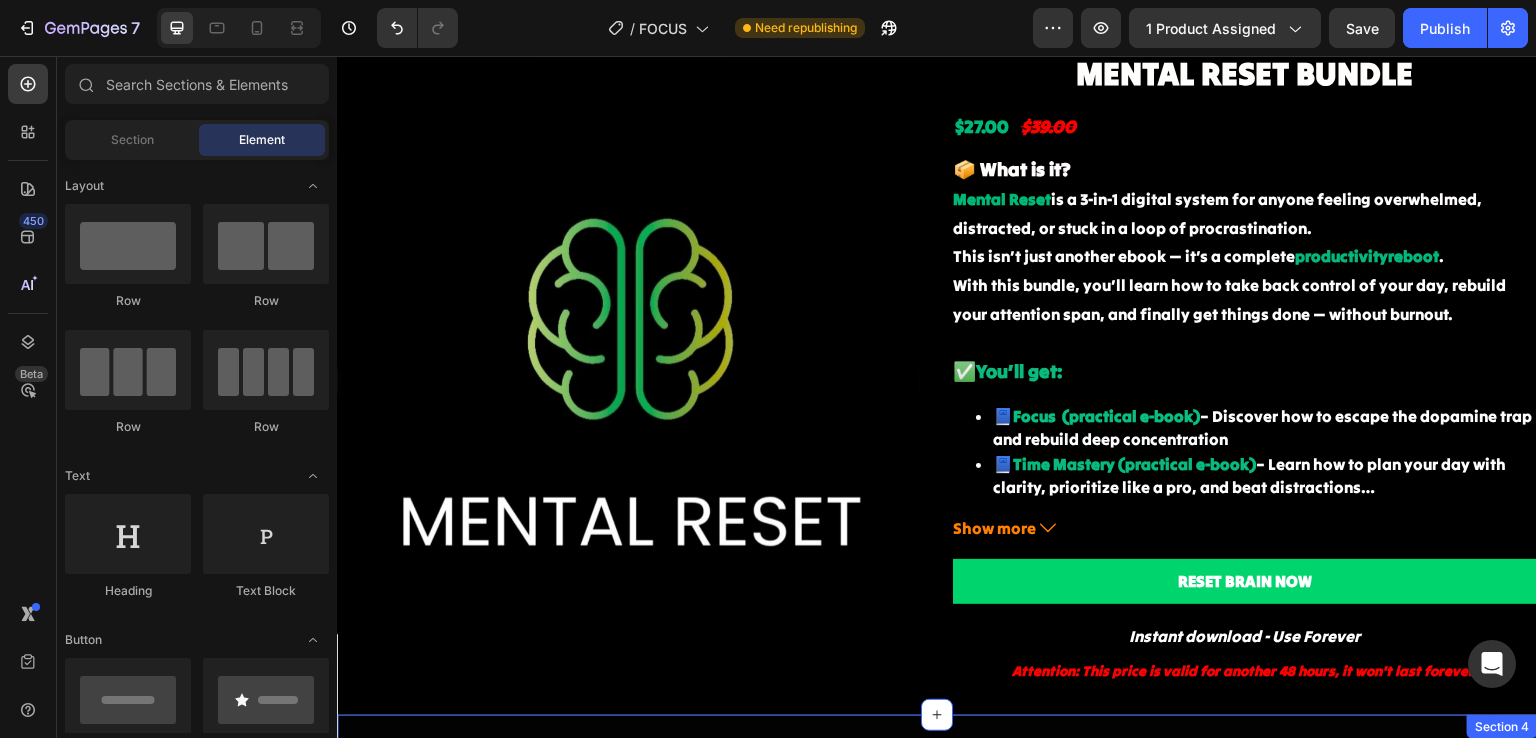 scroll, scrollTop: 1332, scrollLeft: 0, axis: vertical 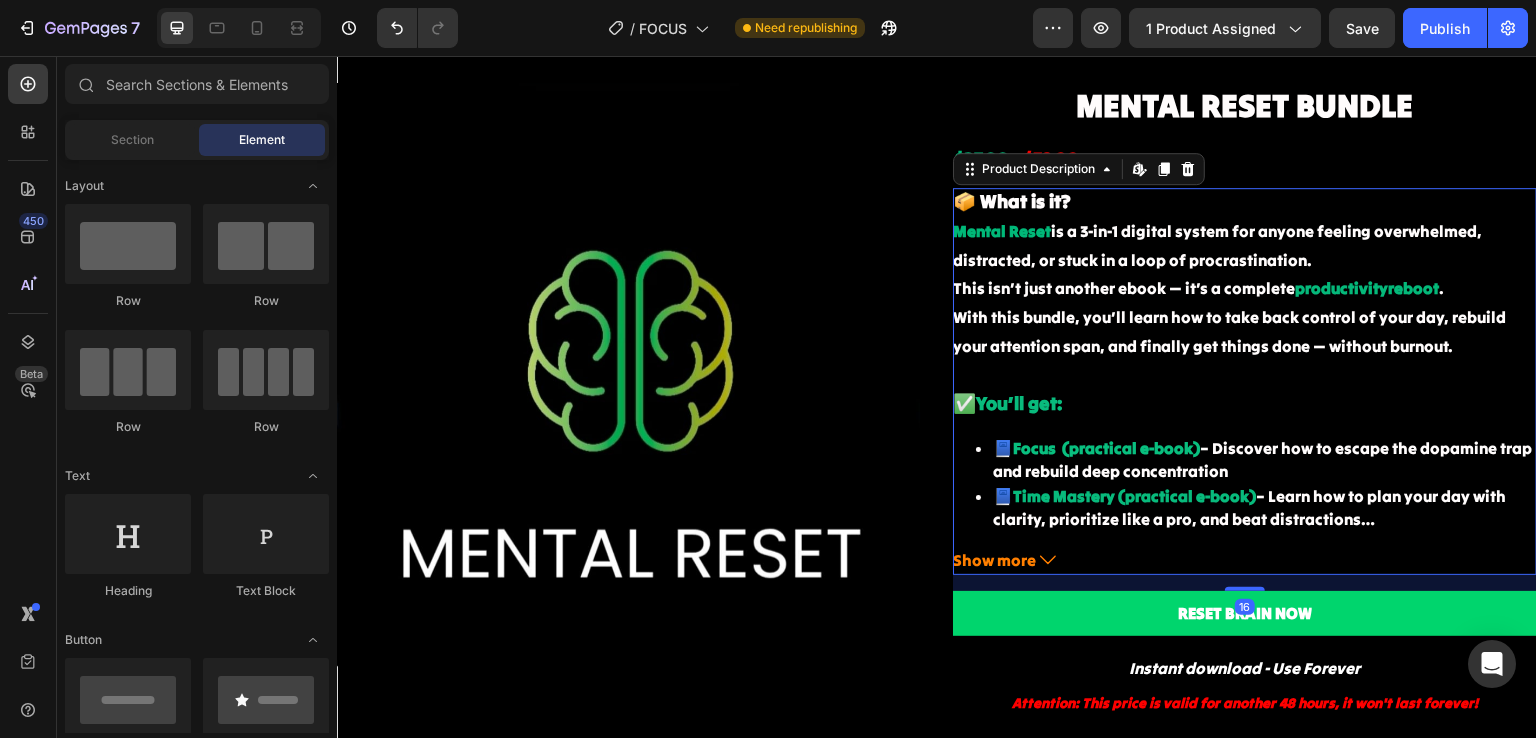 click on "Show more" at bounding box center [994, 560] 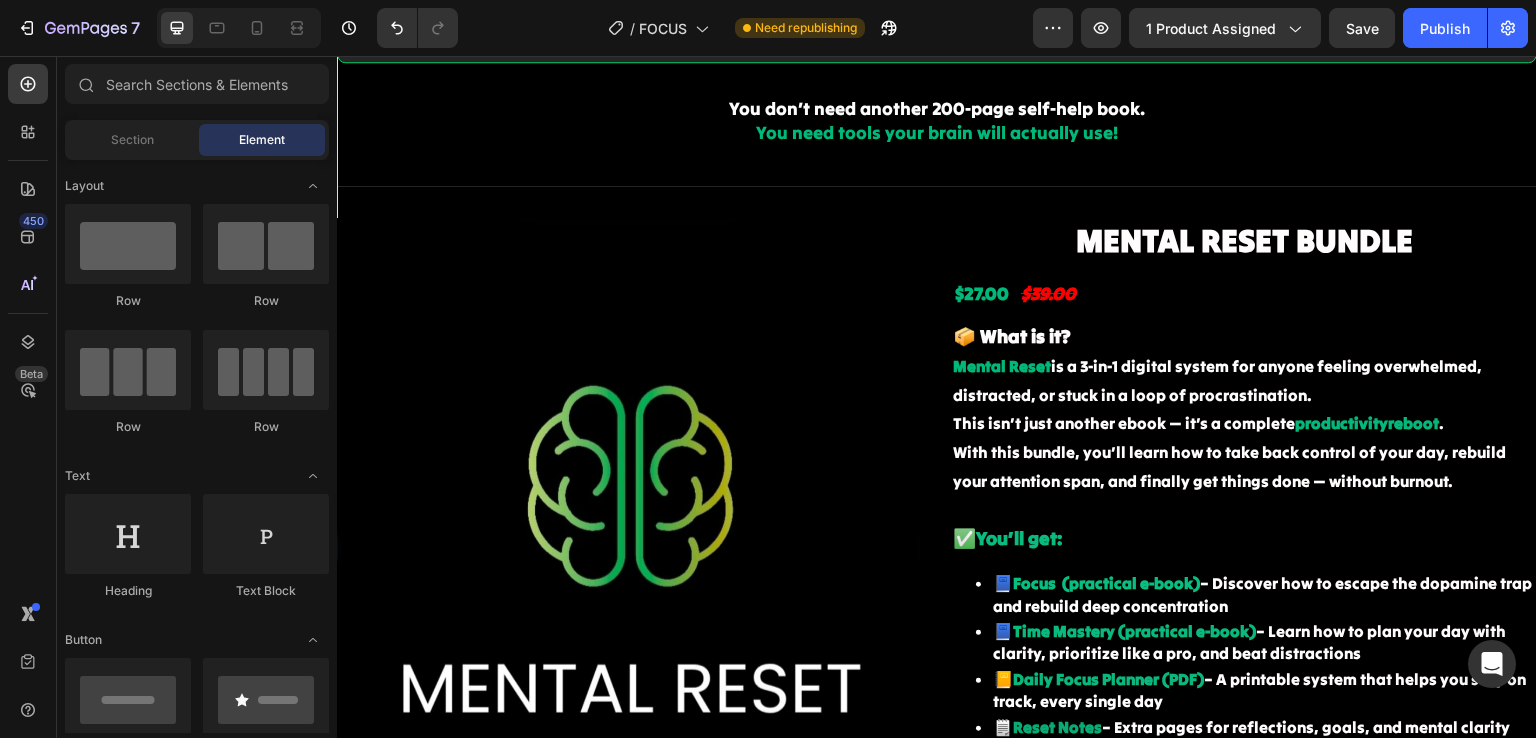 scroll, scrollTop: 1229, scrollLeft: 0, axis: vertical 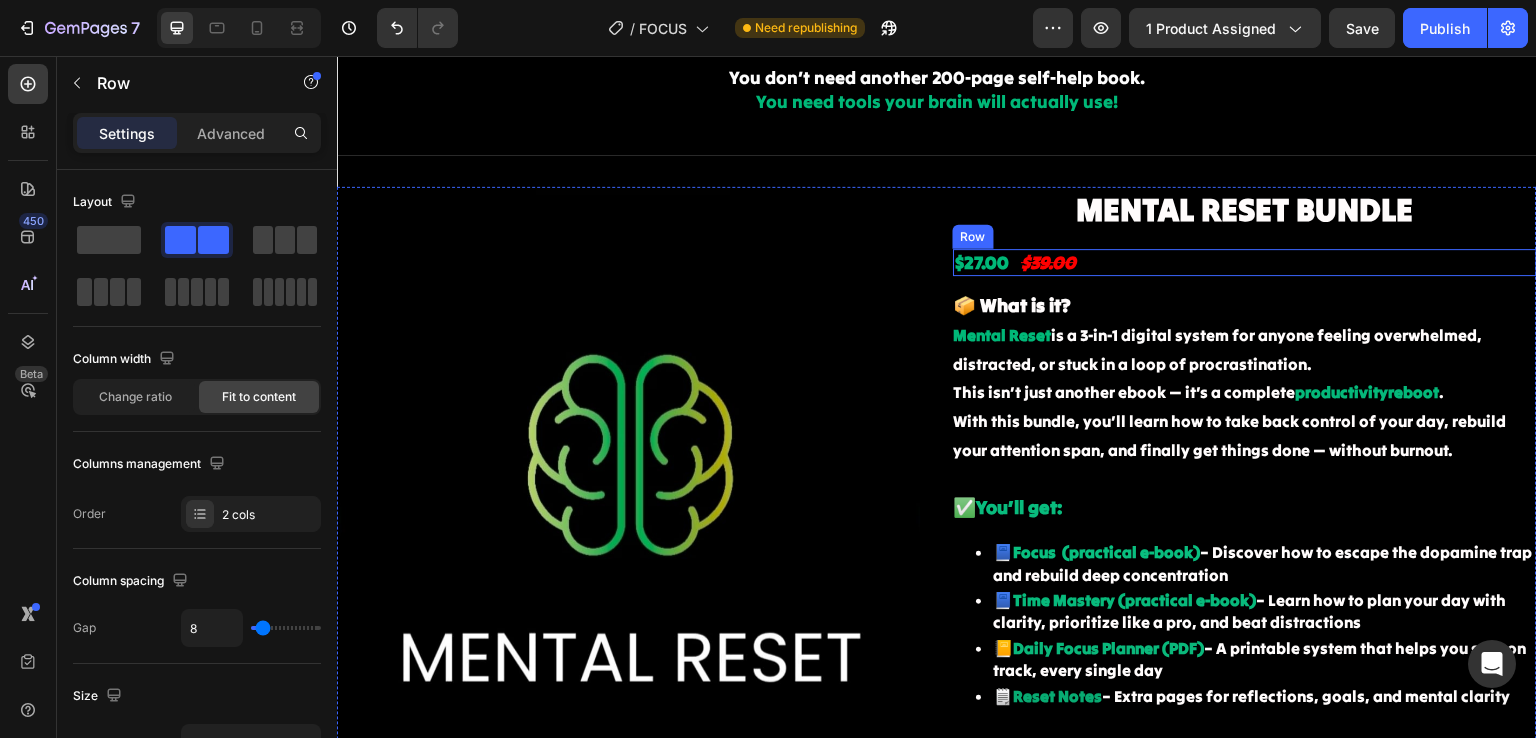 click on "$27.00 Product Price Product Price $39.00 Product Price Product Price Row" at bounding box center [1245, 262] 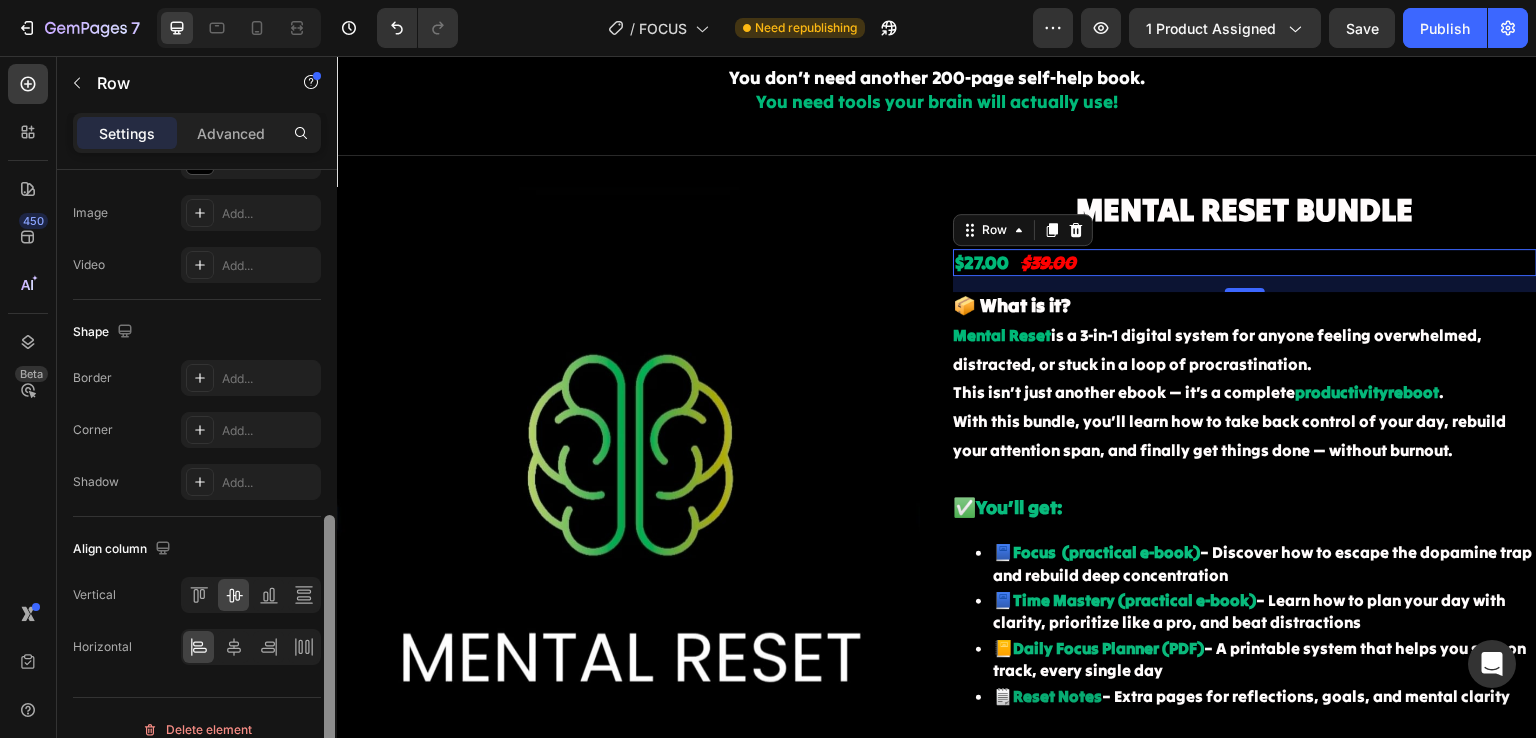 scroll, scrollTop: 820, scrollLeft: 0, axis: vertical 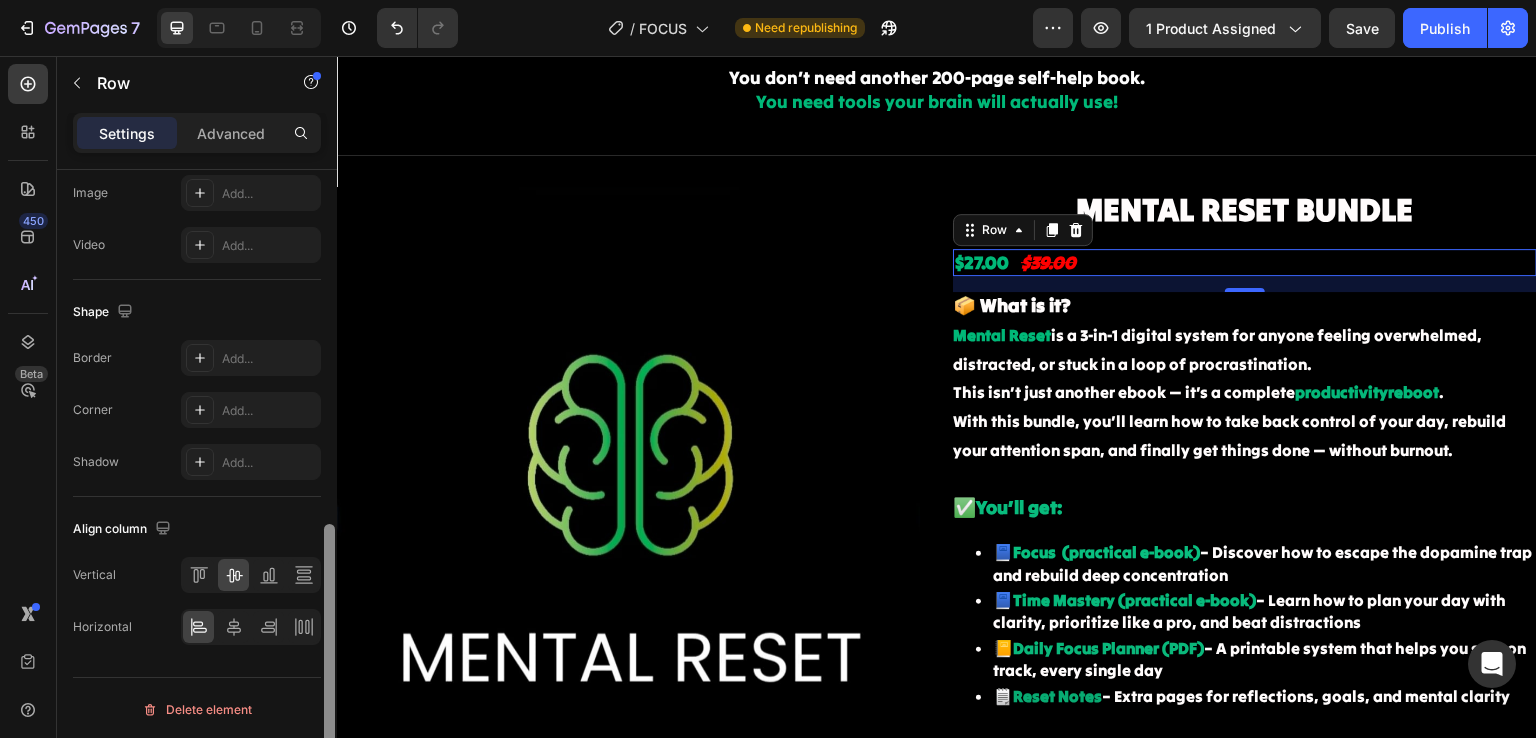 drag, startPoint x: 331, startPoint y: 385, endPoint x: 332, endPoint y: 759, distance: 374.00134 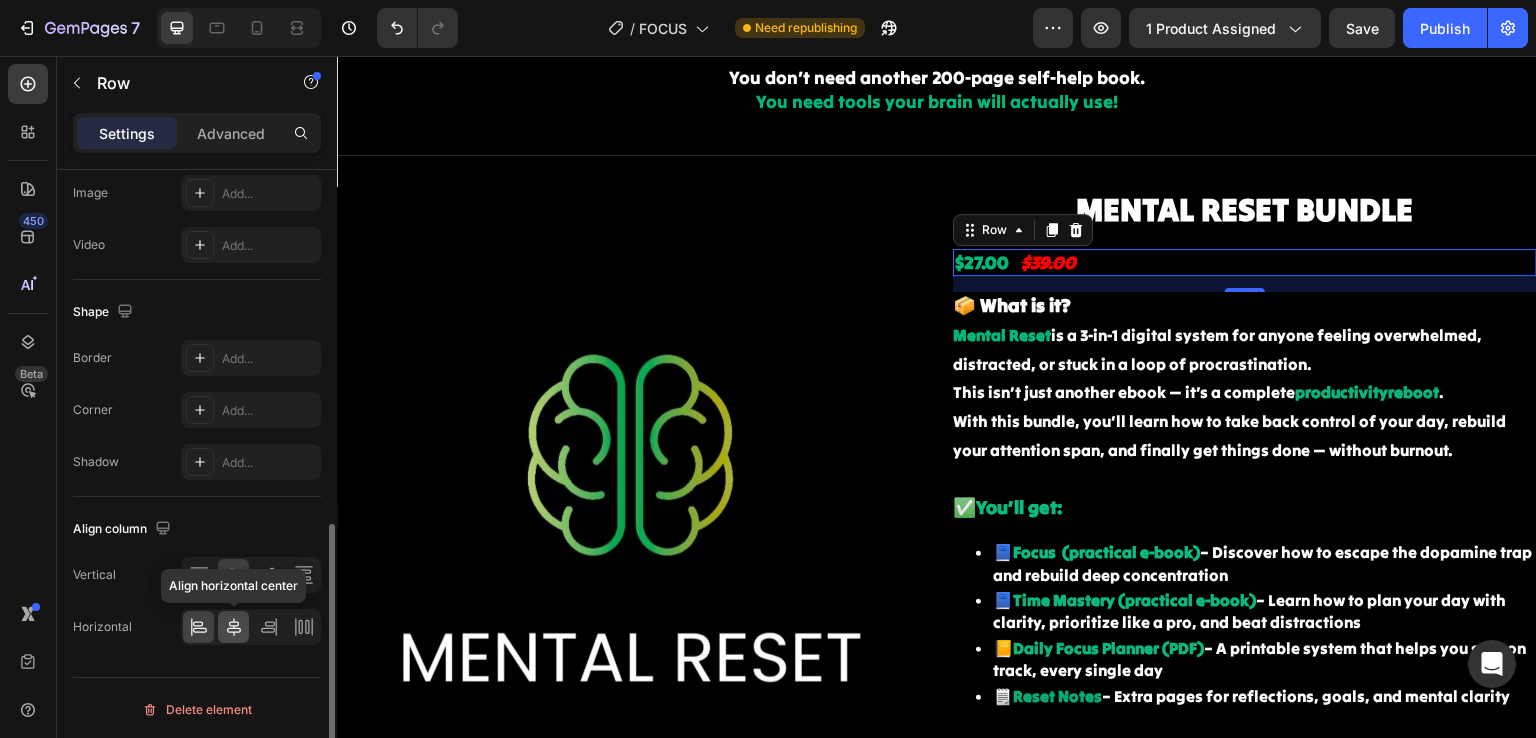 click 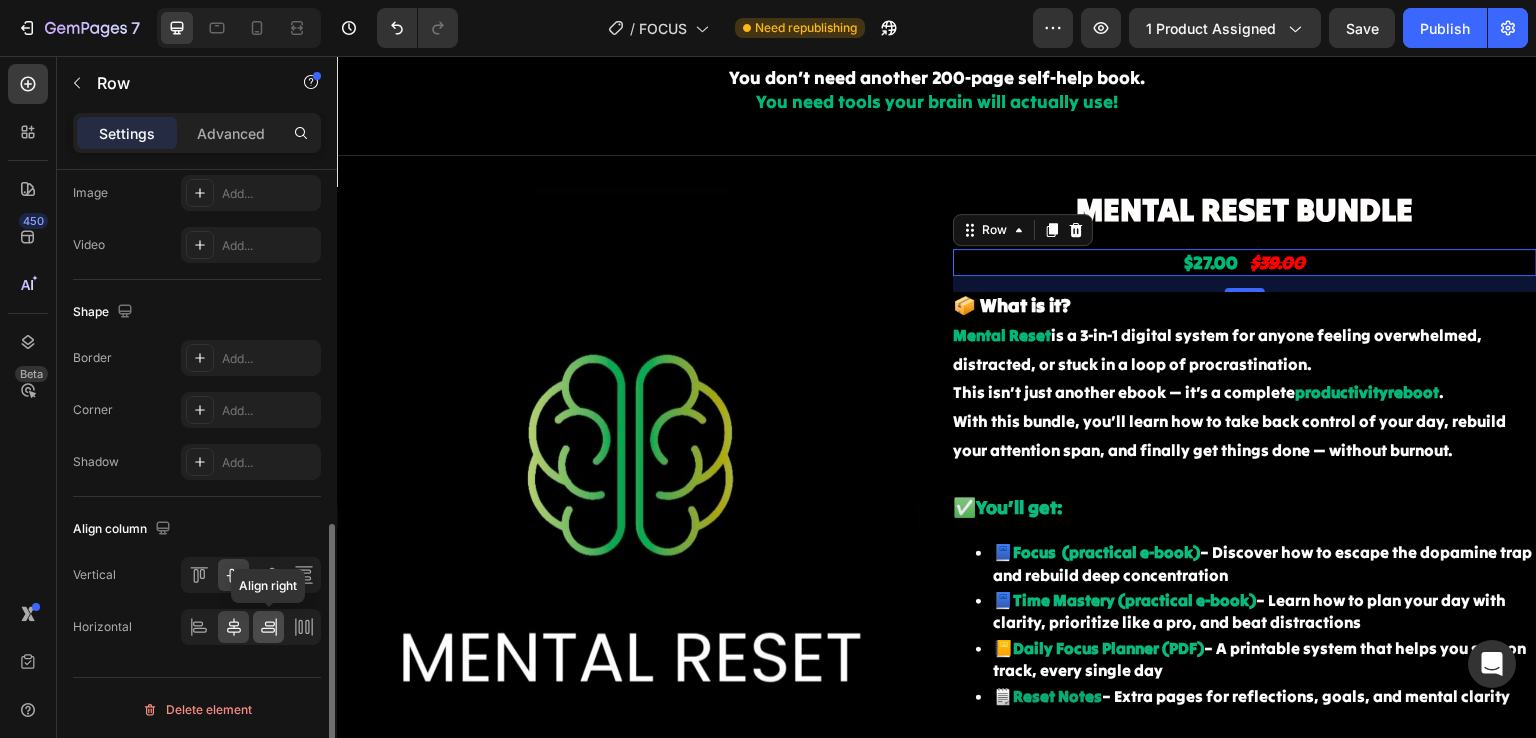 click 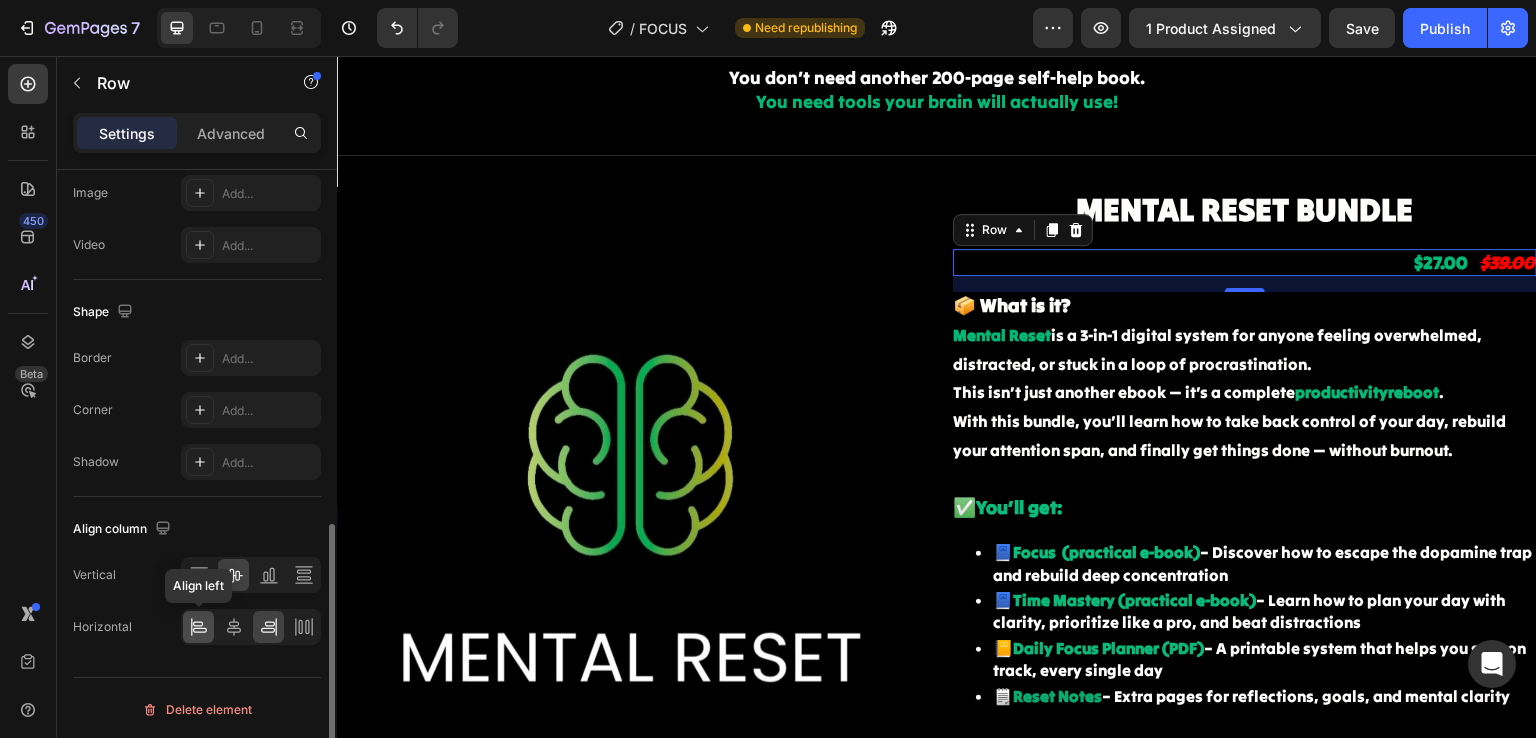 click 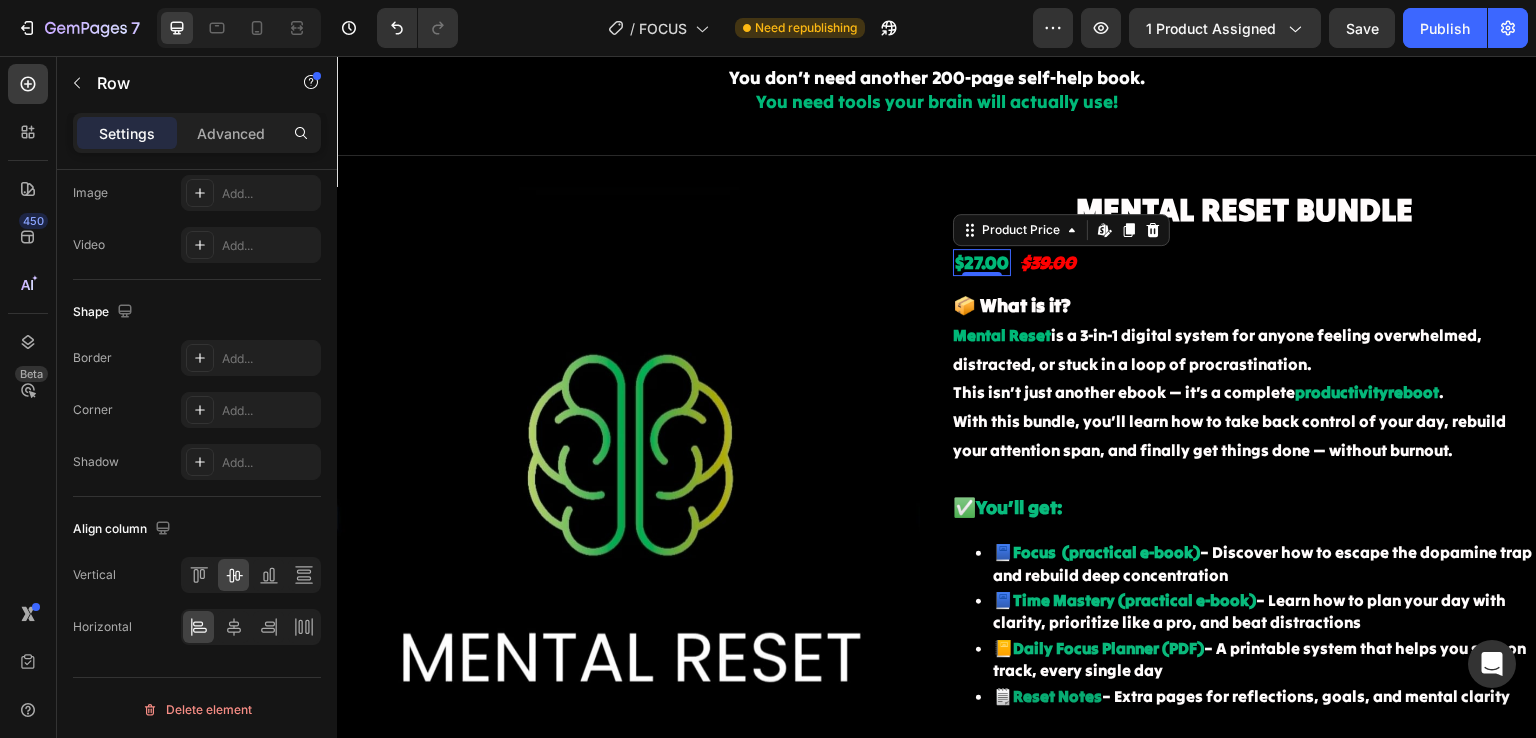 click on "$27.00" at bounding box center [982, 262] 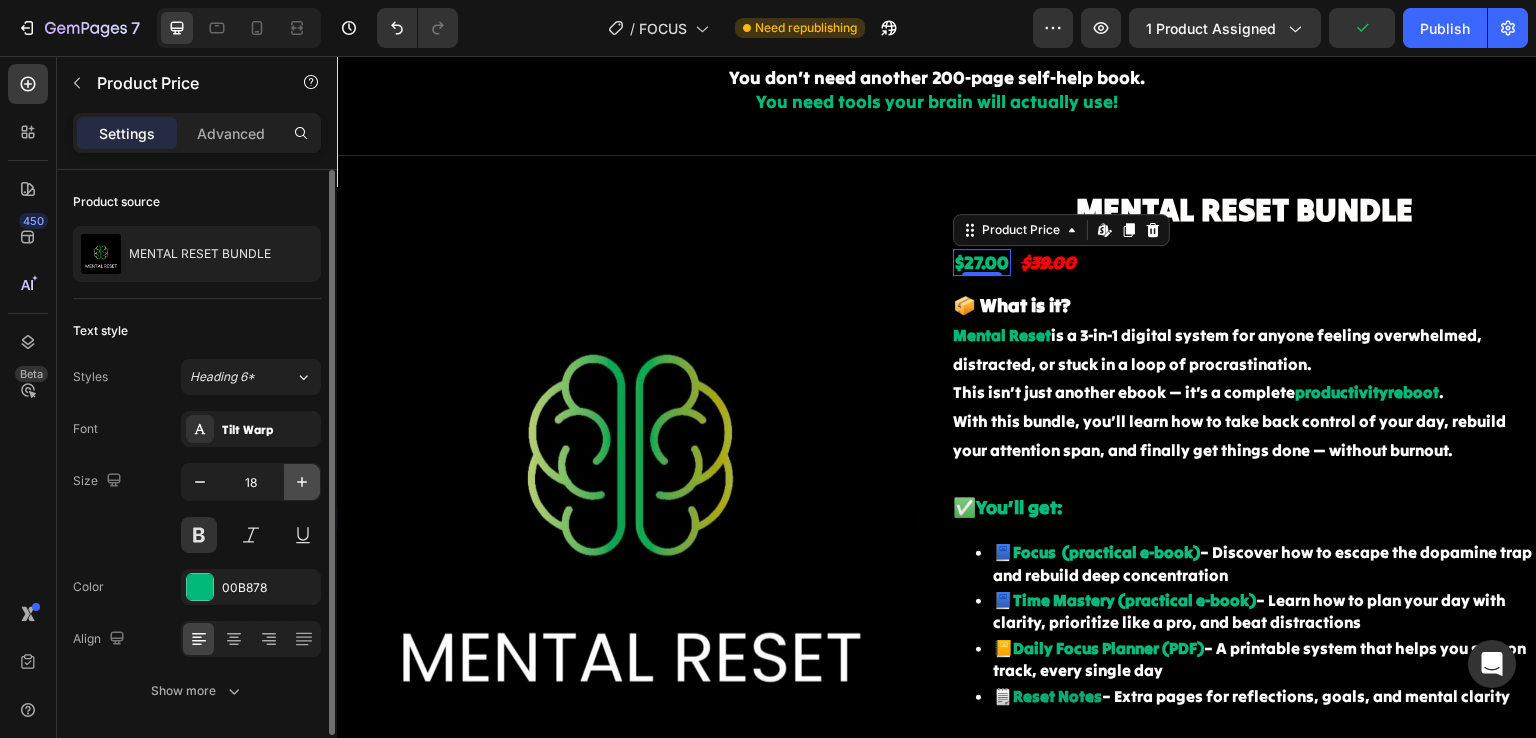 click at bounding box center (302, 482) 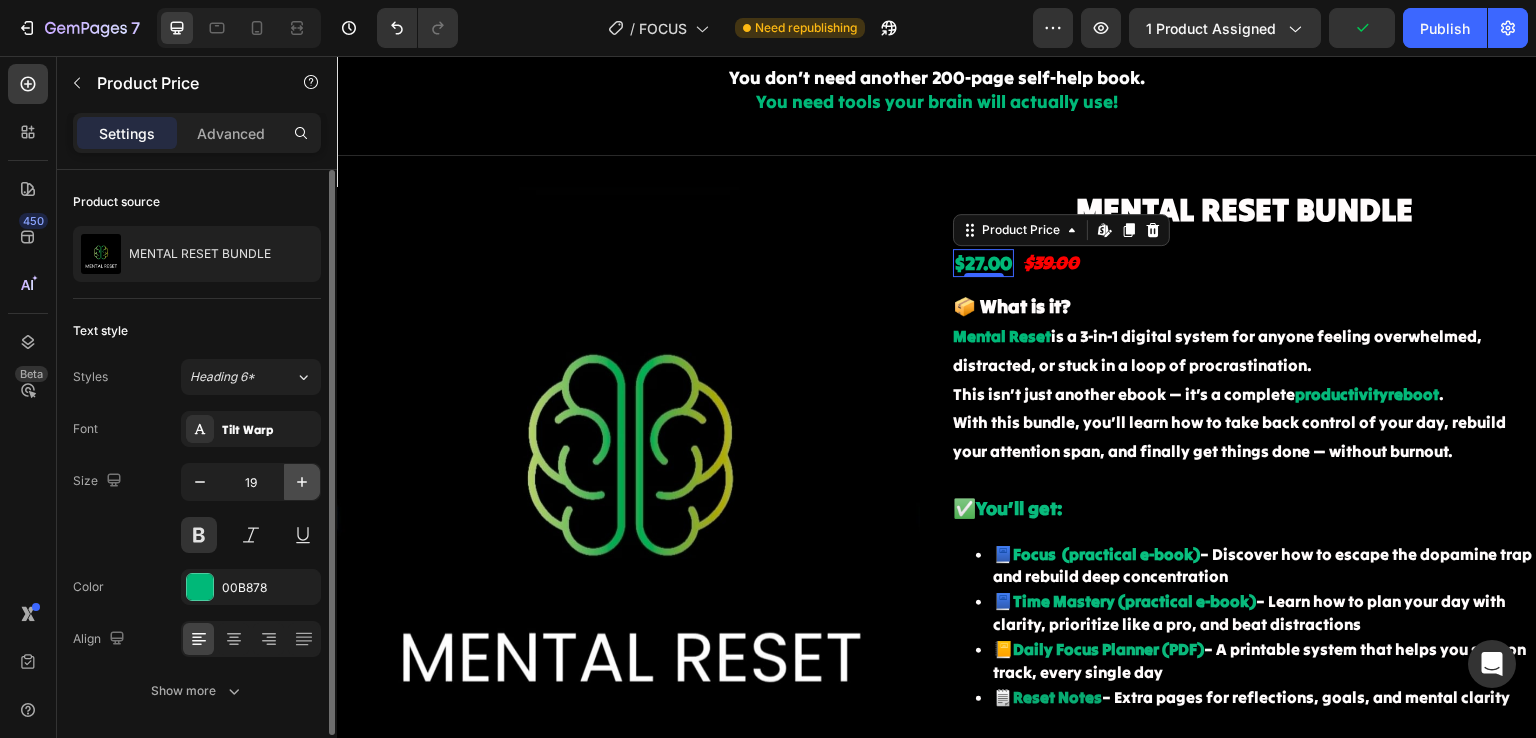 click at bounding box center [302, 482] 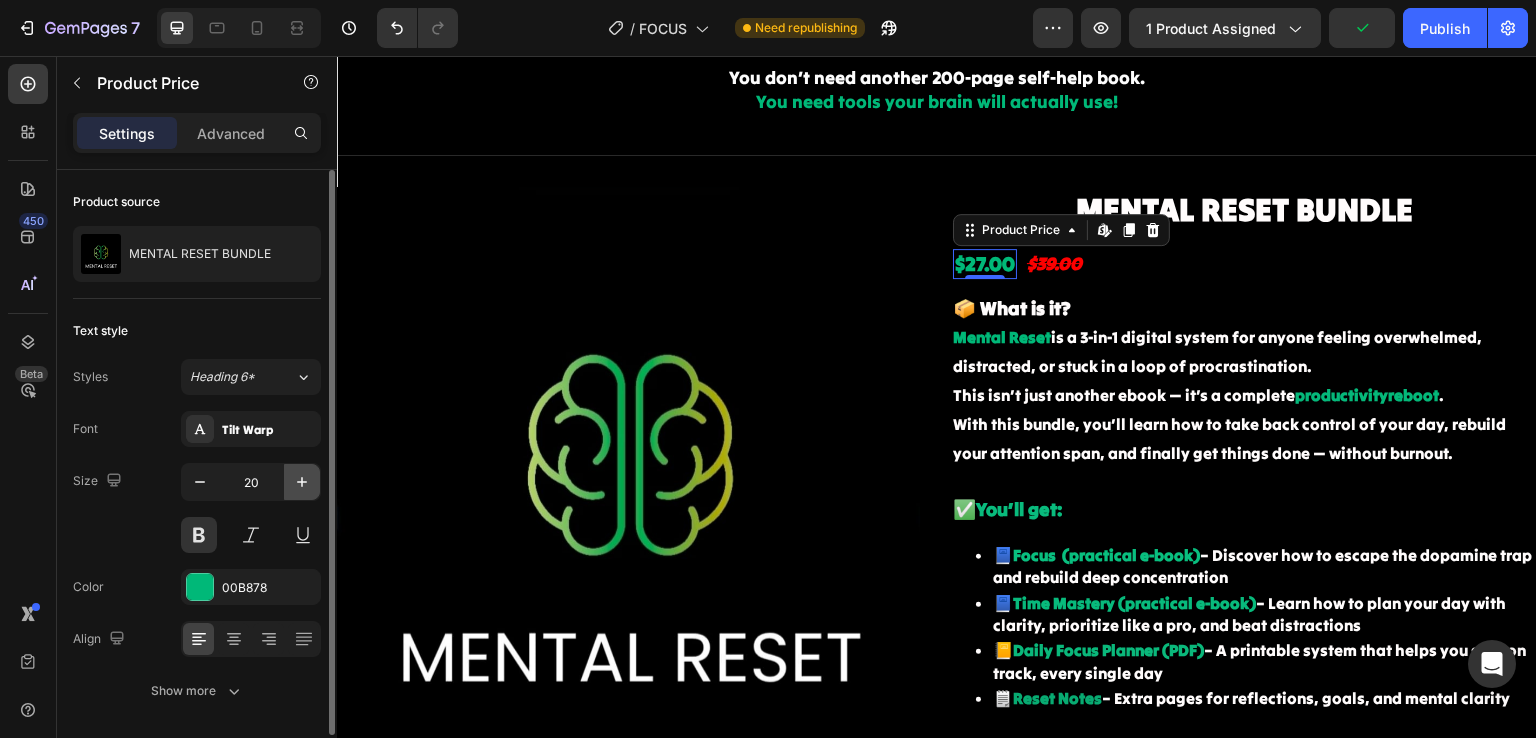 click at bounding box center (302, 482) 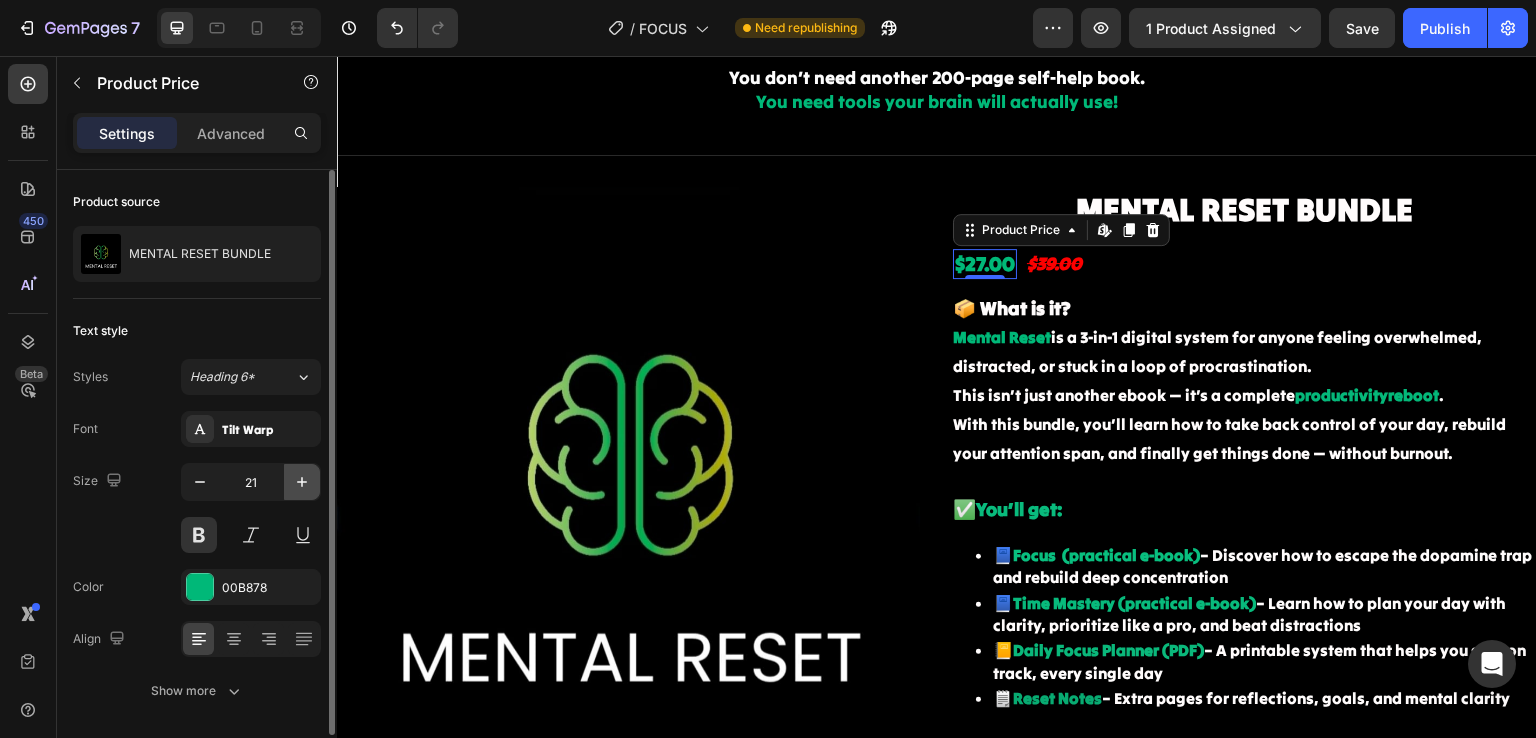 click at bounding box center [302, 482] 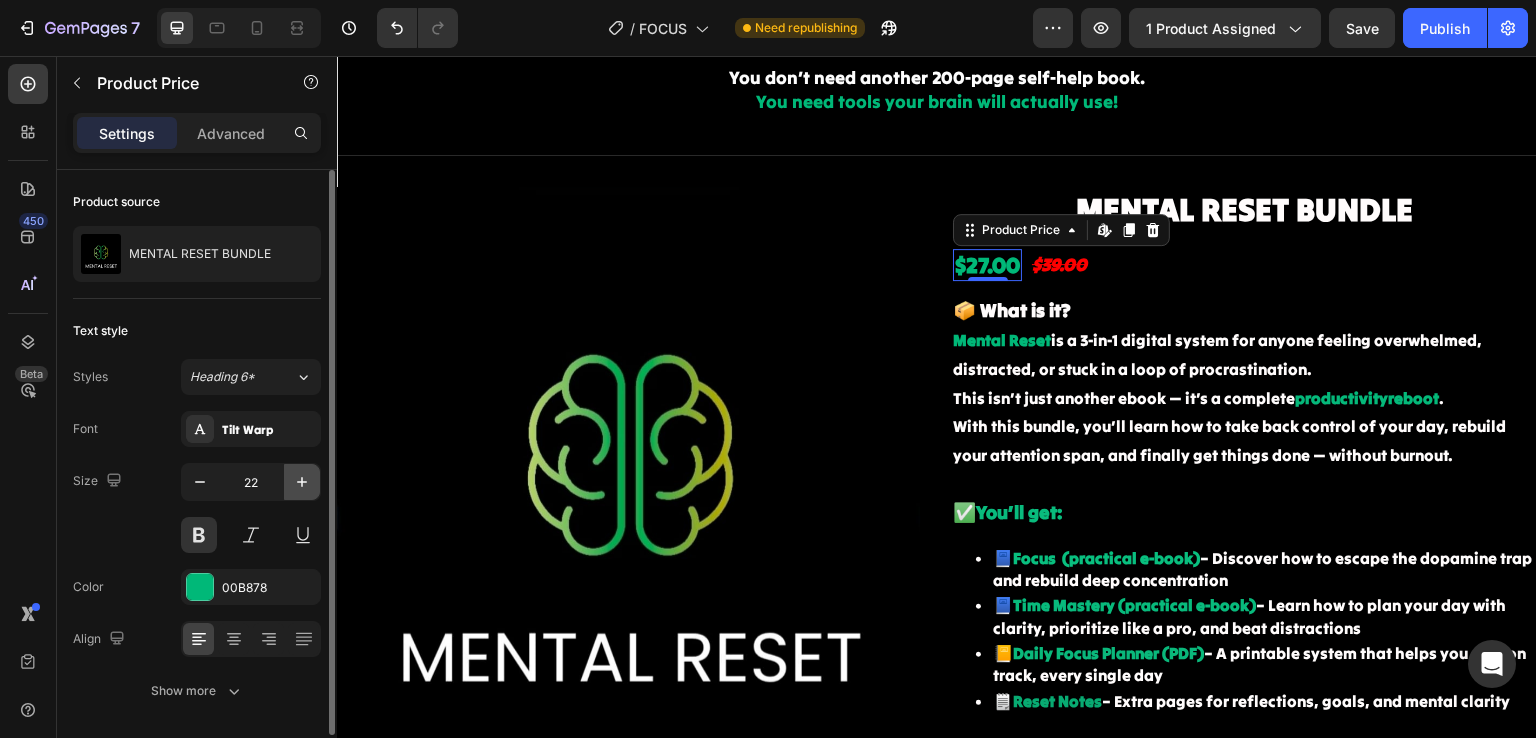 click at bounding box center (302, 482) 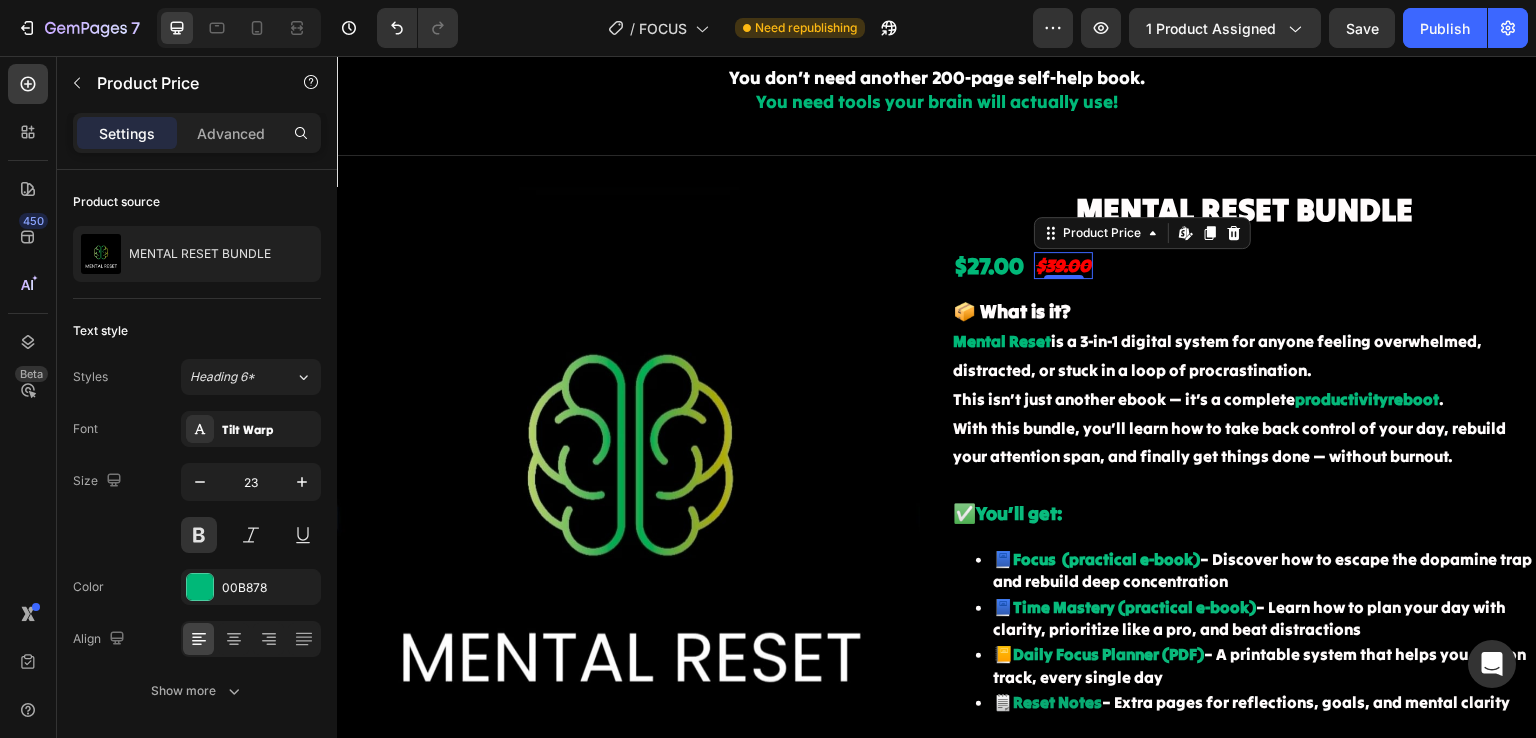 click on "$39.00" at bounding box center [1063, 265] 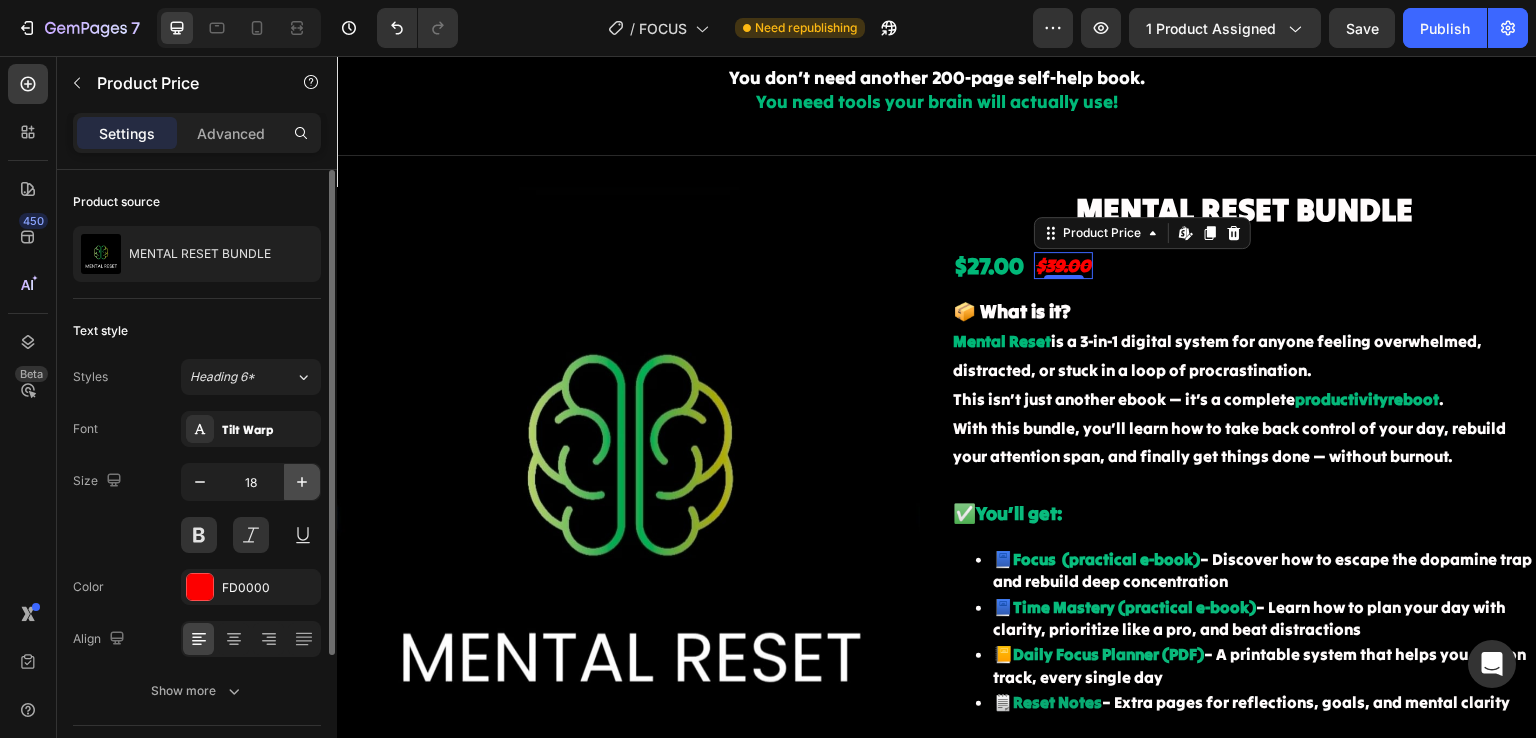 click 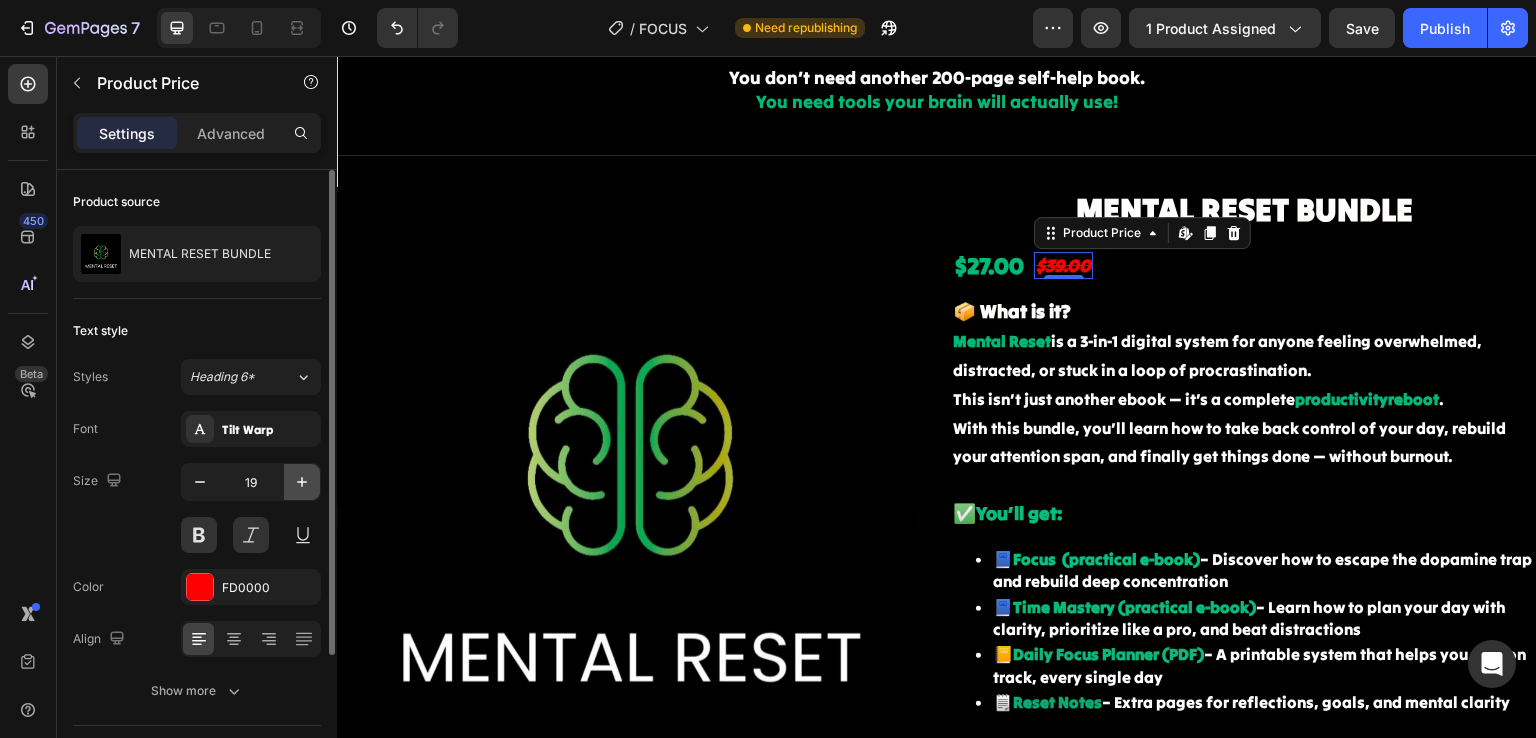 click 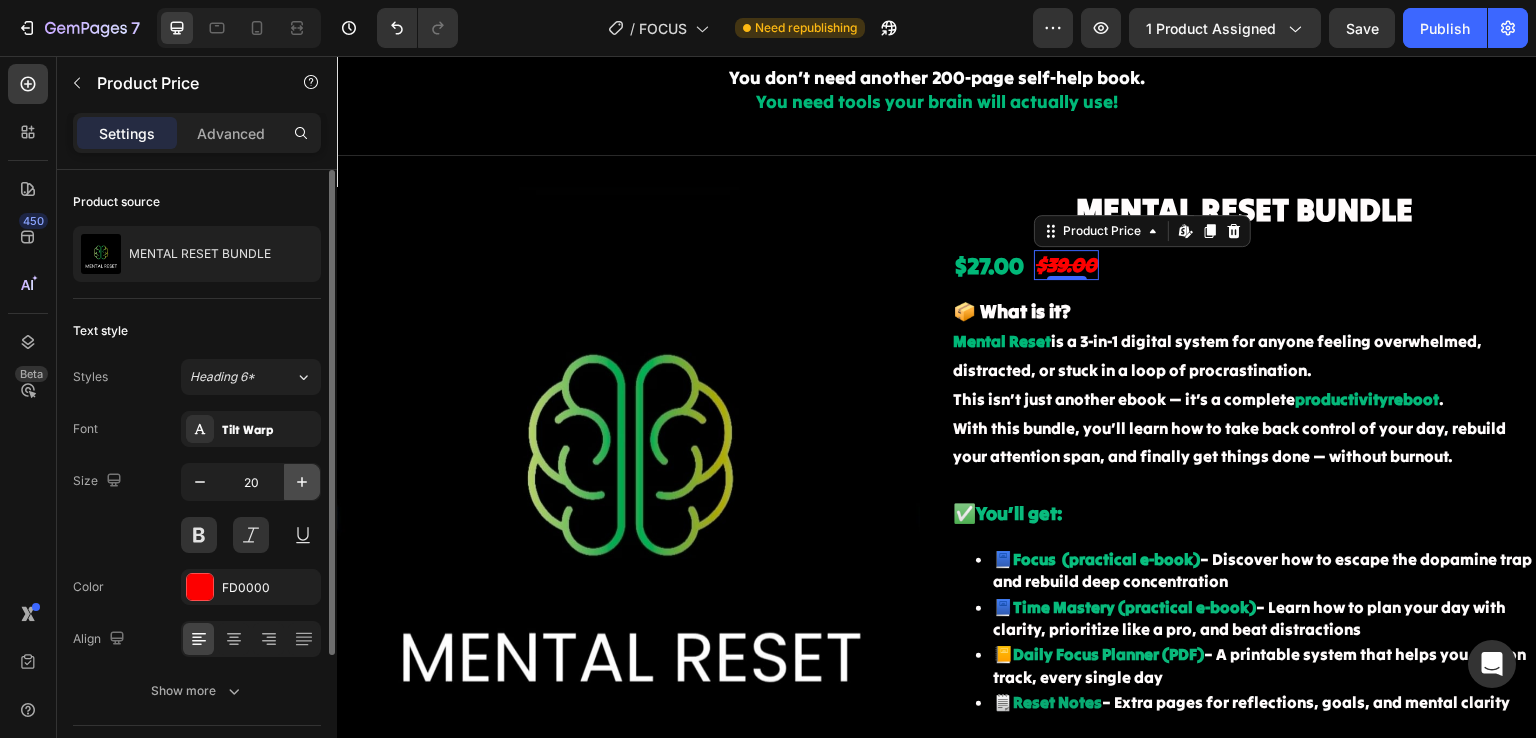 click 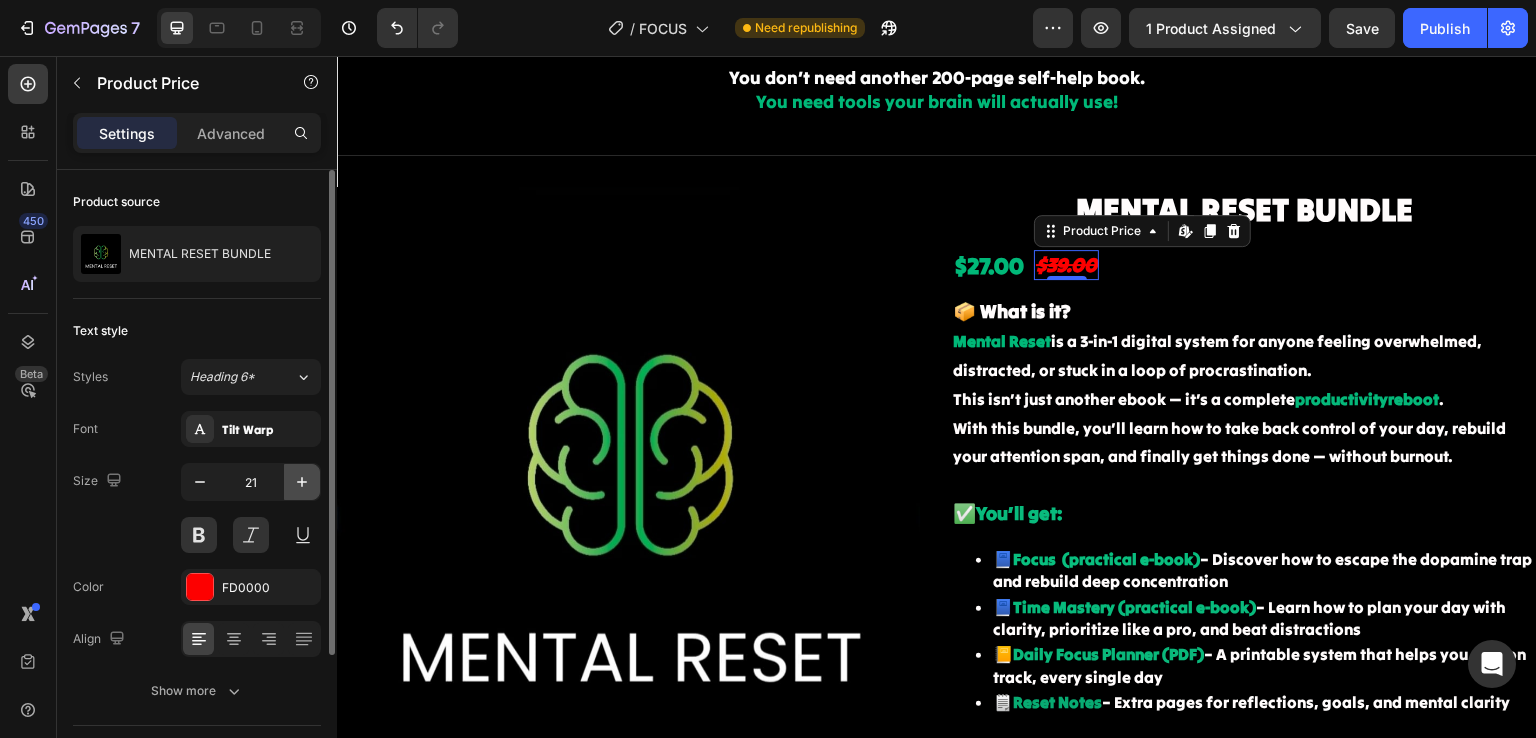 click 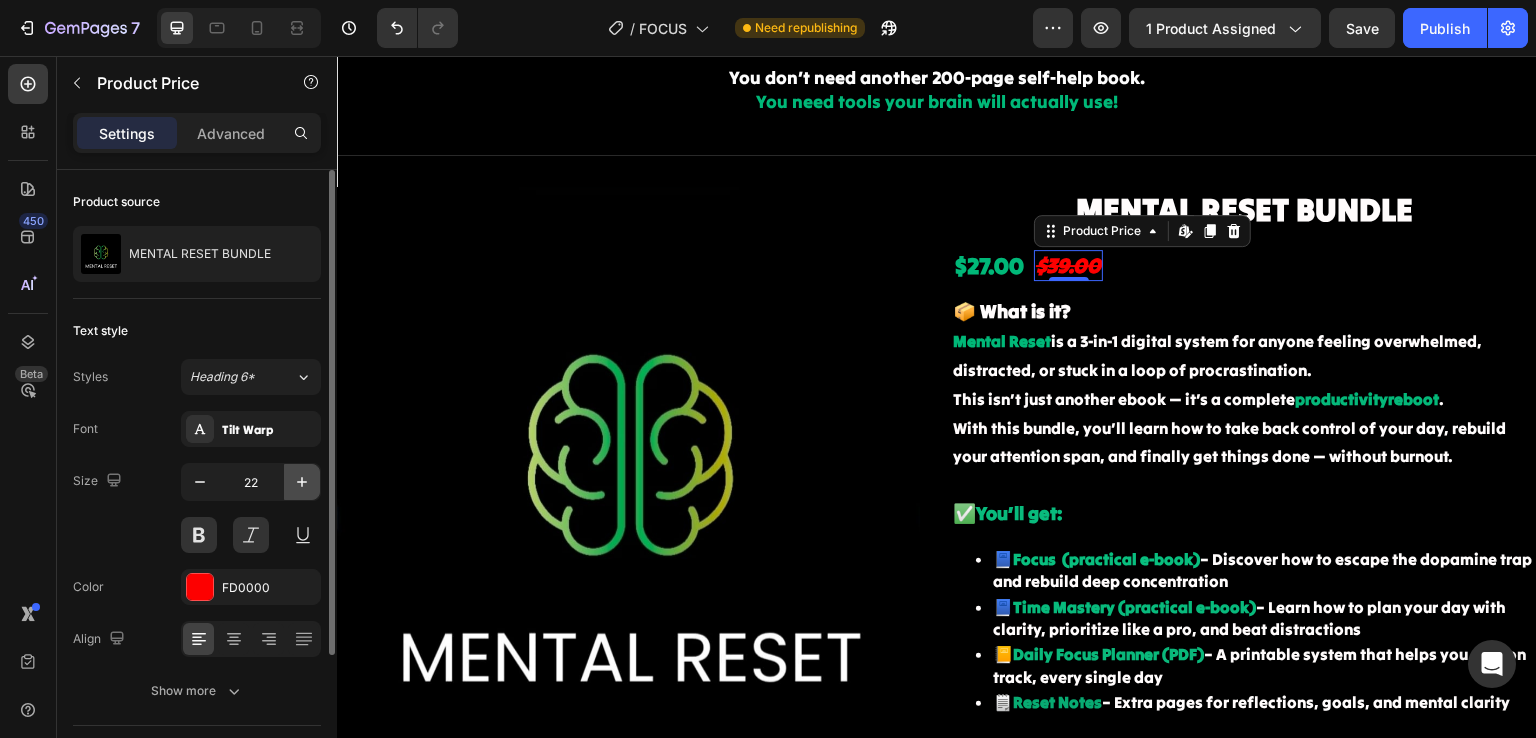 click 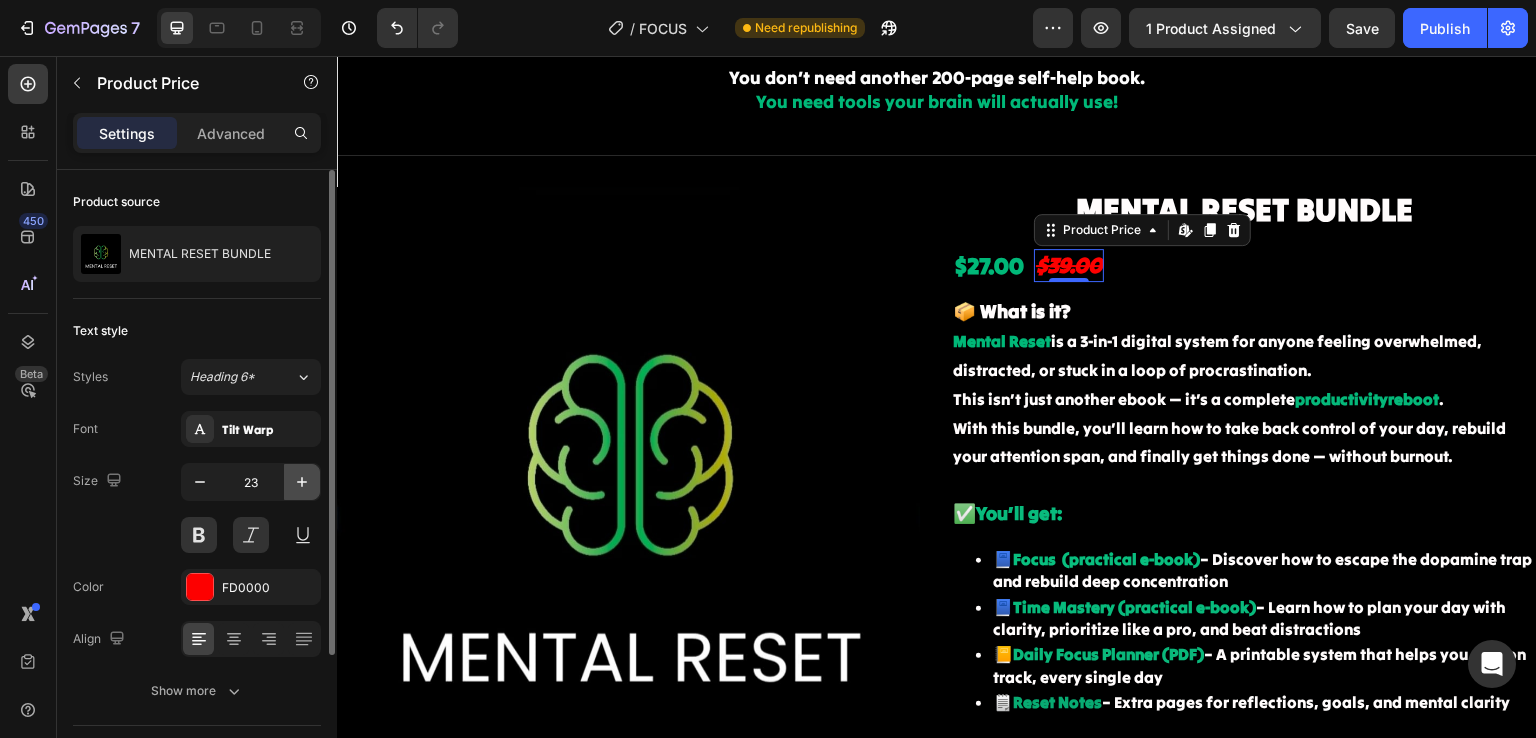 click 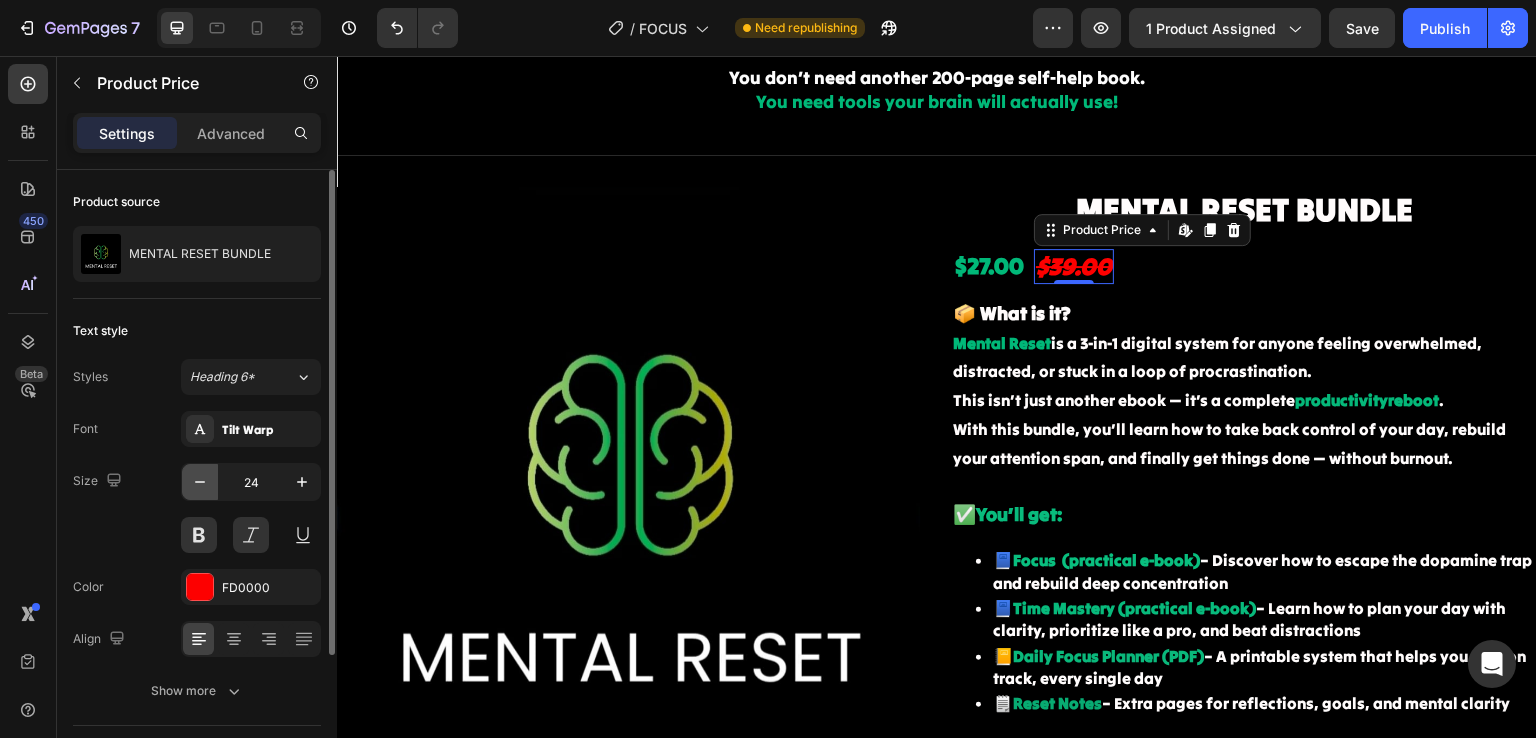 click 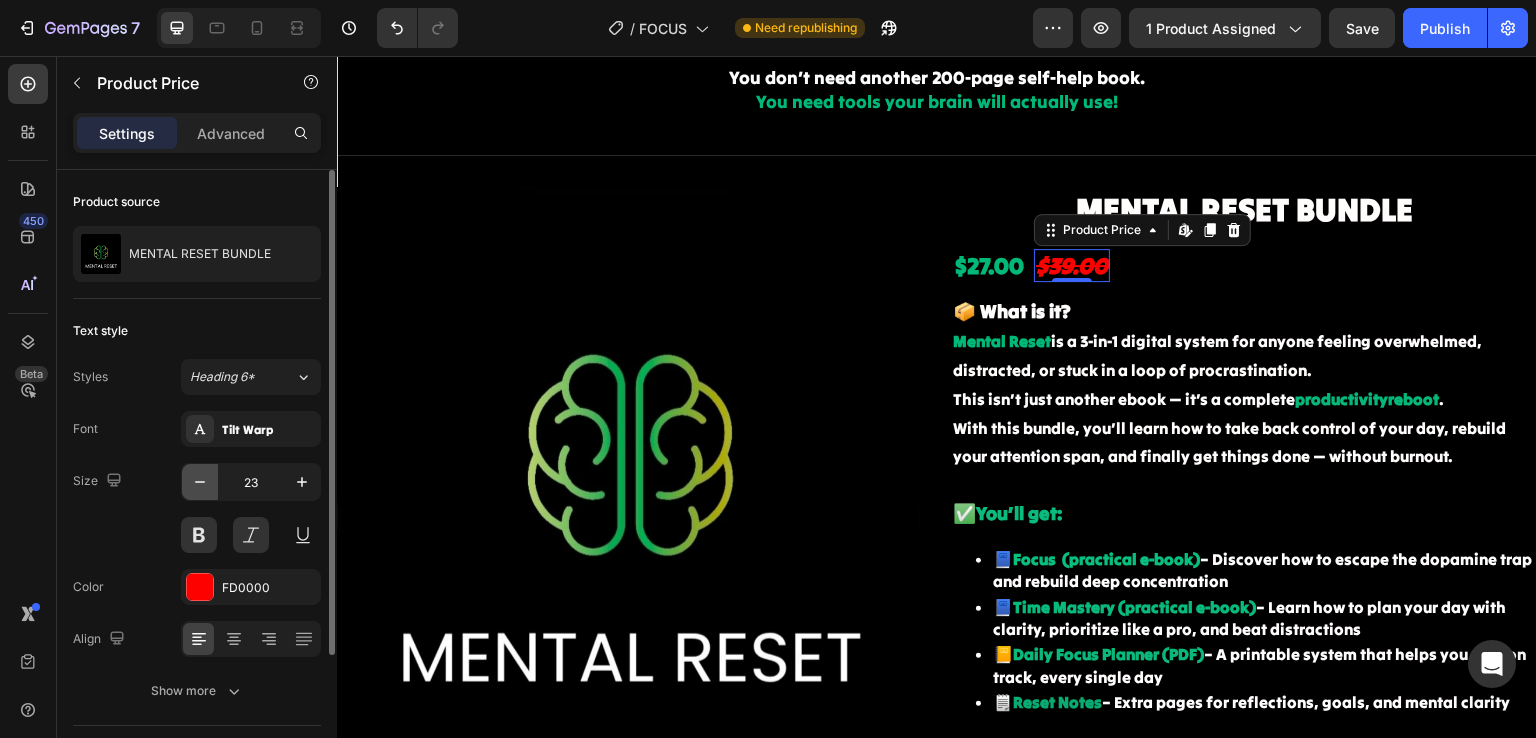 click 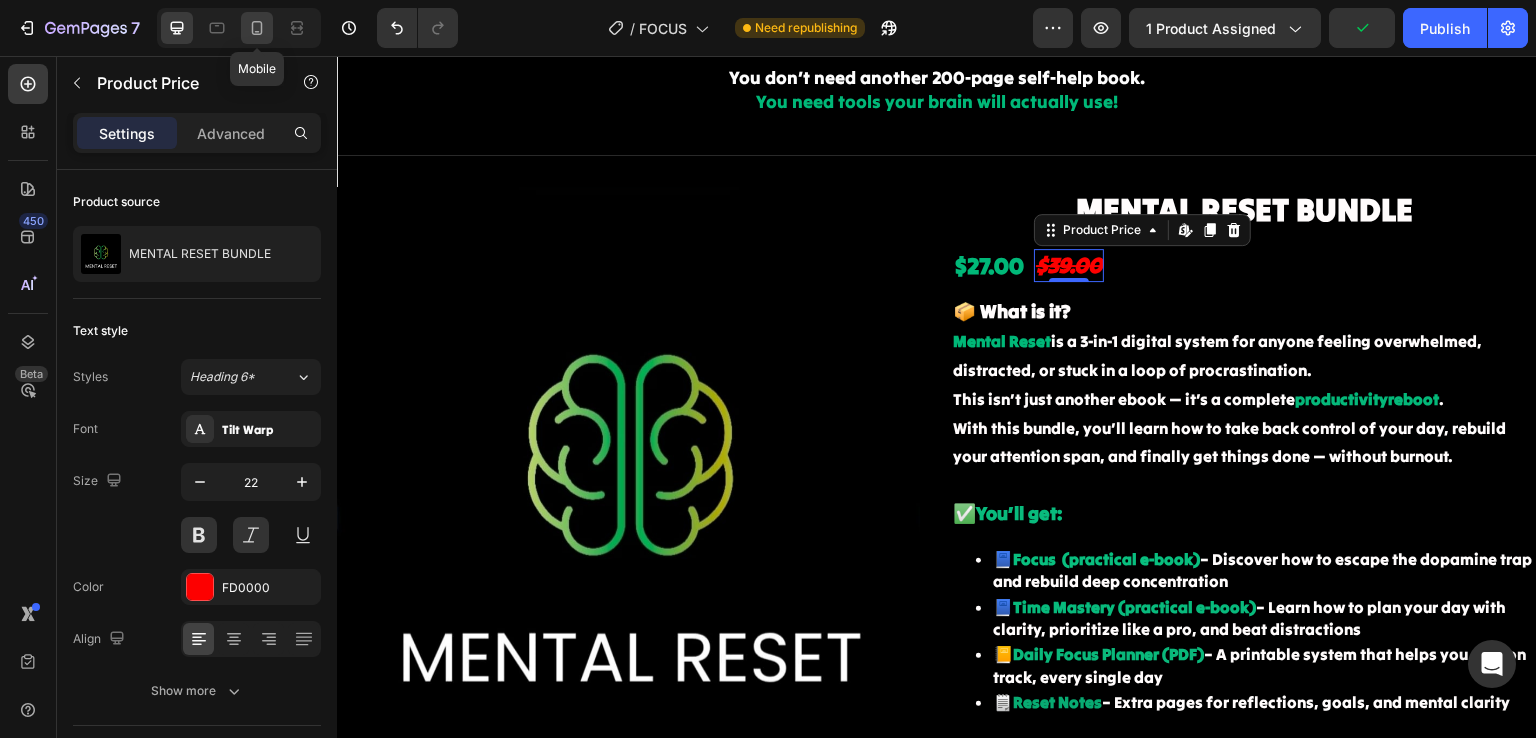 click 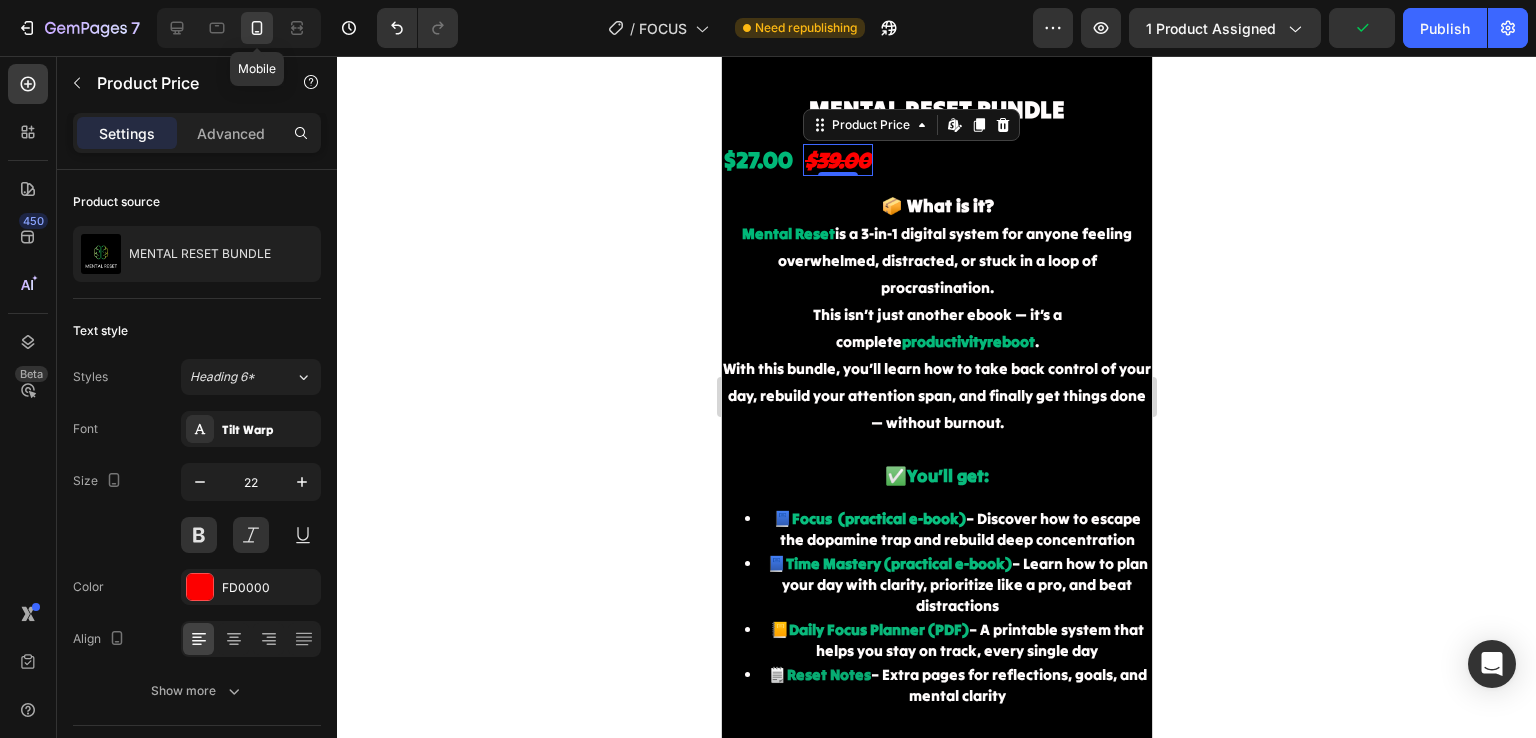 scroll, scrollTop: 1982, scrollLeft: 0, axis: vertical 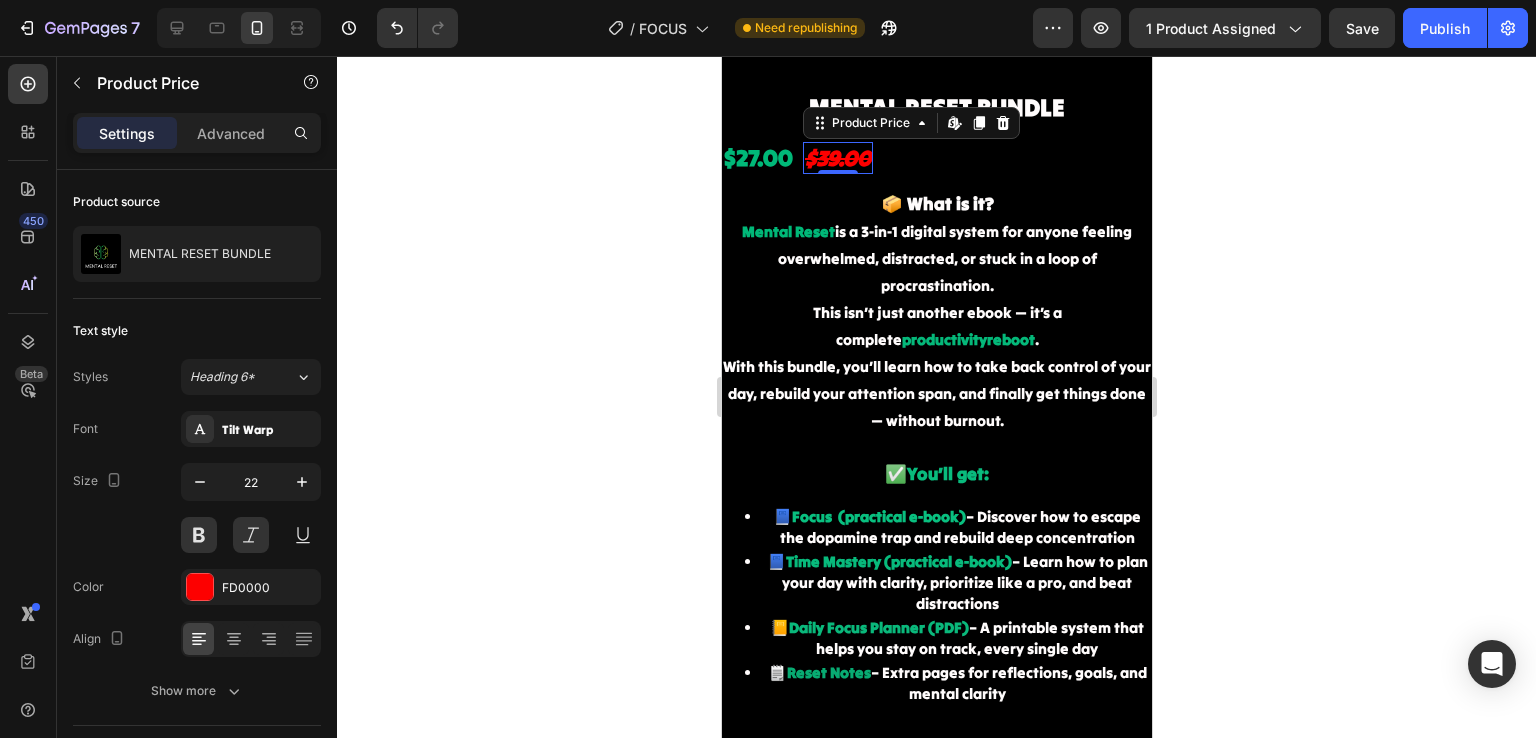 click 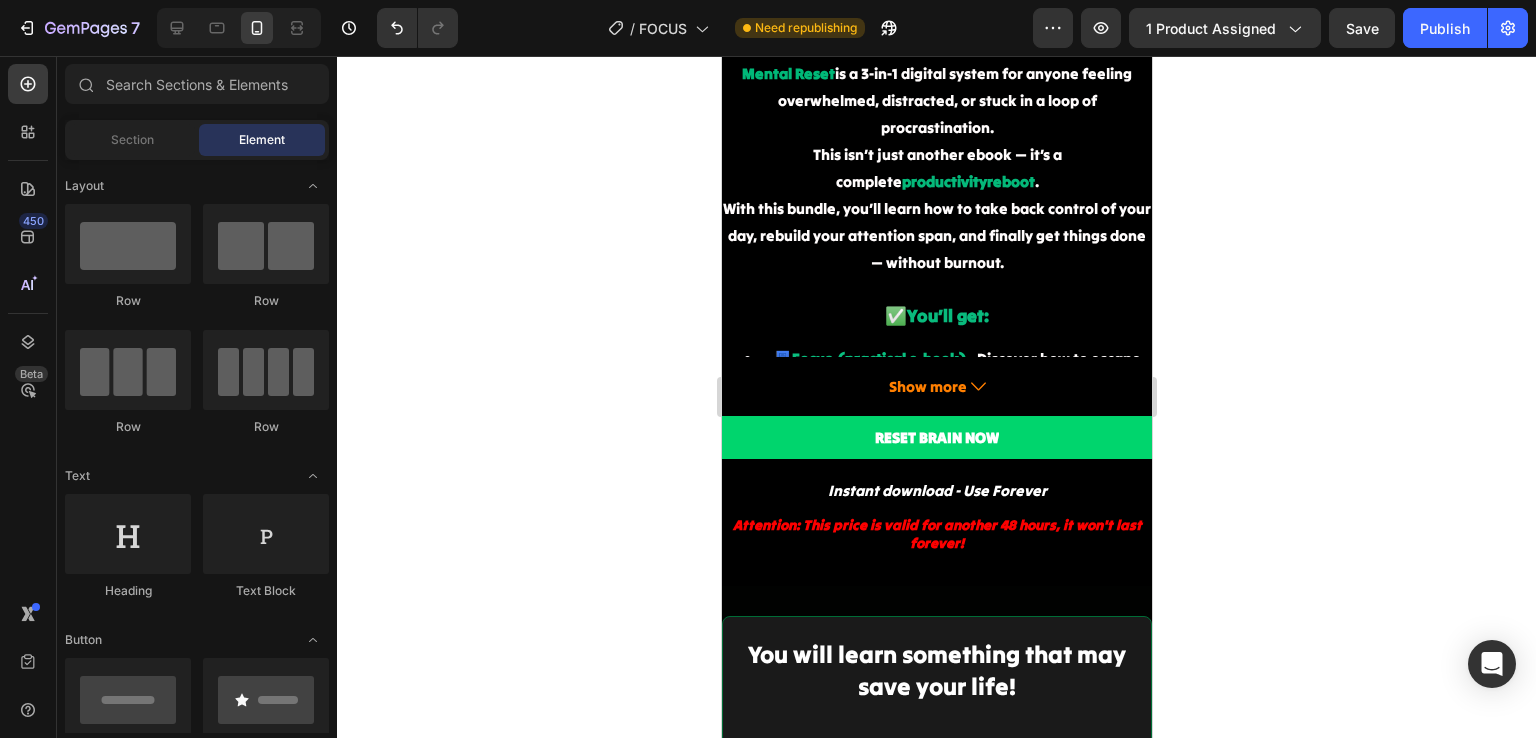 scroll, scrollTop: 2049, scrollLeft: 0, axis: vertical 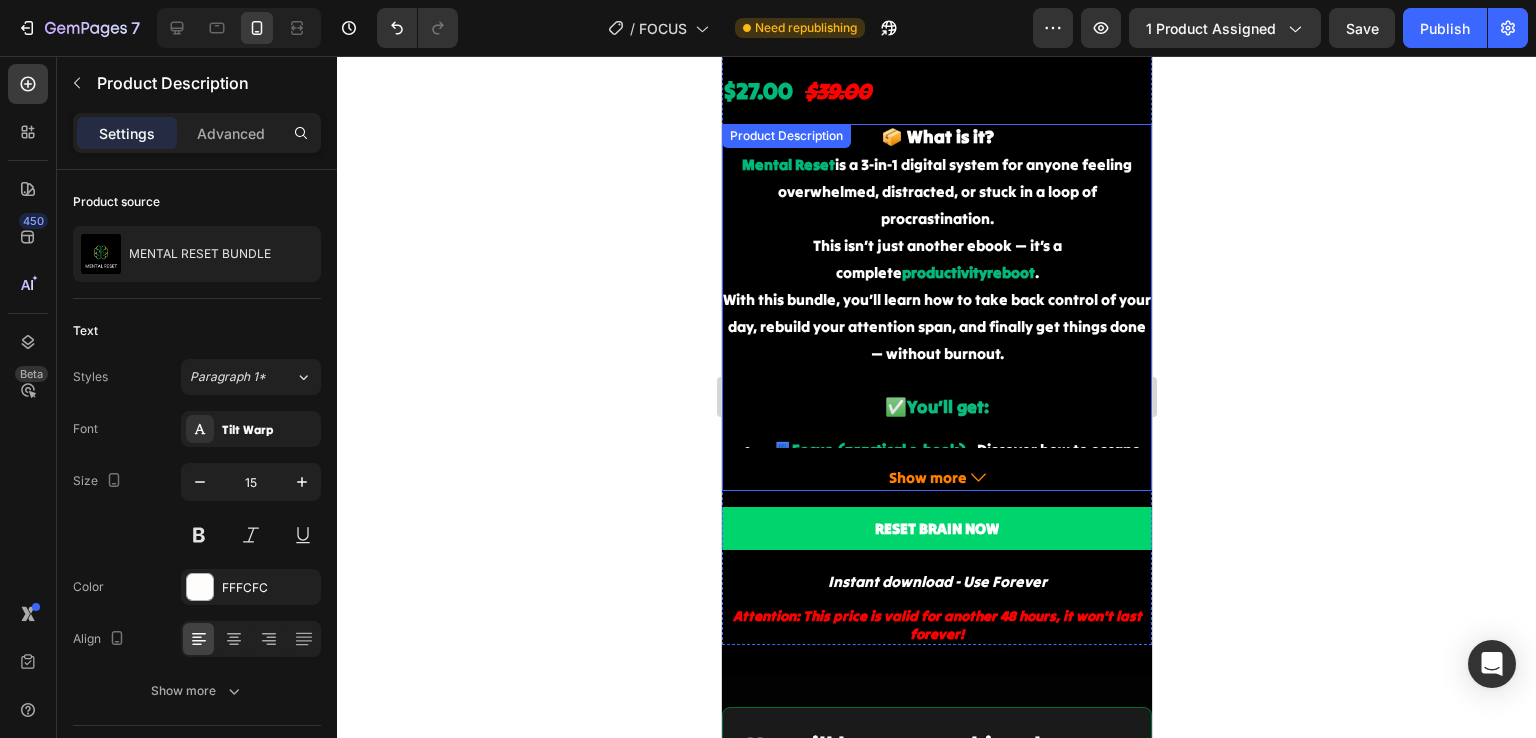 click on "Show more" at bounding box center (927, 477) 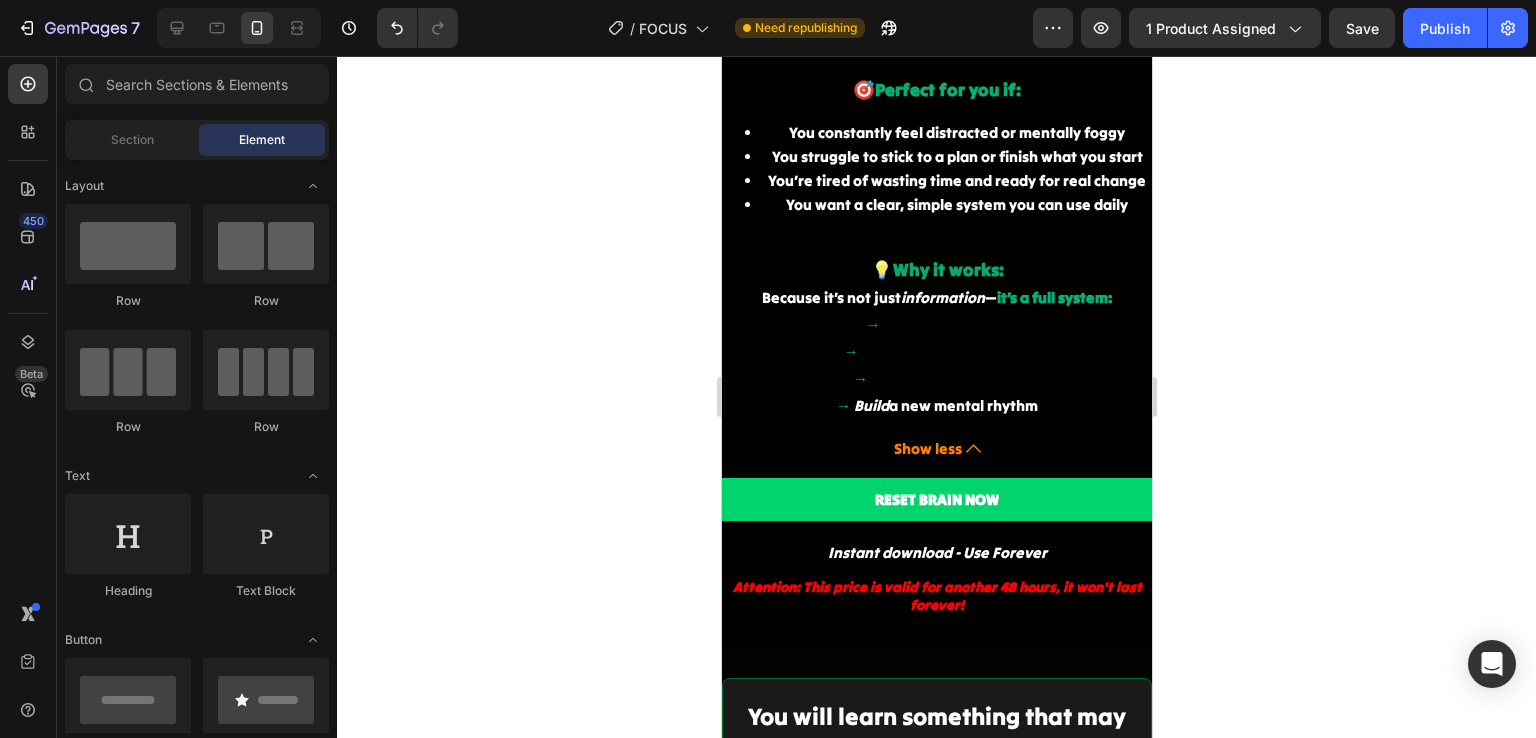 scroll, scrollTop: 2660, scrollLeft: 0, axis: vertical 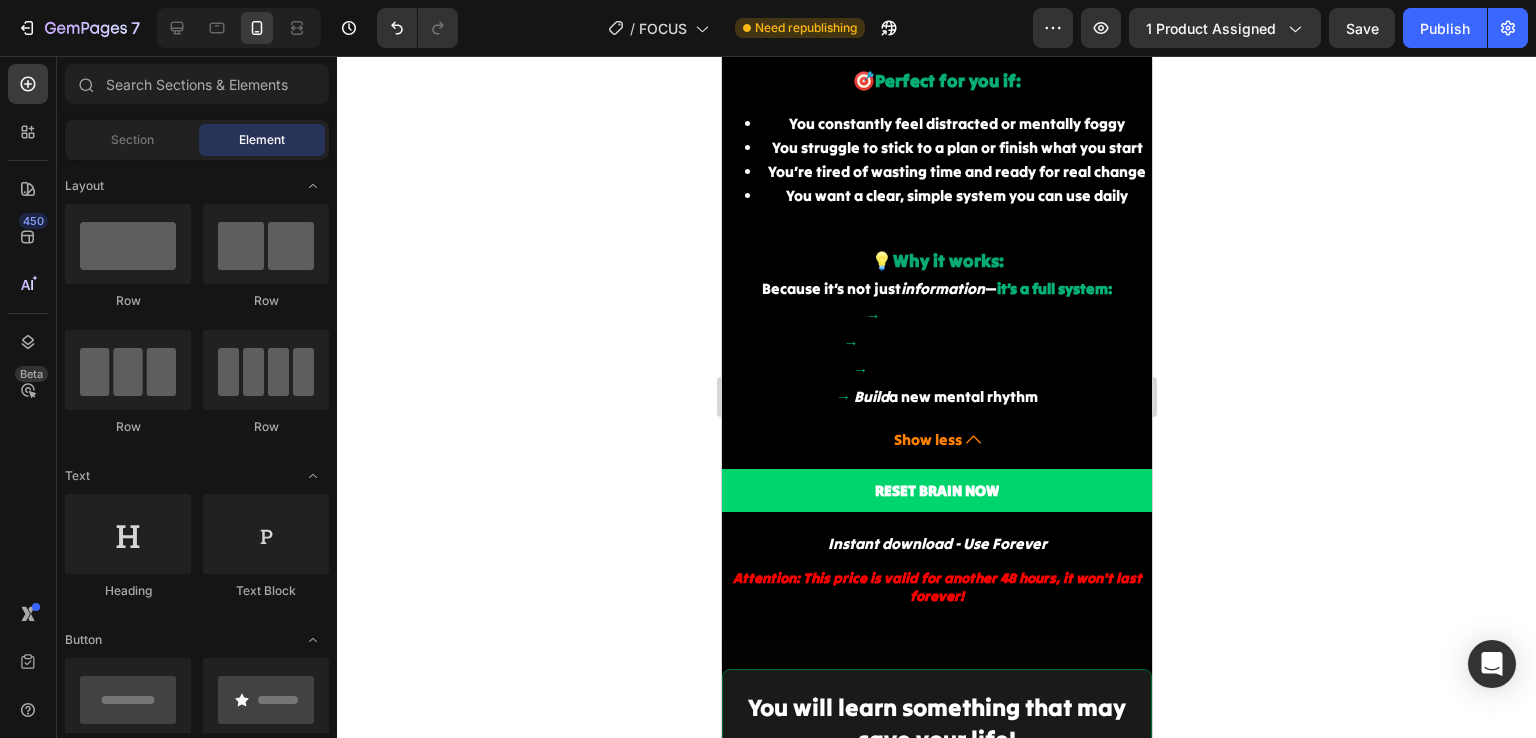 click at bounding box center [239, 28] 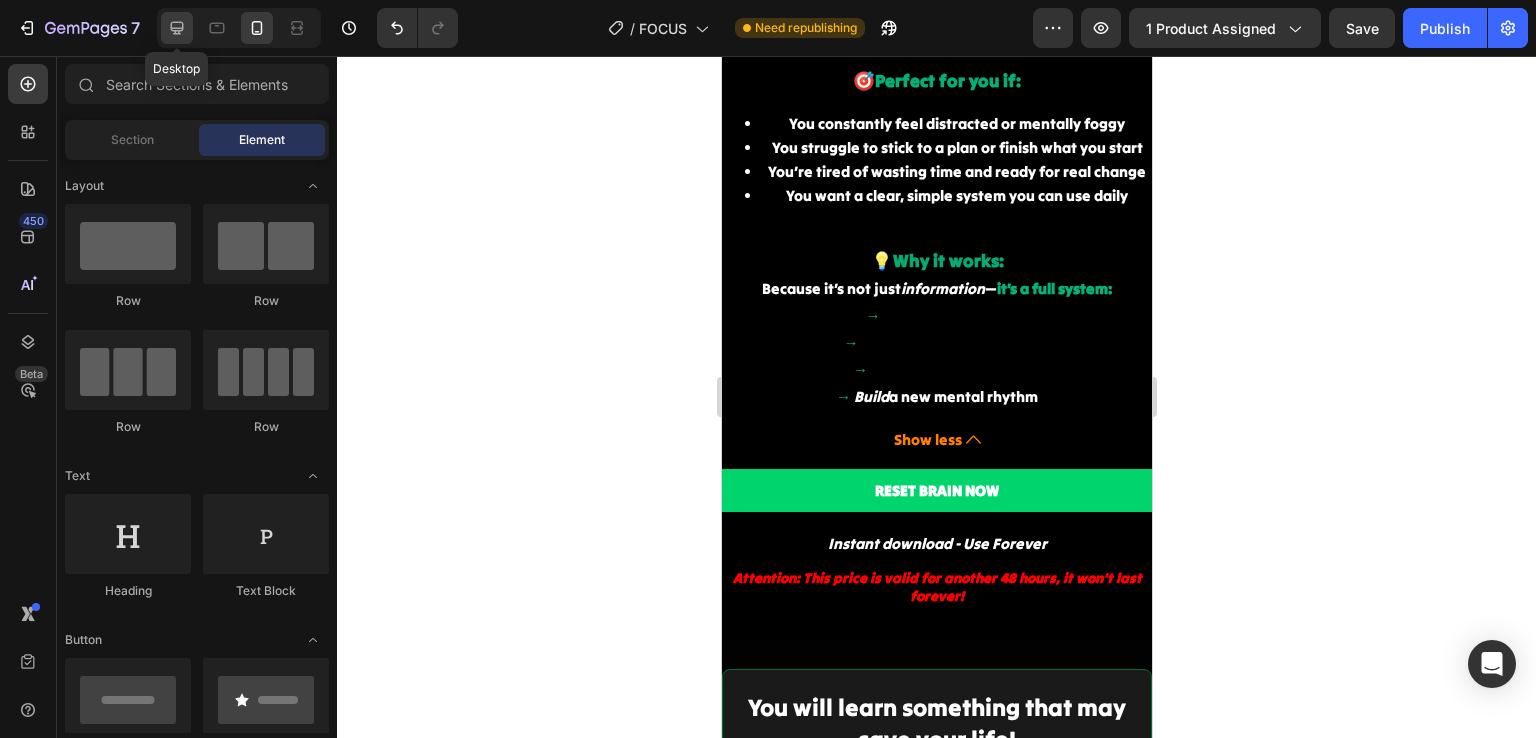 click 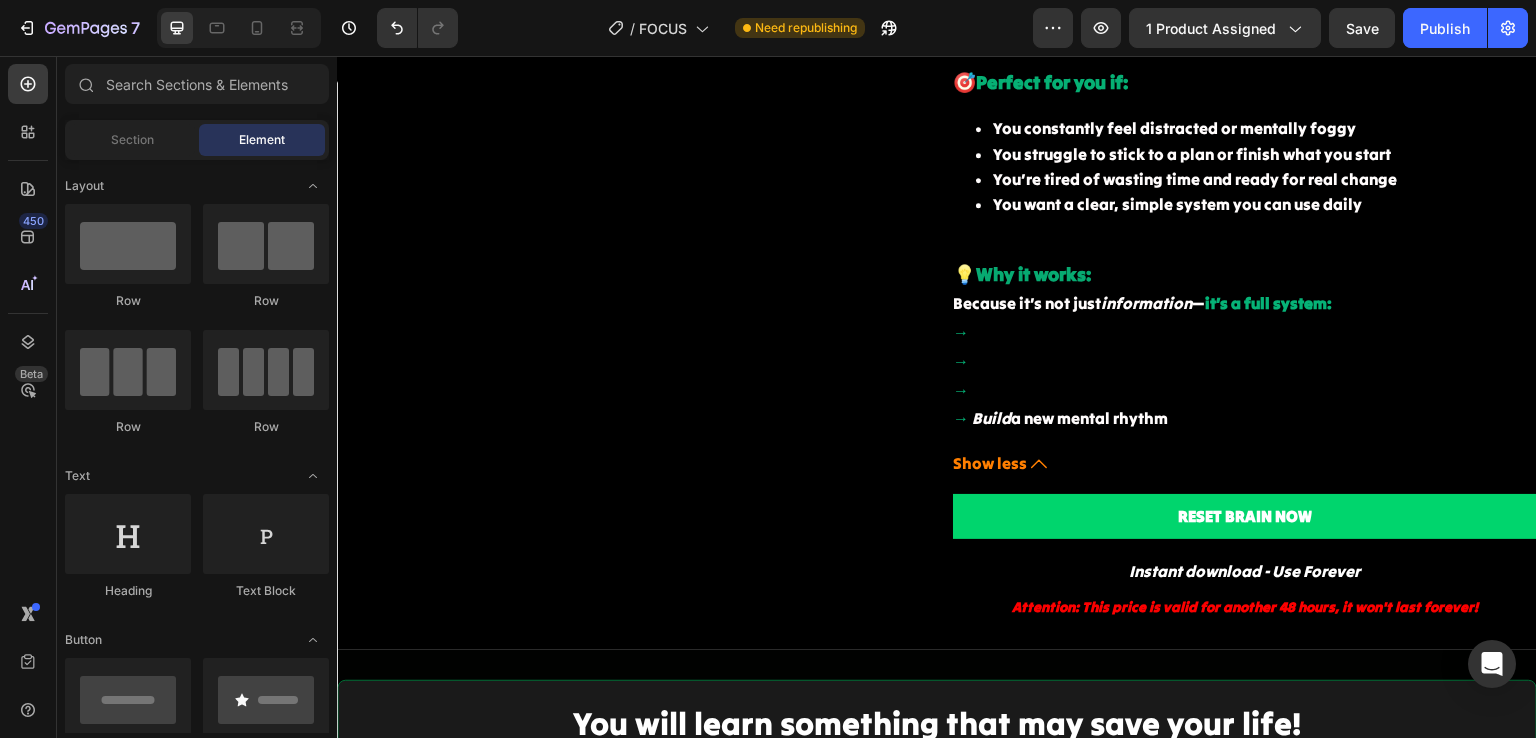 scroll, scrollTop: 2136, scrollLeft: 0, axis: vertical 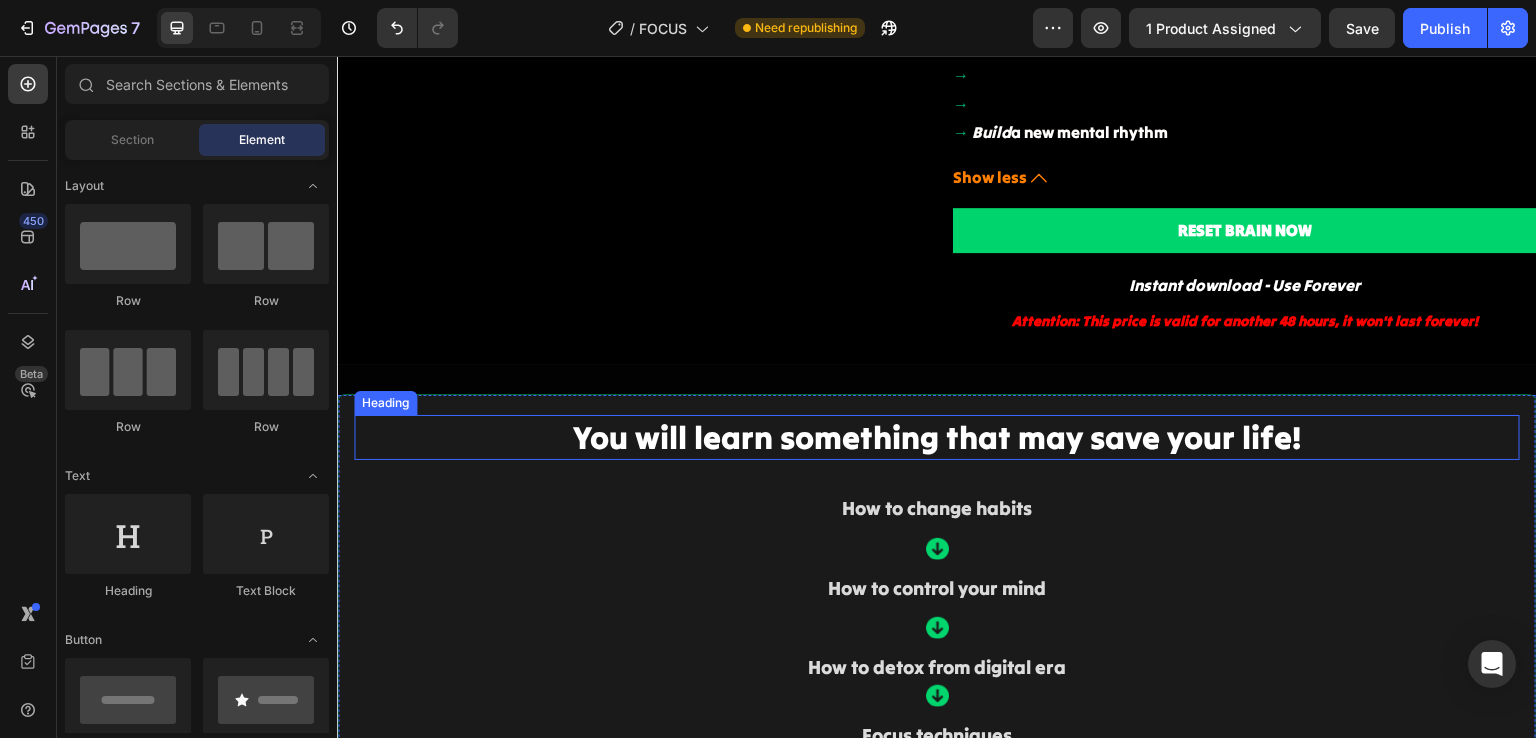 click on "You will learn something that may save your life!" at bounding box center [937, 438] 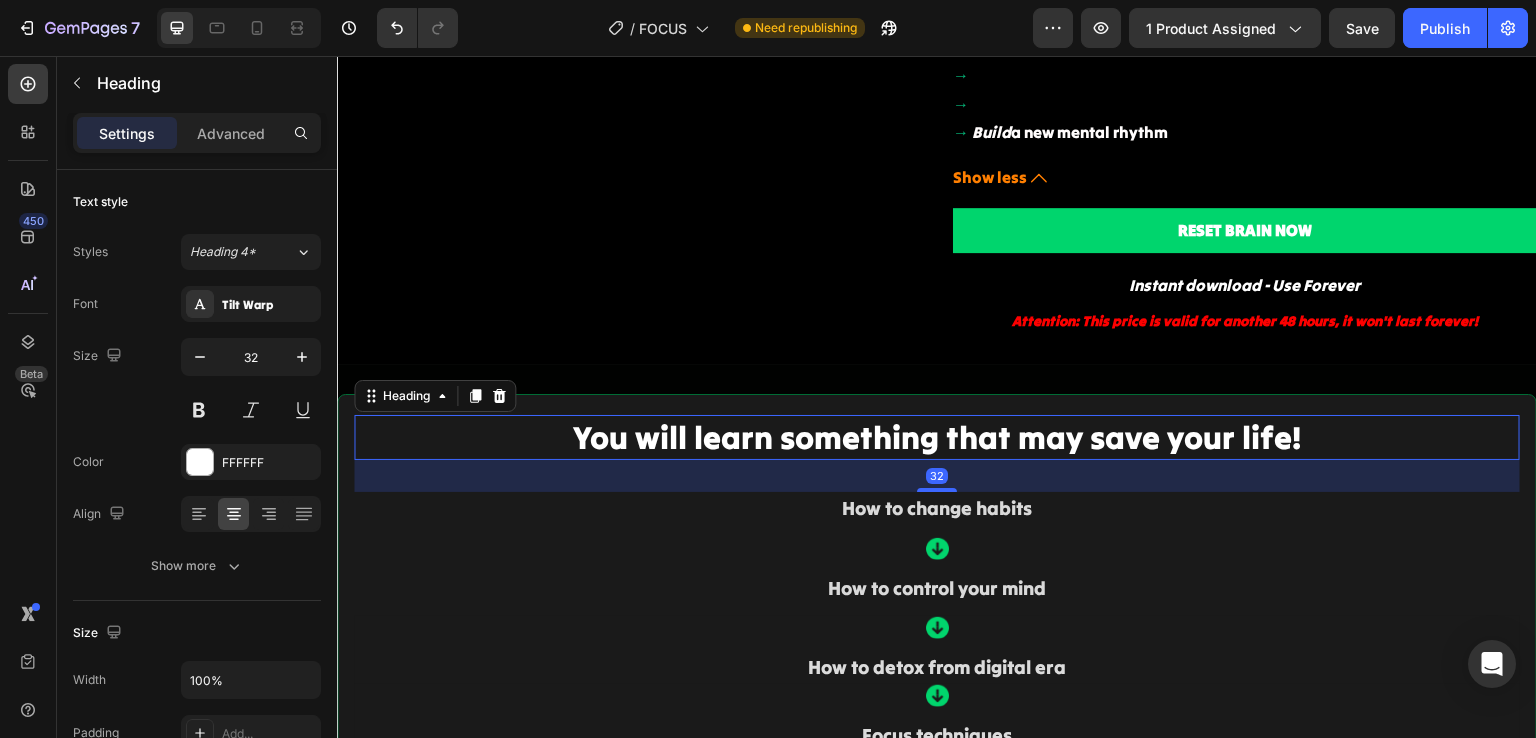 click on "You will learn something that may save your life!" at bounding box center (937, 438) 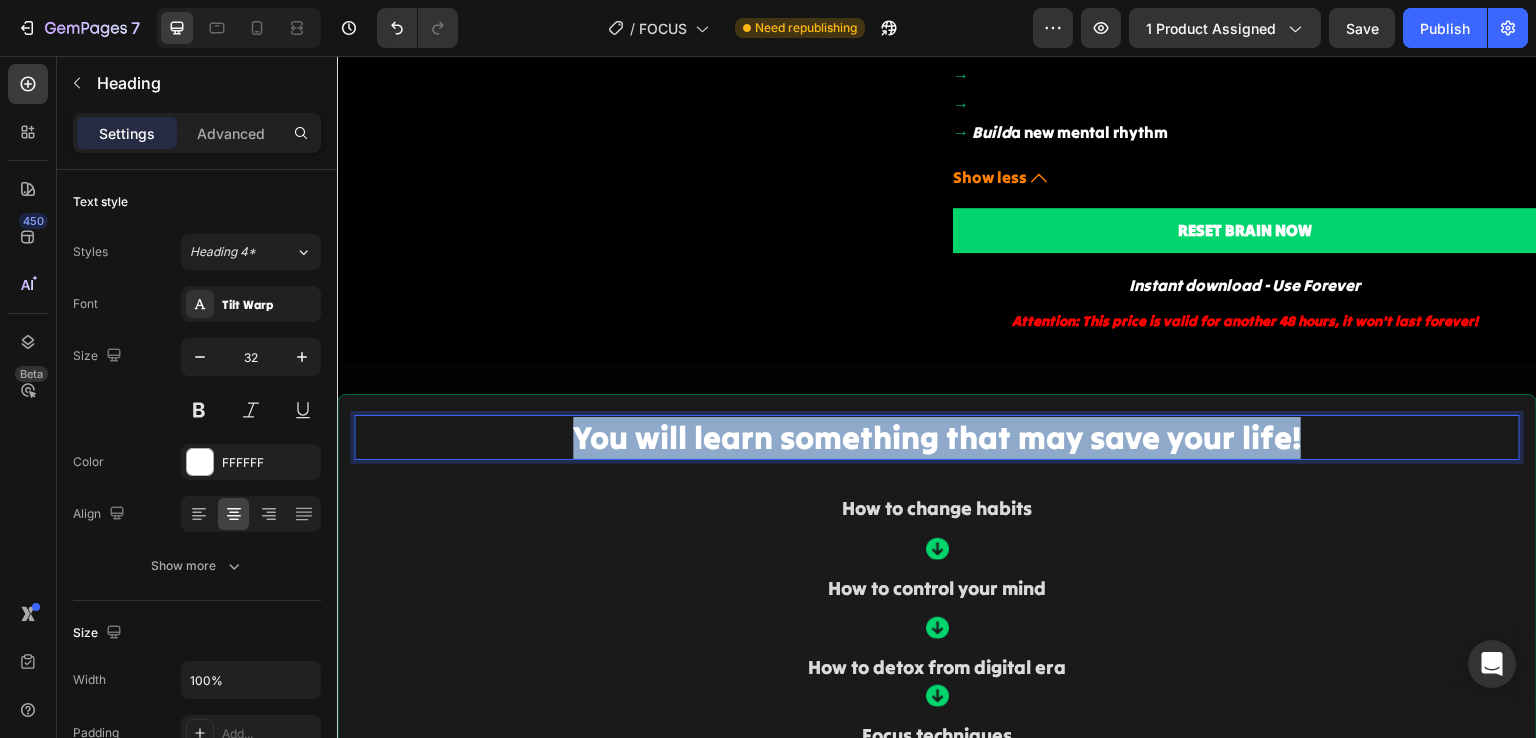 click on "You will learn something that may save your life!" at bounding box center [937, 438] 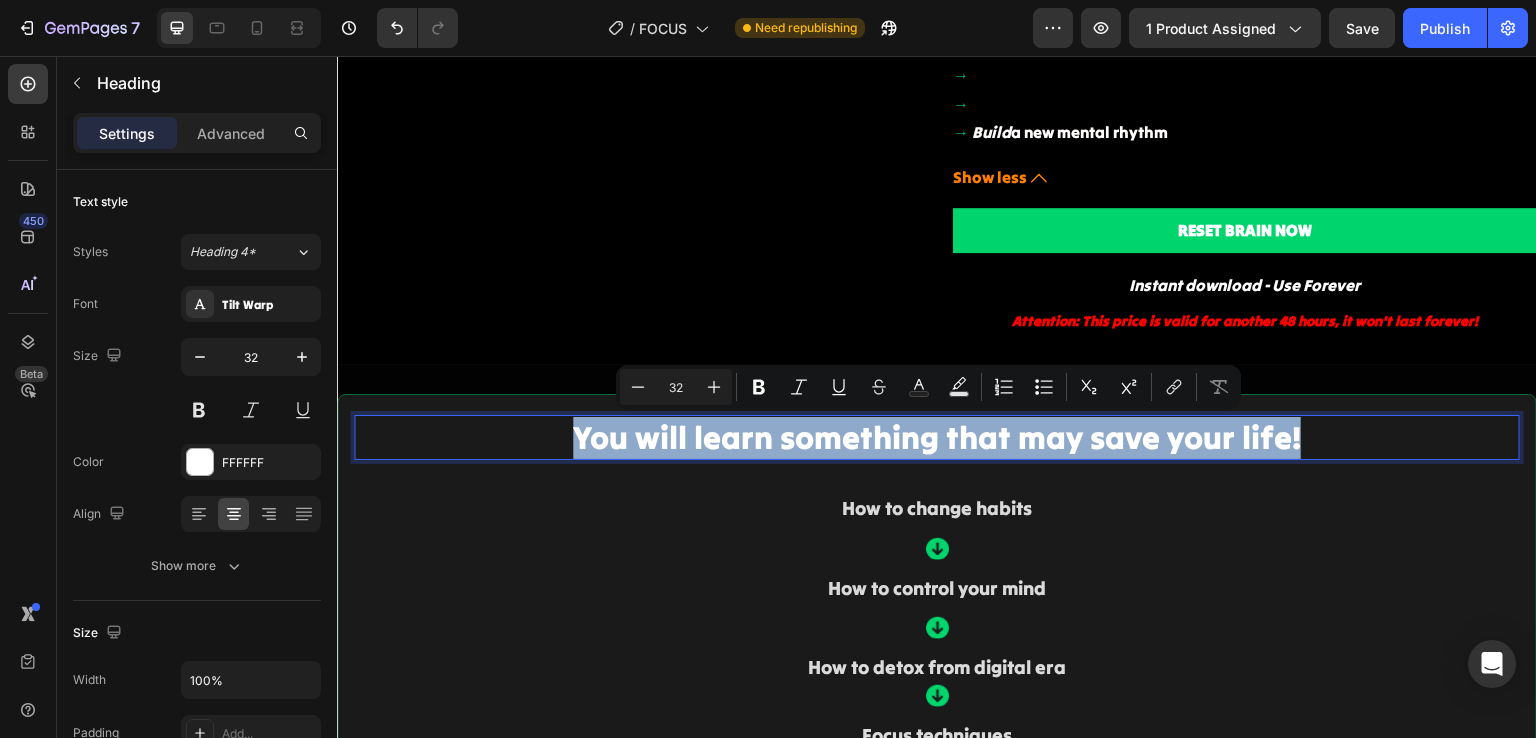 drag, startPoint x: 1114, startPoint y: 450, endPoint x: 1146, endPoint y: 477, distance: 41.868843 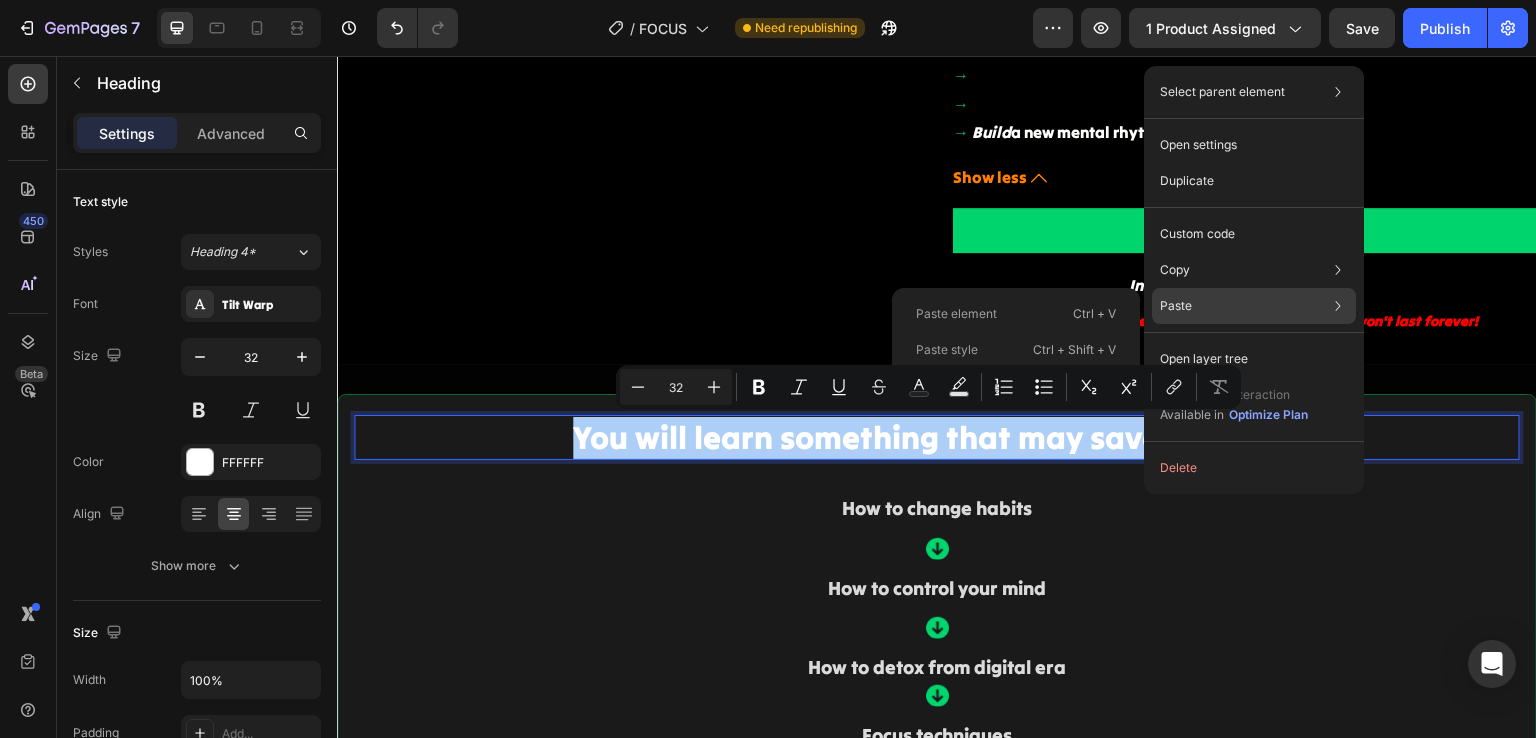 click on "Paste" at bounding box center (1176, 306) 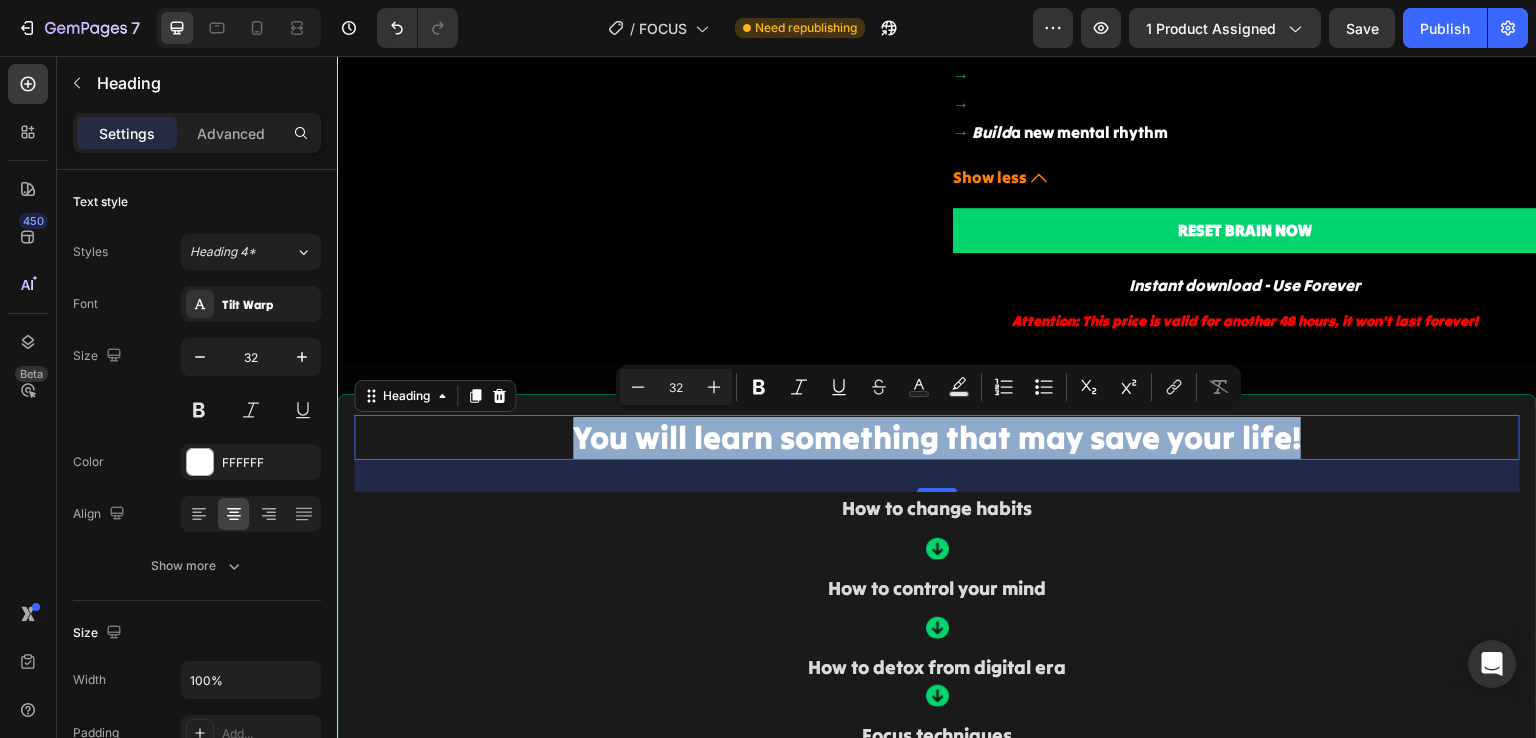 click on "You will learn something that may save your life!" at bounding box center (937, 438) 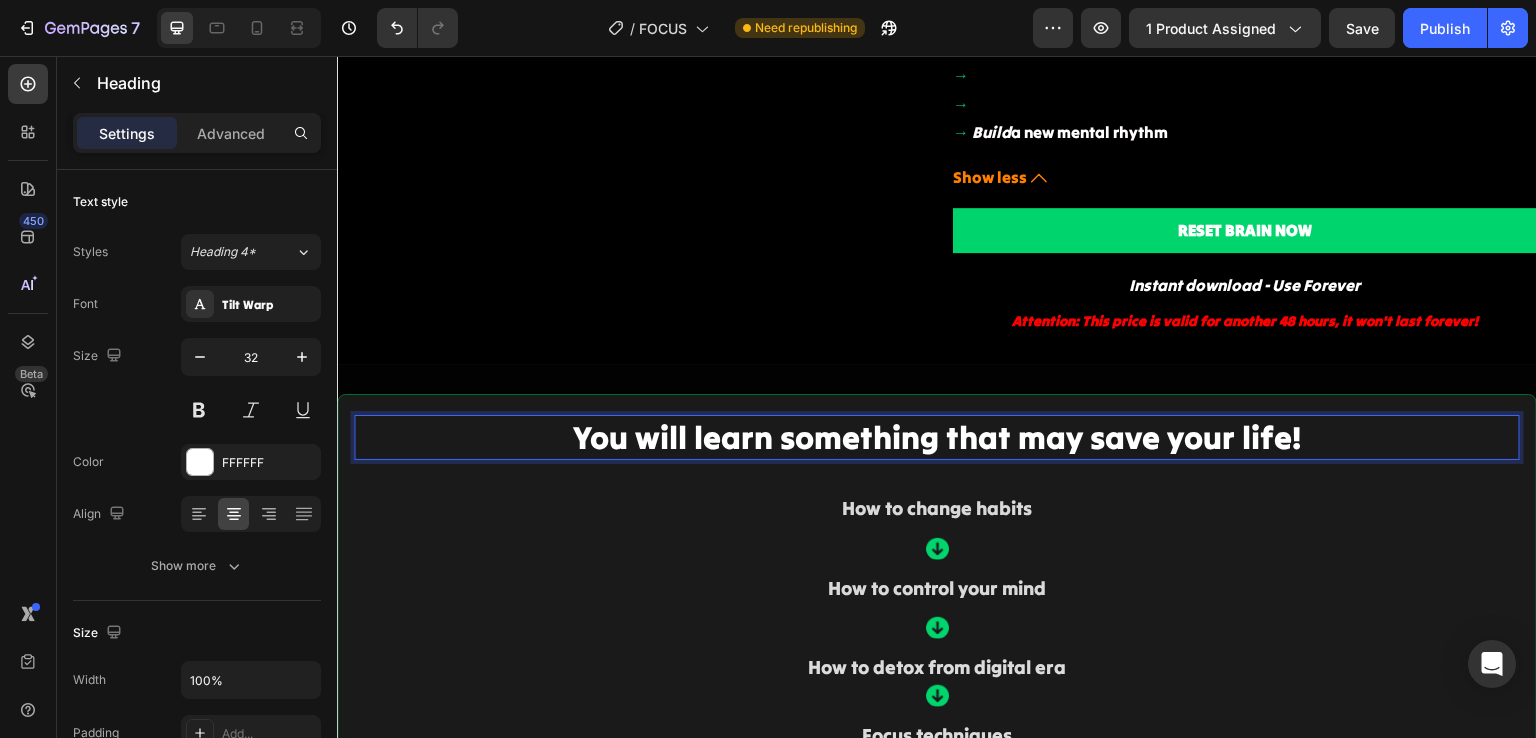 click on "You will learn something that may save your life!" at bounding box center (937, 438) 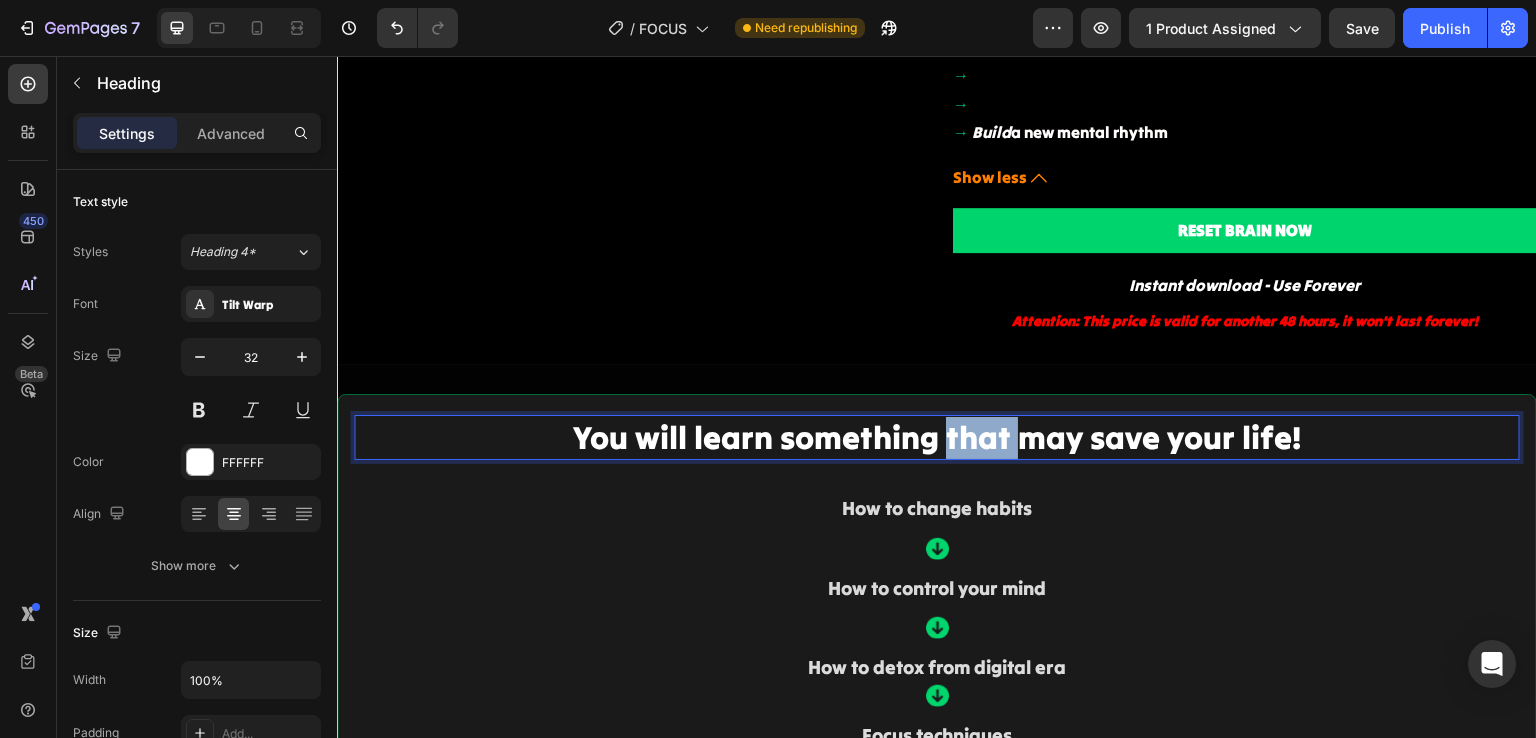click on "You will learn something that may save your life!" at bounding box center (937, 438) 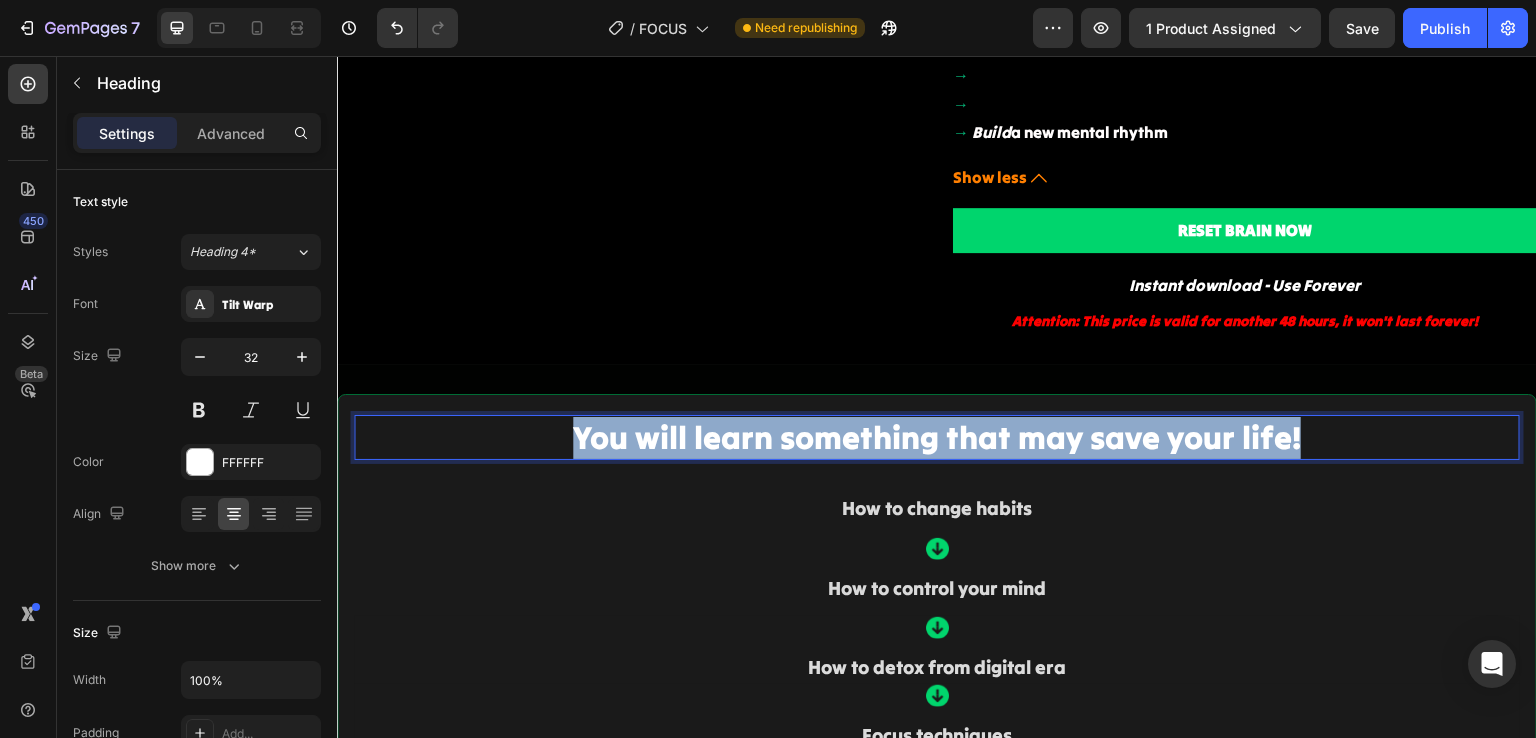 click on "You will learn something that may save your life!" at bounding box center (937, 438) 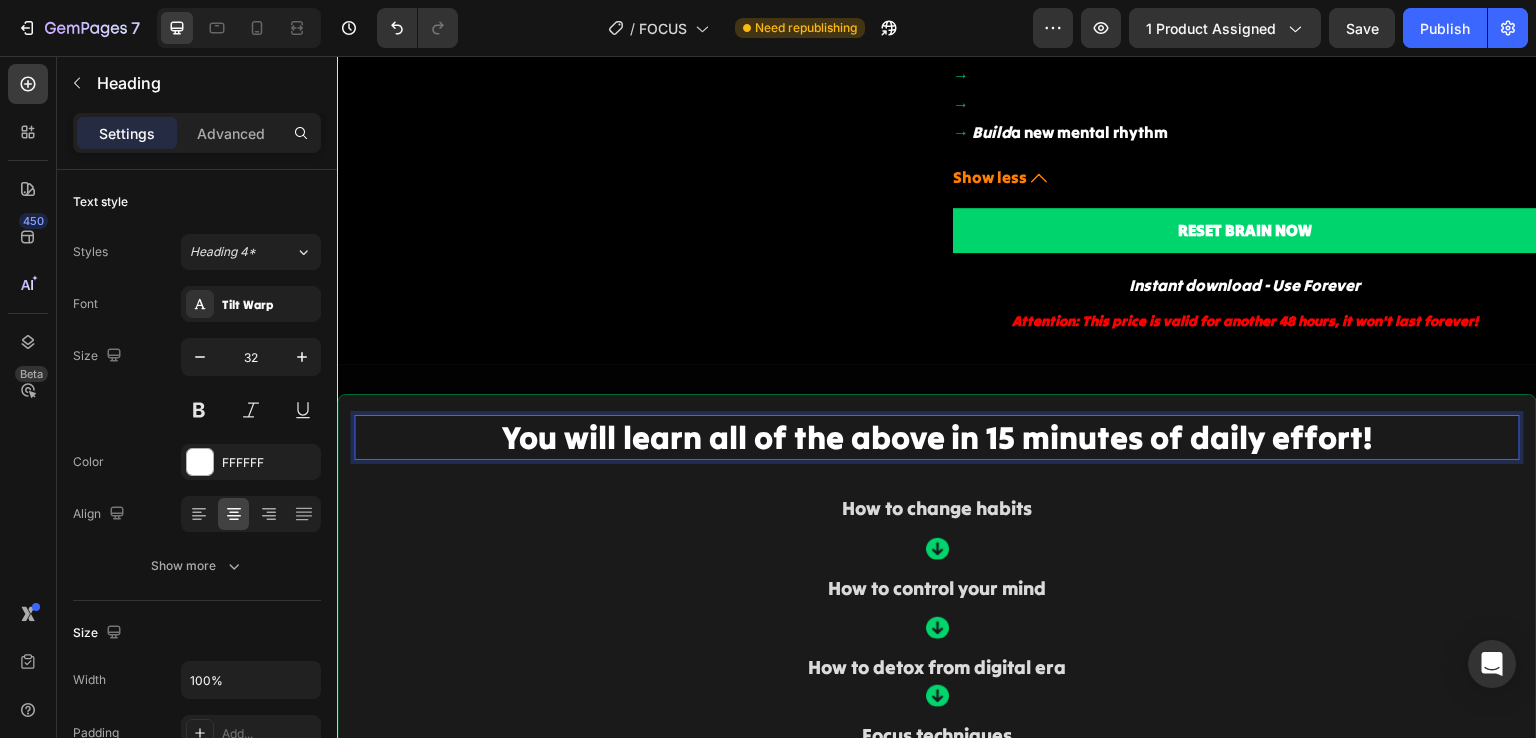 click on "You will learn all of the above in 15 minutes of daily effort!" at bounding box center (937, 438) 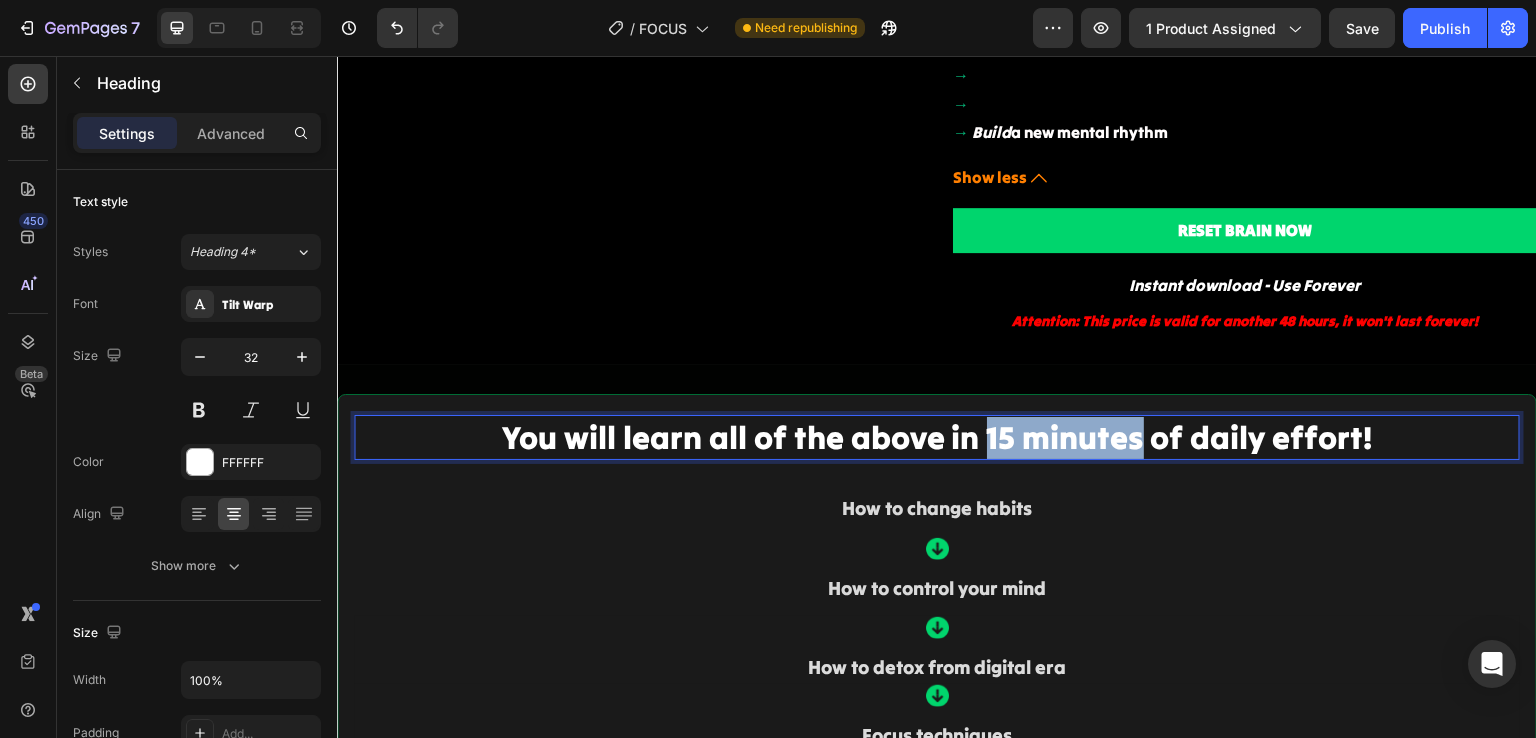 drag, startPoint x: 978, startPoint y: 439, endPoint x: 1130, endPoint y: 432, distance: 152.1611 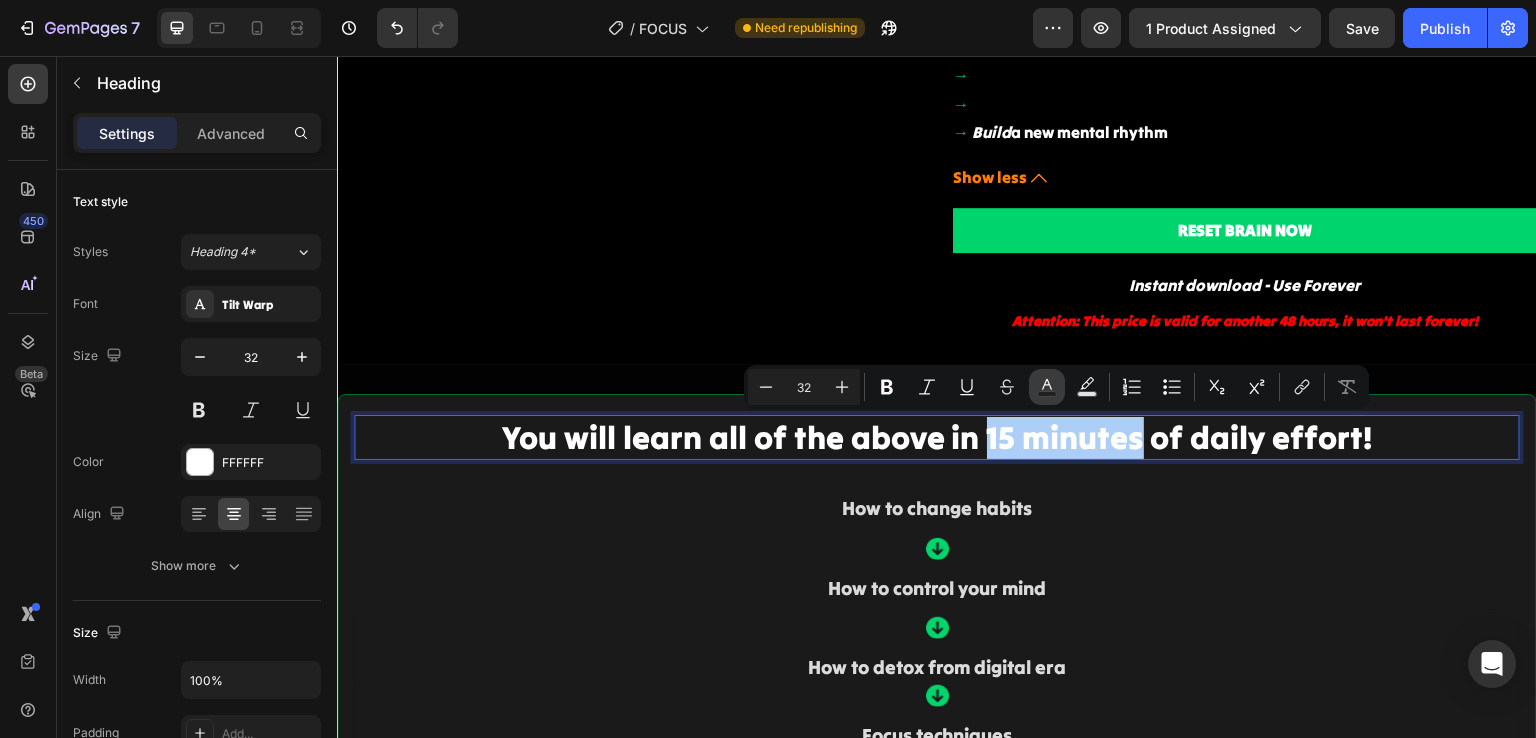 click on "Text Color" at bounding box center [1047, 387] 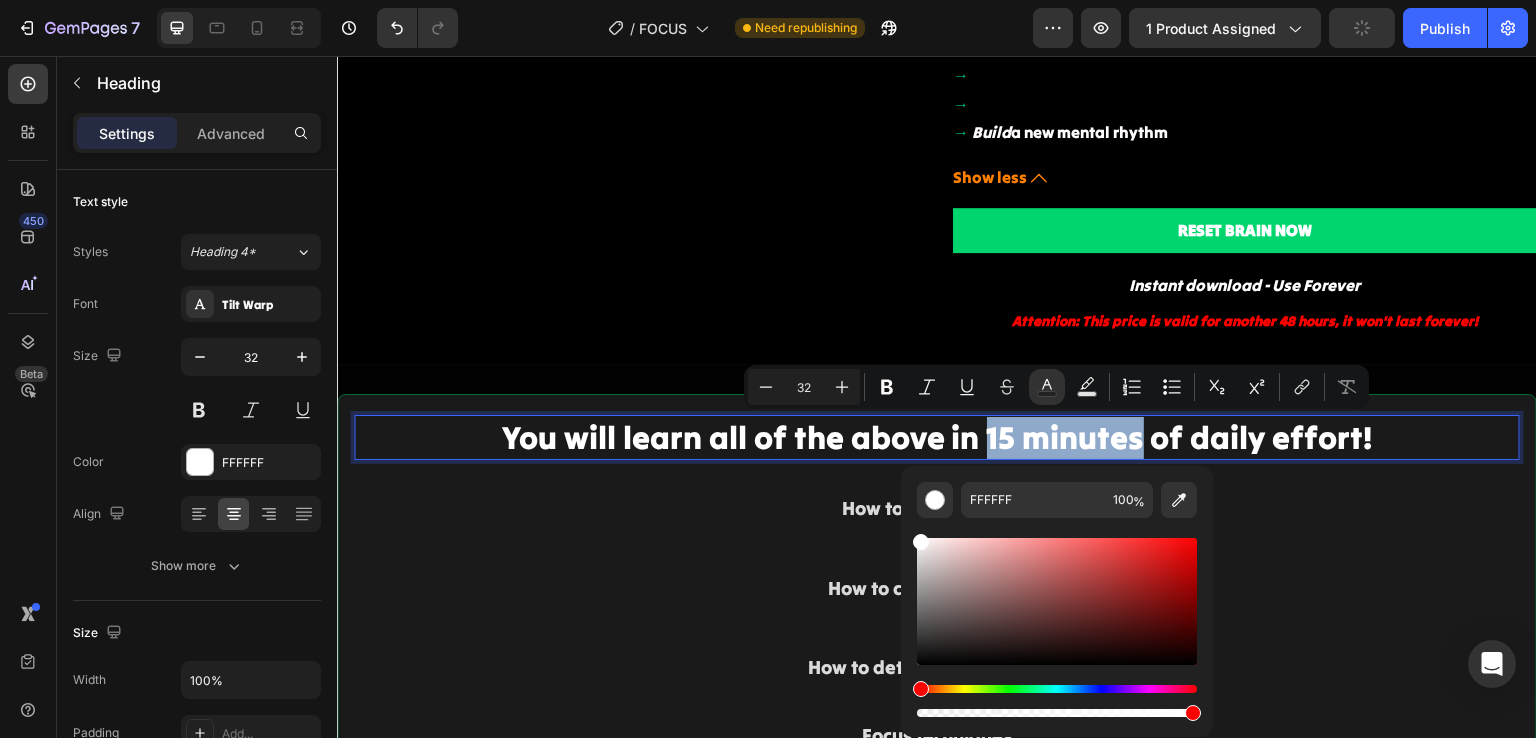 click on "You will learn all of the above in 15 minutes of daily effort!" at bounding box center [937, 438] 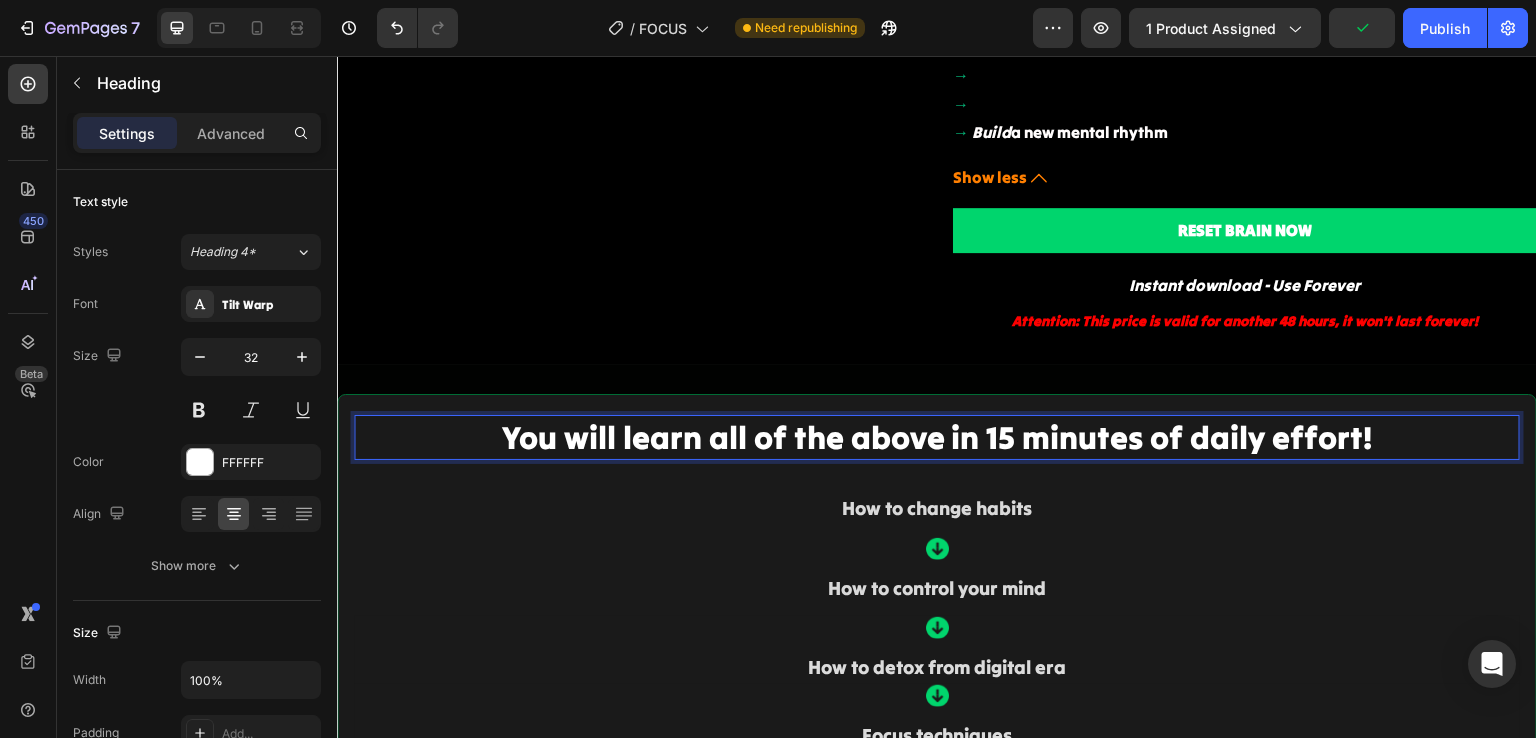 click on "You will learn all of the above in 15 minutes of daily effort!" at bounding box center (937, 438) 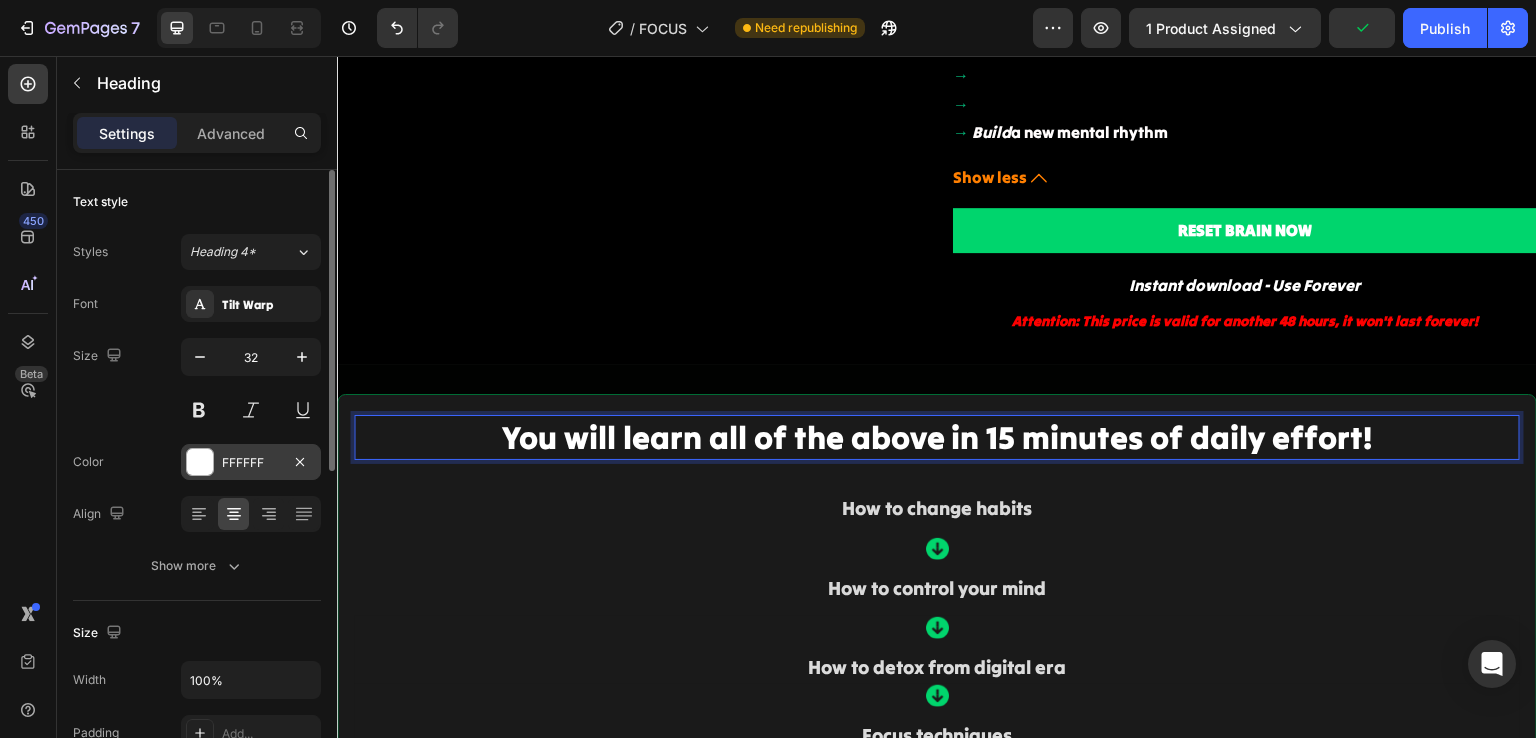 click at bounding box center (200, 462) 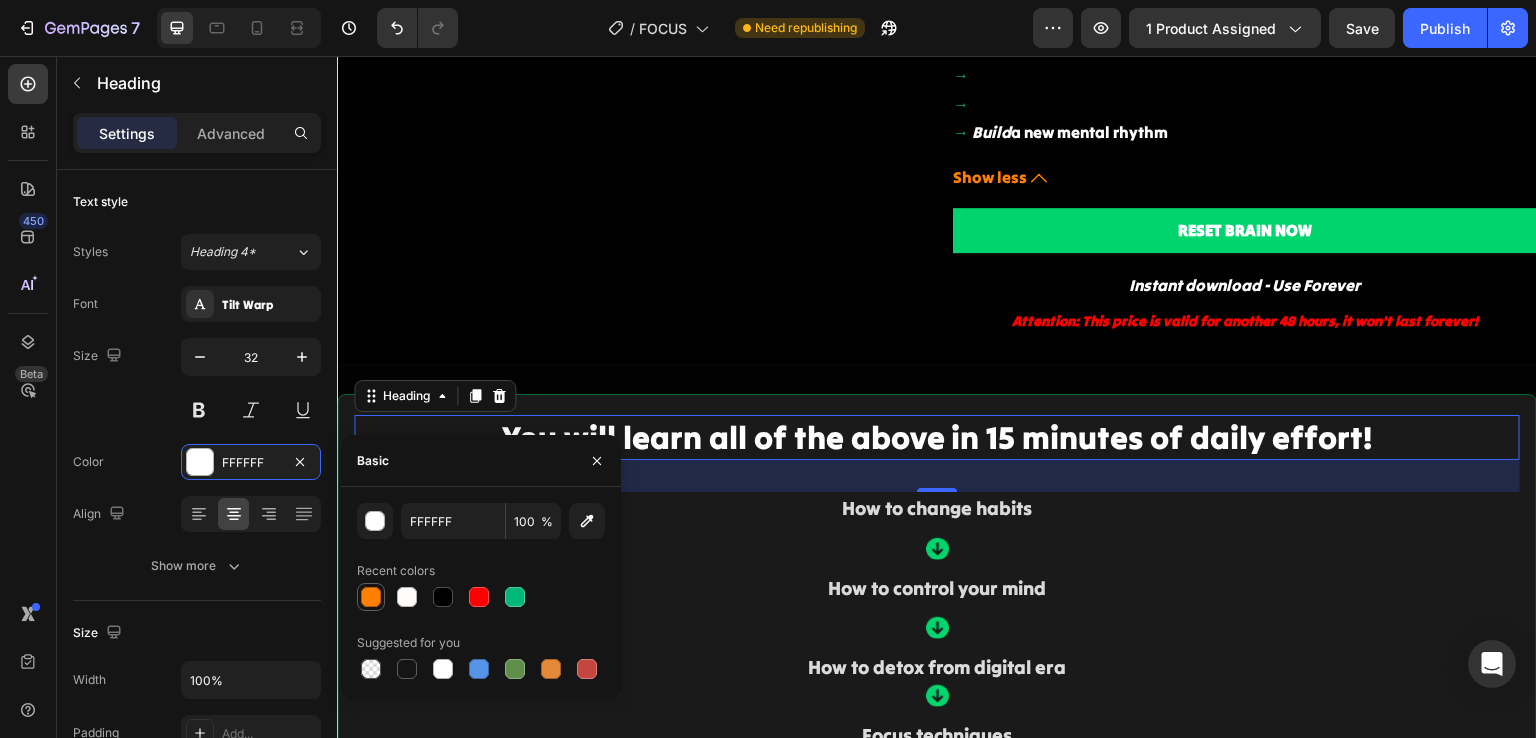 click at bounding box center (371, 597) 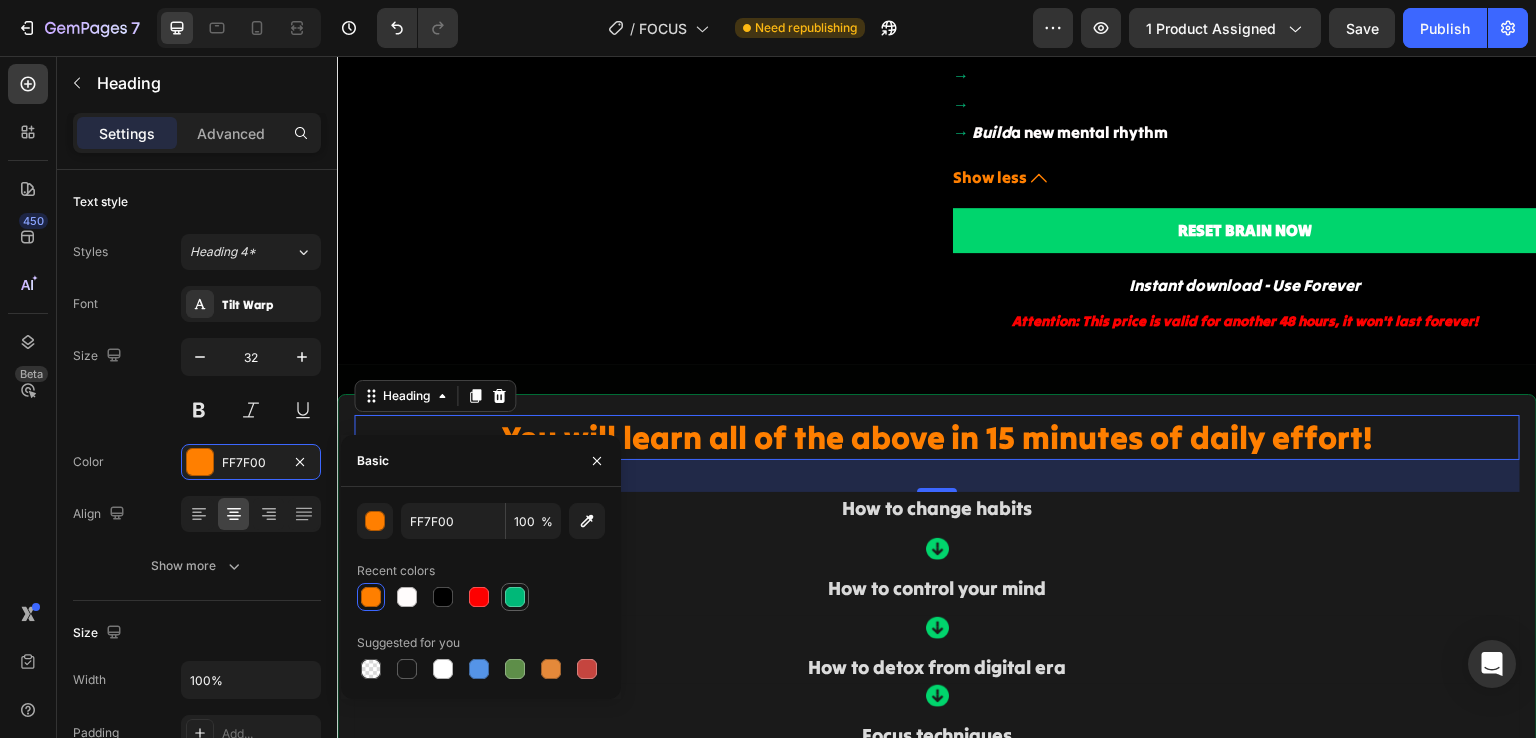 click at bounding box center (515, 597) 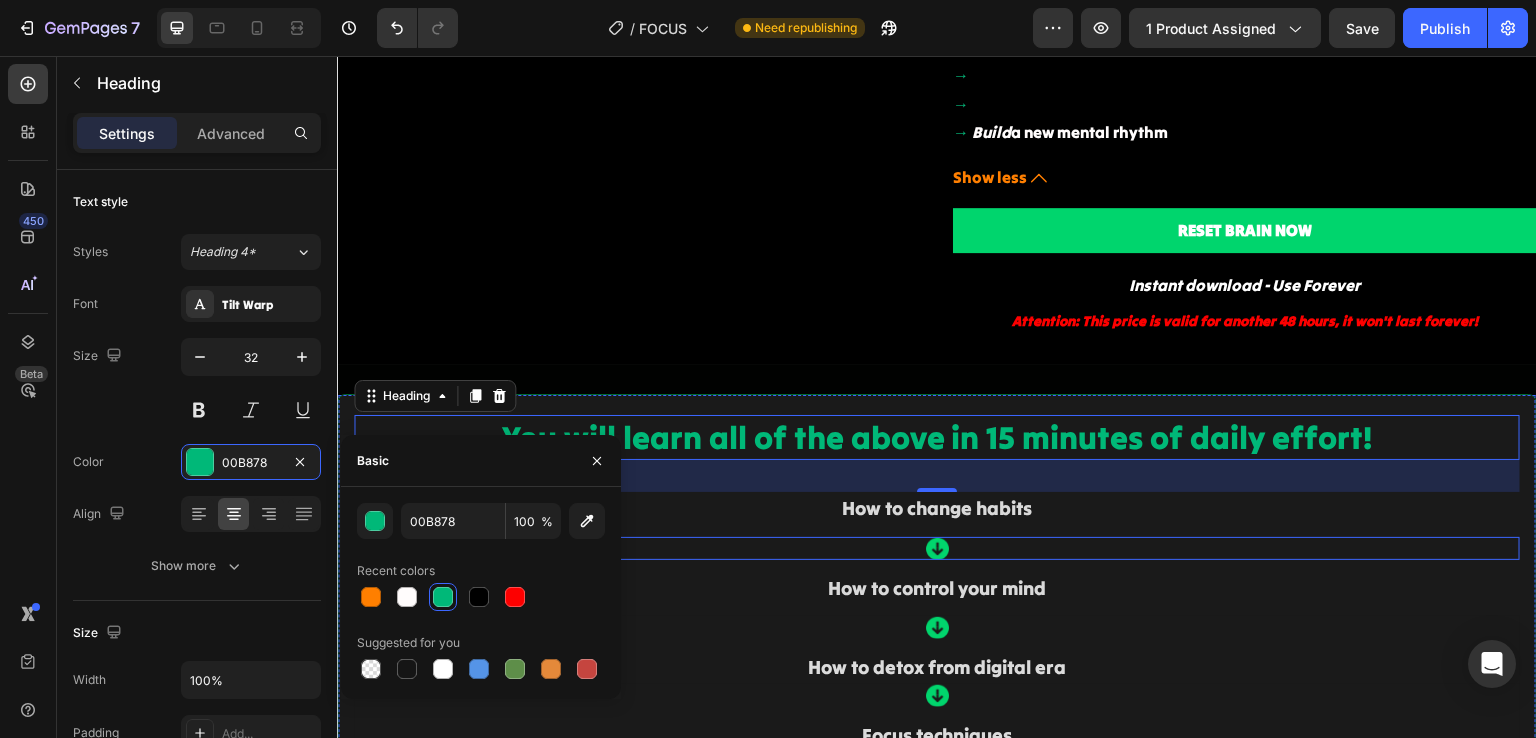 click on "Icon" at bounding box center (937, 548) 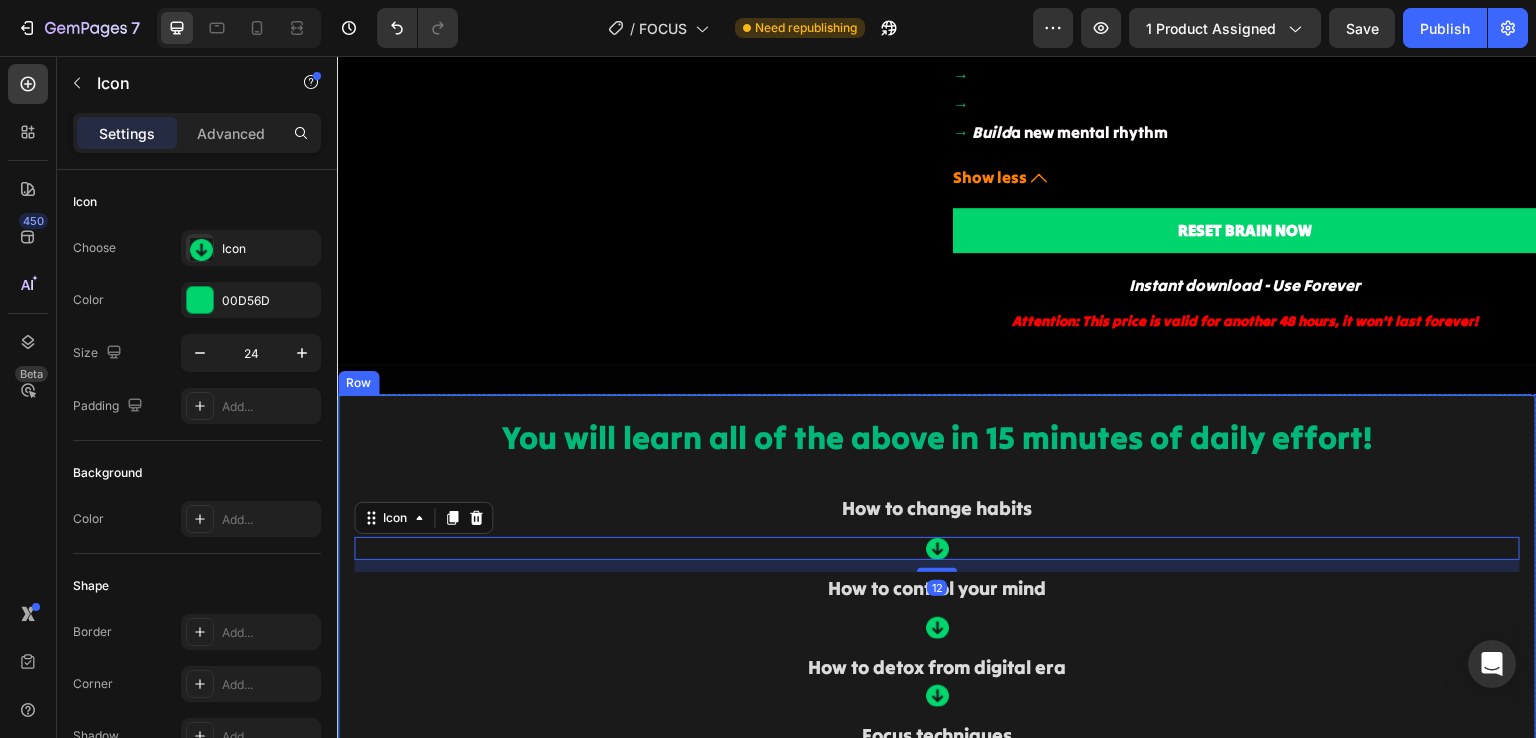 click on "You will learn all of the above in 15 minutes of daily effort!" at bounding box center [937, 438] 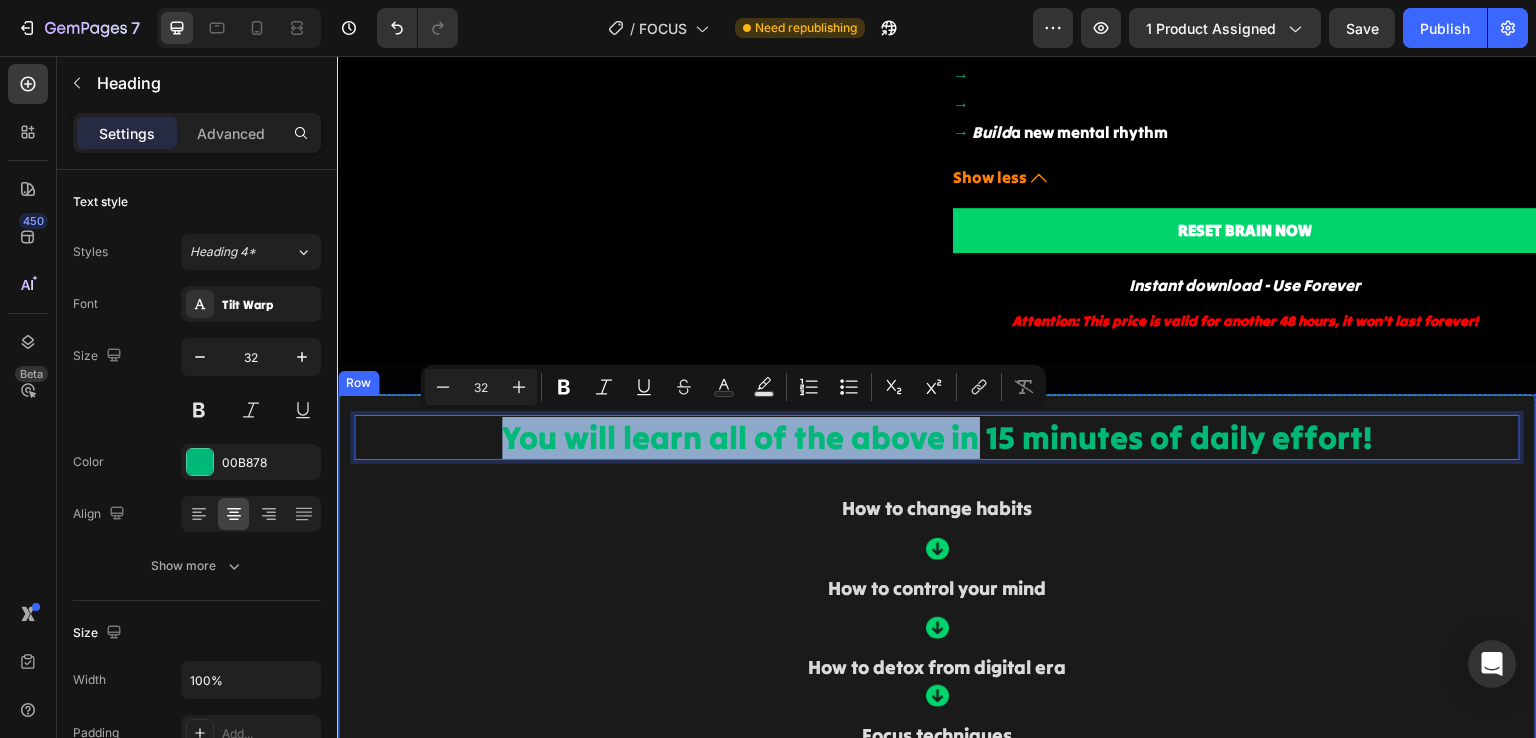 drag, startPoint x: 496, startPoint y: 438, endPoint x: 967, endPoint y: 412, distance: 471.71707 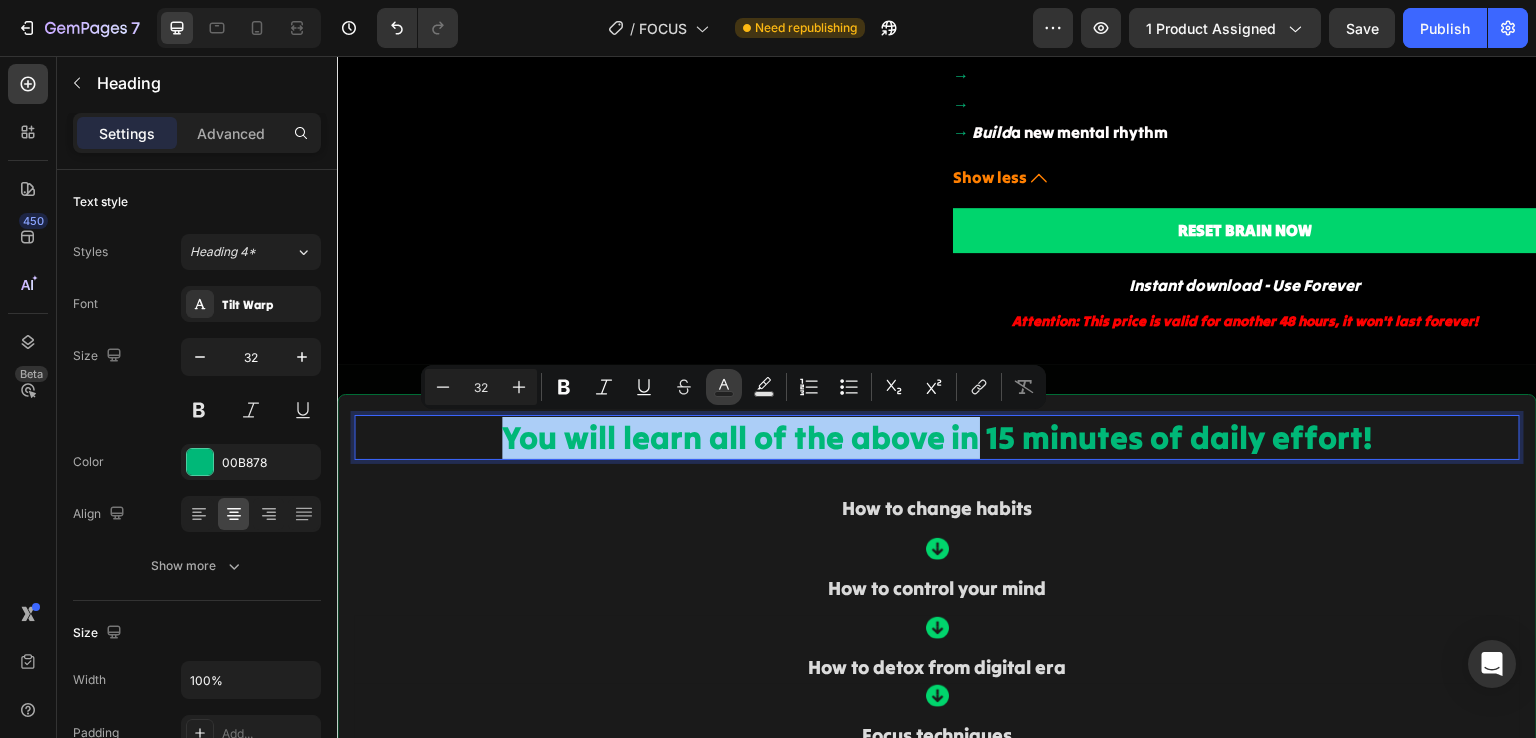 click 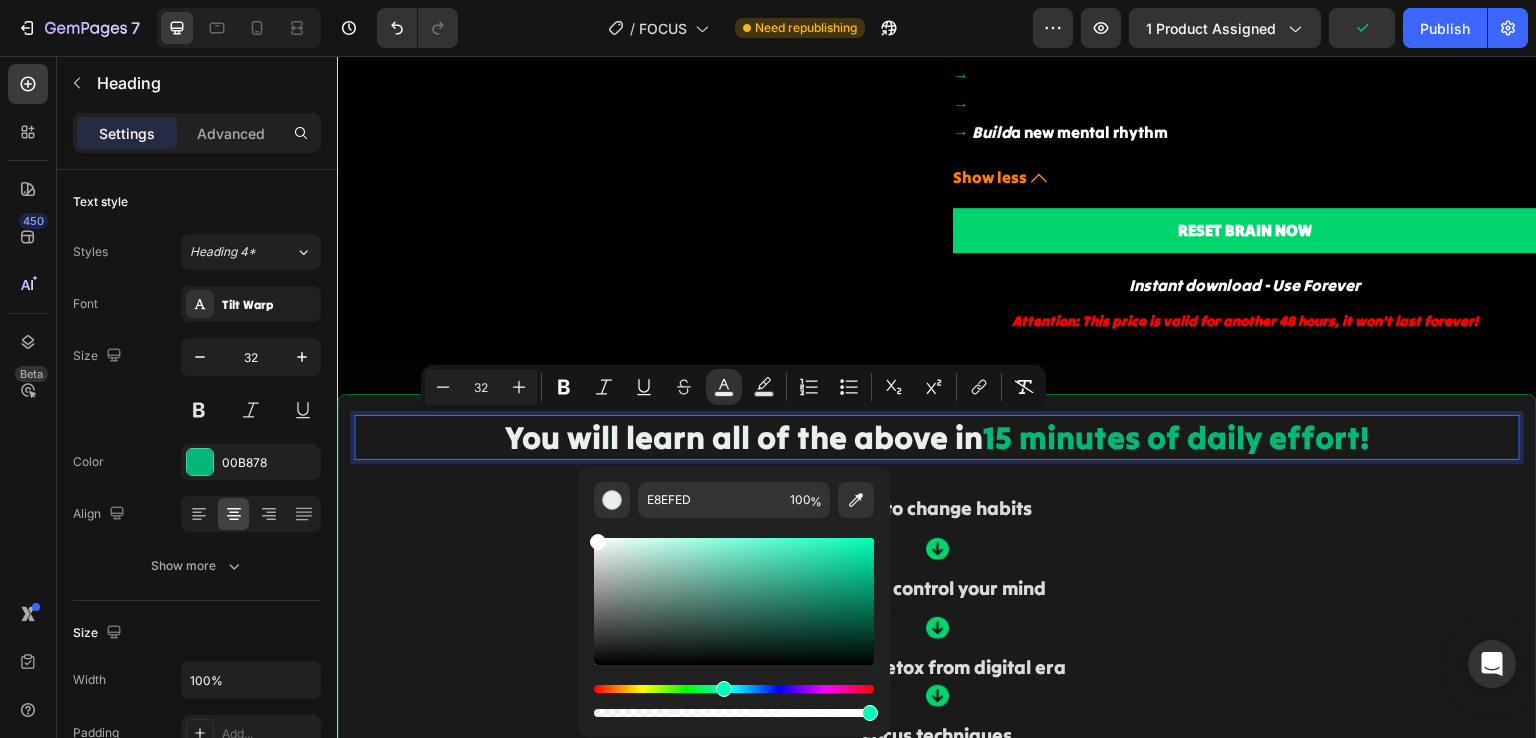 drag, startPoint x: 602, startPoint y: 545, endPoint x: 579, endPoint y: 533, distance: 25.942244 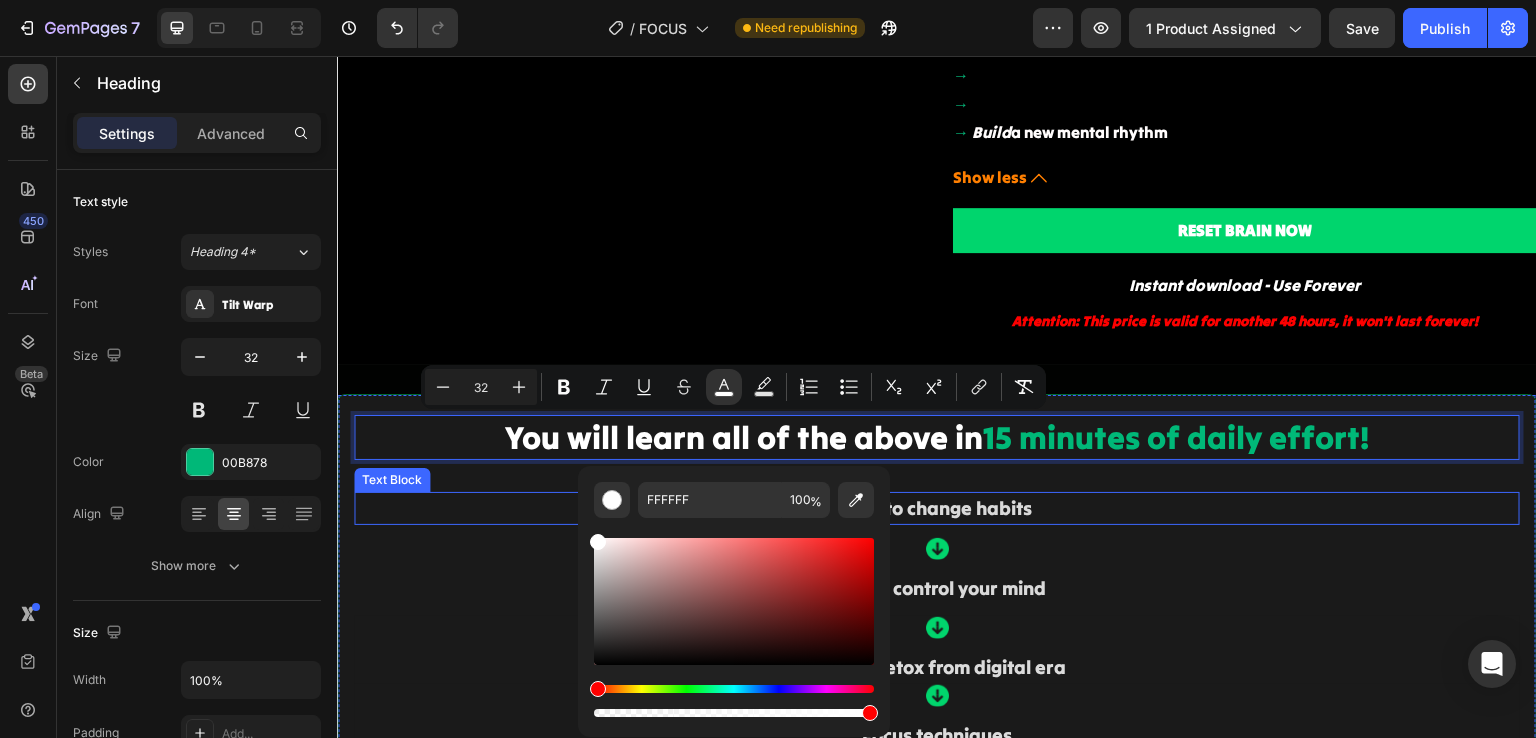 click on "How to change habits" at bounding box center (937, 508) 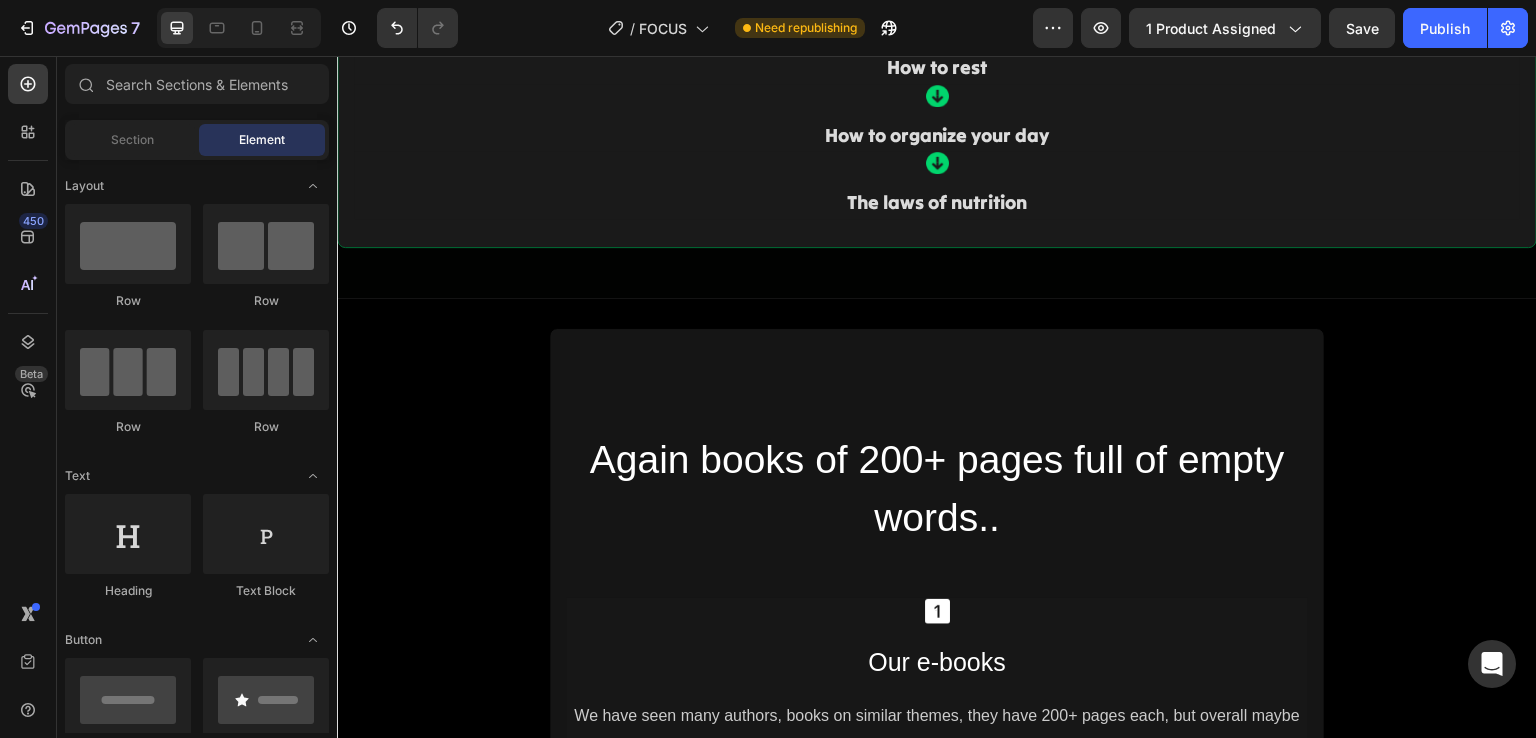 scroll, scrollTop: 2536, scrollLeft: 0, axis: vertical 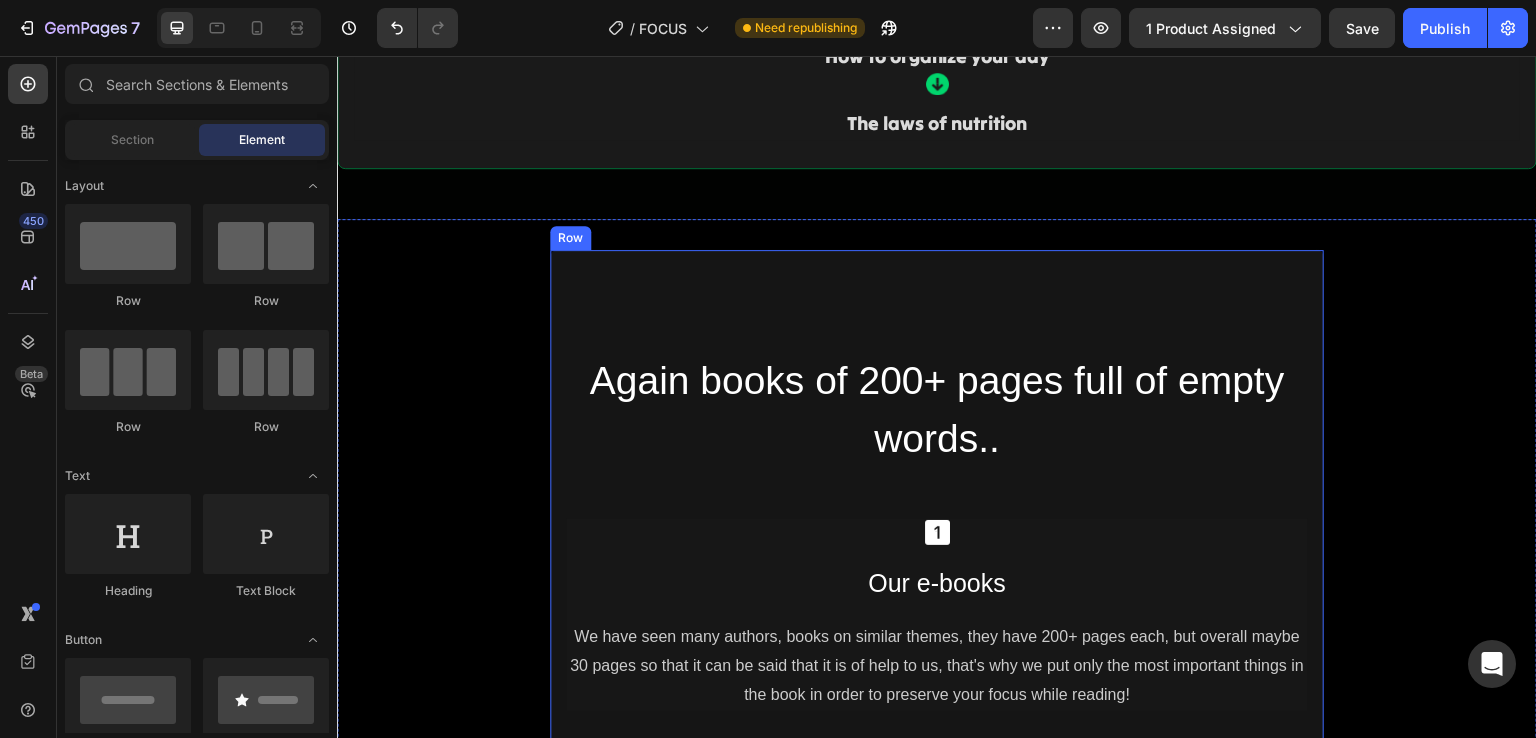 click on "Again books of 200+ pages full of empty words.. Heading Icon Our e-books Text Block We have seen many authors, books on similar themes, they have 200+ pages each, but overall maybe 30 pages so that it can be said that it is of help to us, that's why we put only the most important things in the book in order to preserve your focus while reading! Text Block Row Icon Why e-book? Text Block The reason for this is because it is much more accessible to read, and we do not push you out of the comfort zone of having to leave your phone while reading, you can literally read anytime and anywhere without a guilty conscience! Text Block Row Icon Is it works ? Text Block Don't worry, after you read the book and apply the system, if you feel the same way, we'll refund your money and treat you to a drink of your choice! Text Block Row Row" at bounding box center (937, 785) 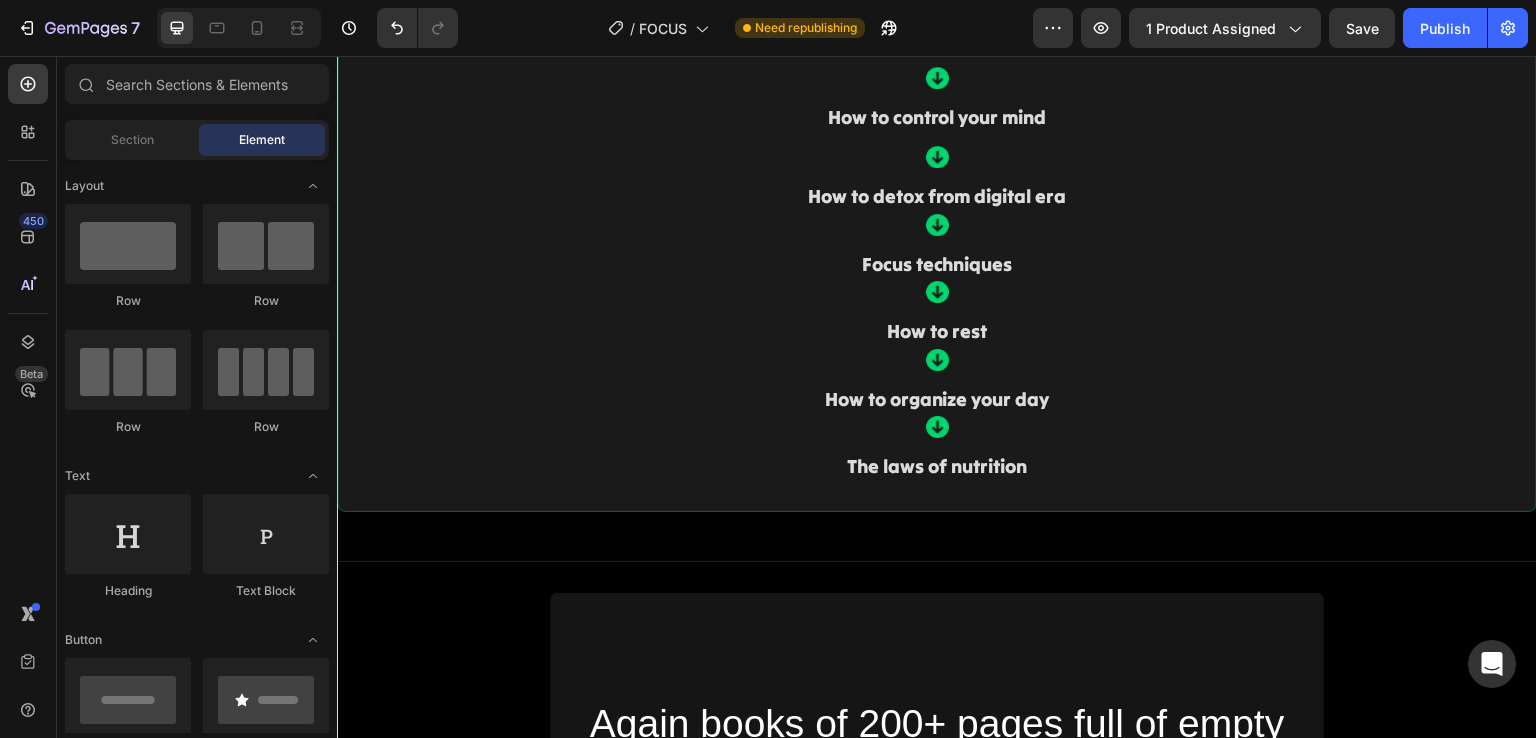 scroll, scrollTop: 2471, scrollLeft: 0, axis: vertical 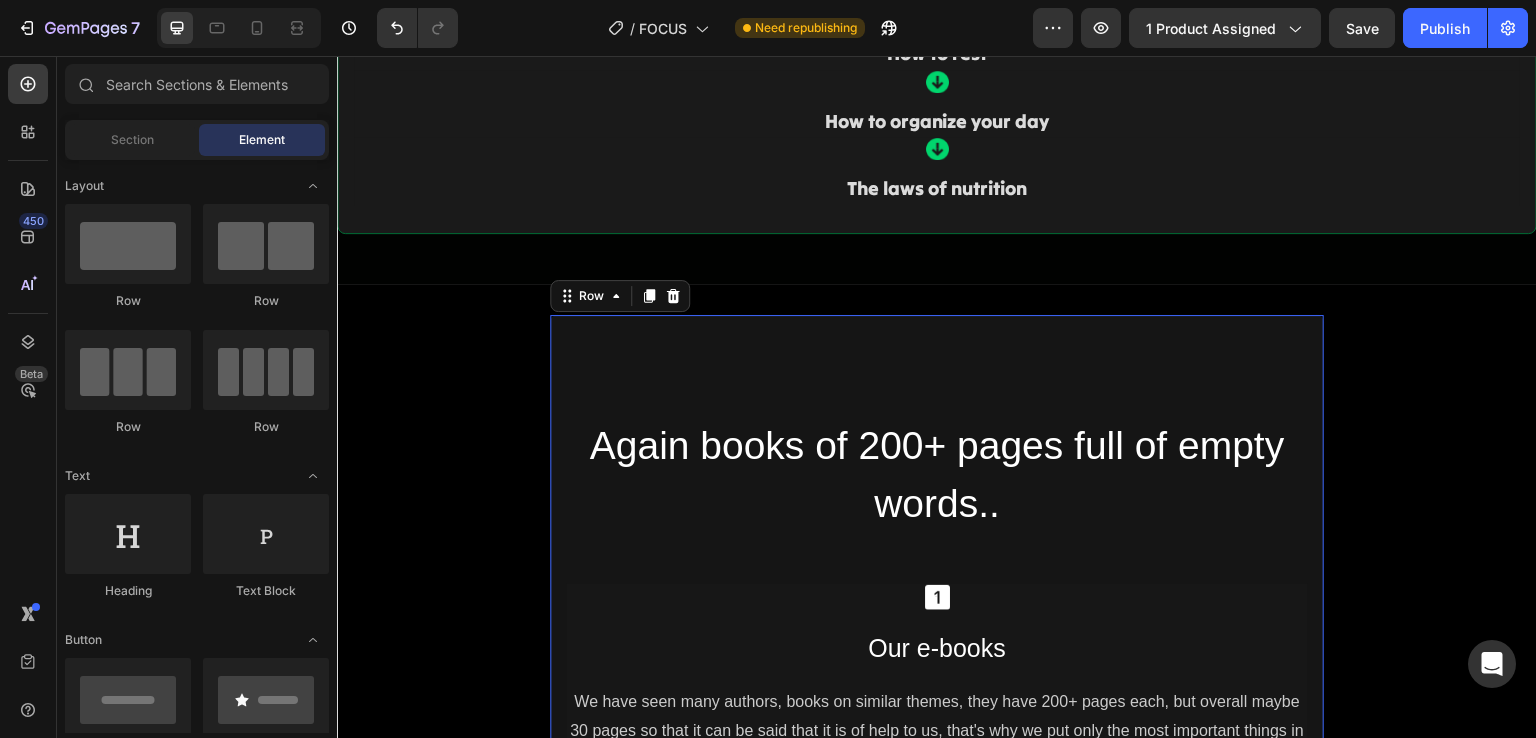 click on "Again books of 200+ pages full of empty words.. Heading Icon Our e-books Text Block We have seen many authors, books on similar themes, they have 200+ pages each, but overall maybe 30 pages so that it can be said that it is of help to us, that's why we put only the most important things in the book in order to preserve your focus while reading! Text Block Row Icon Why e-book? Text Block The reason for this is because it is much more accessible to read, and we do not push you out of the comfort zone of having to leave your phone while reading, you can literally read anytime and anywhere without a guilty conscience! Text Block Row Icon Is it works ? Text Block Don't worry, after you read the book and apply the system, if you feel the same way, we'll refund your money and treat you to a drink of your choice! Text Block Row Row 0" at bounding box center [937, 850] 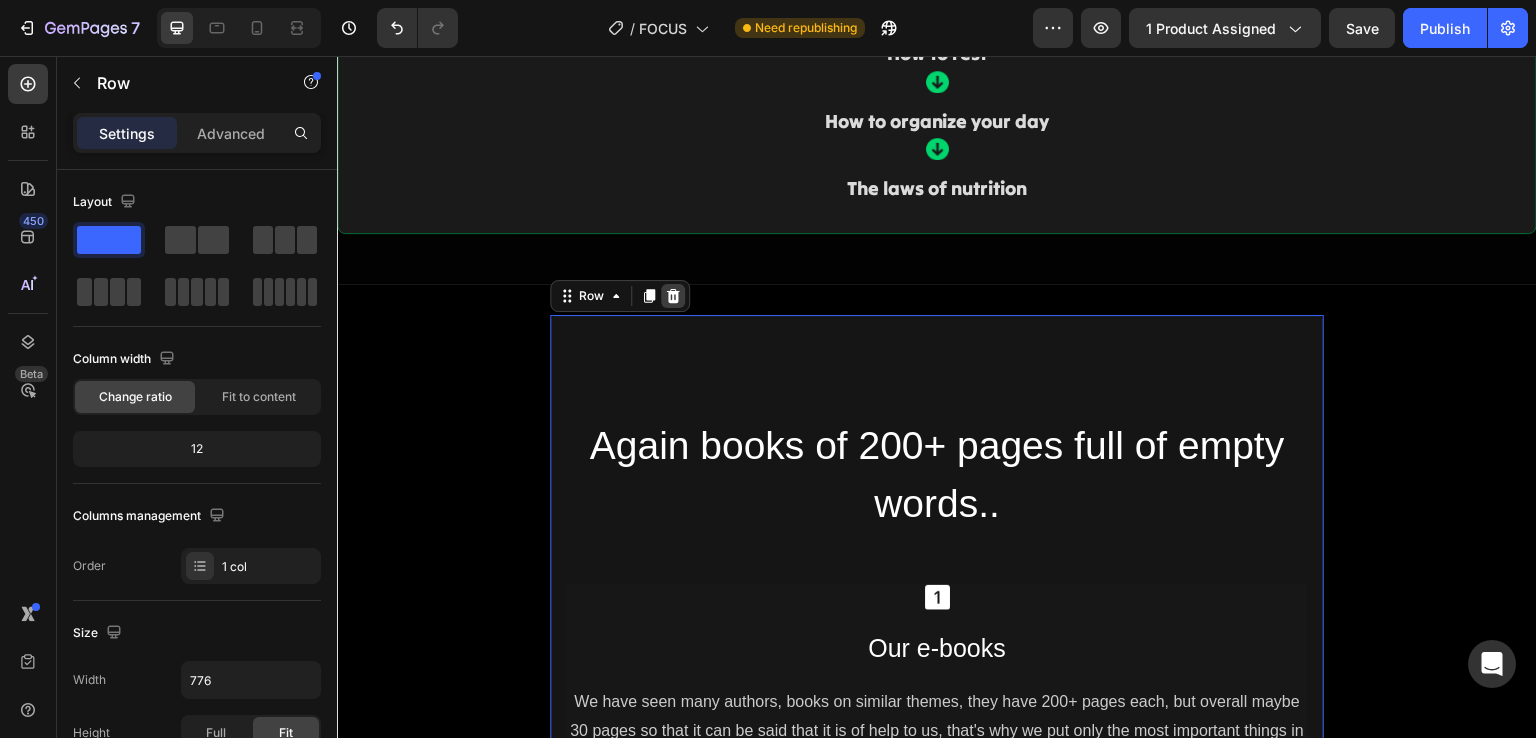 click 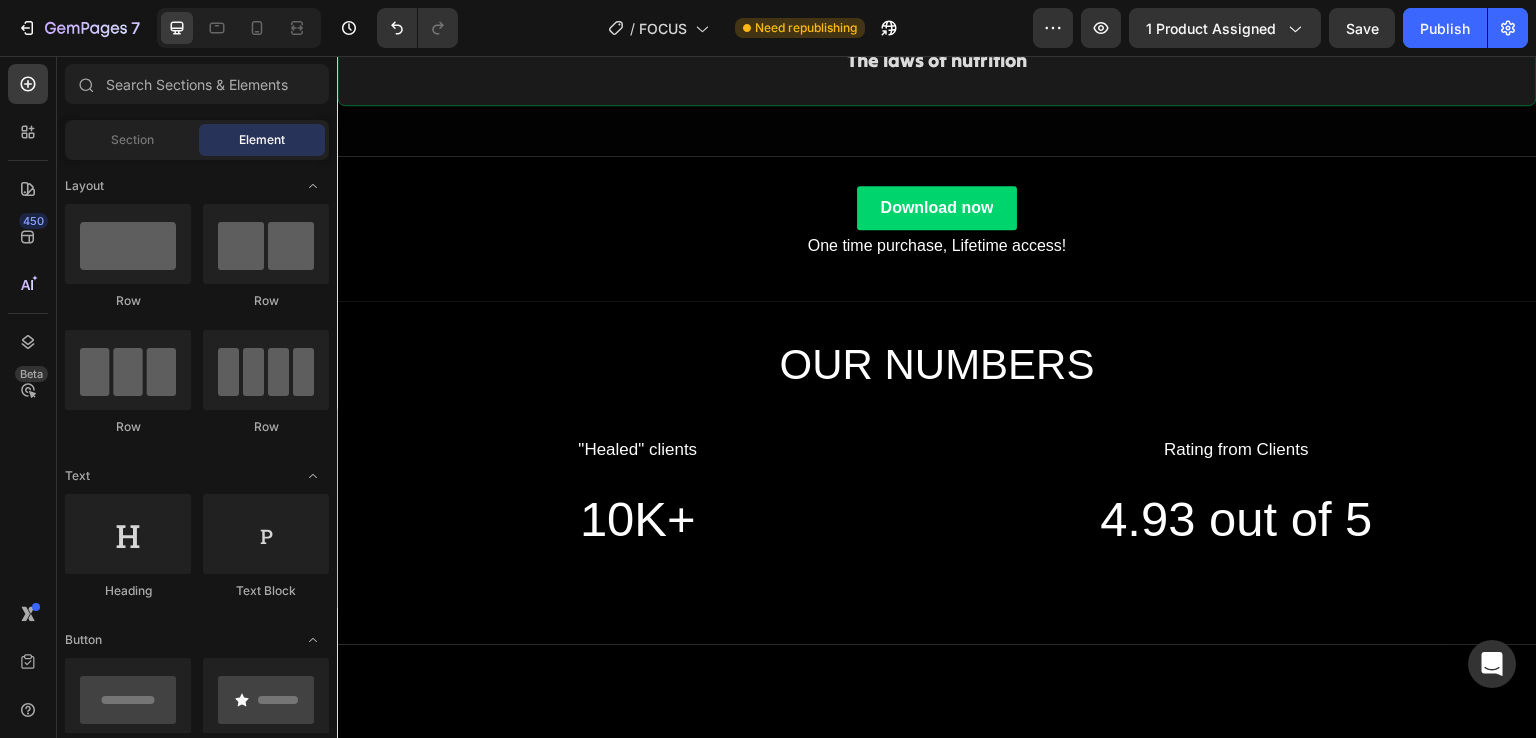scroll, scrollTop: 2551, scrollLeft: 0, axis: vertical 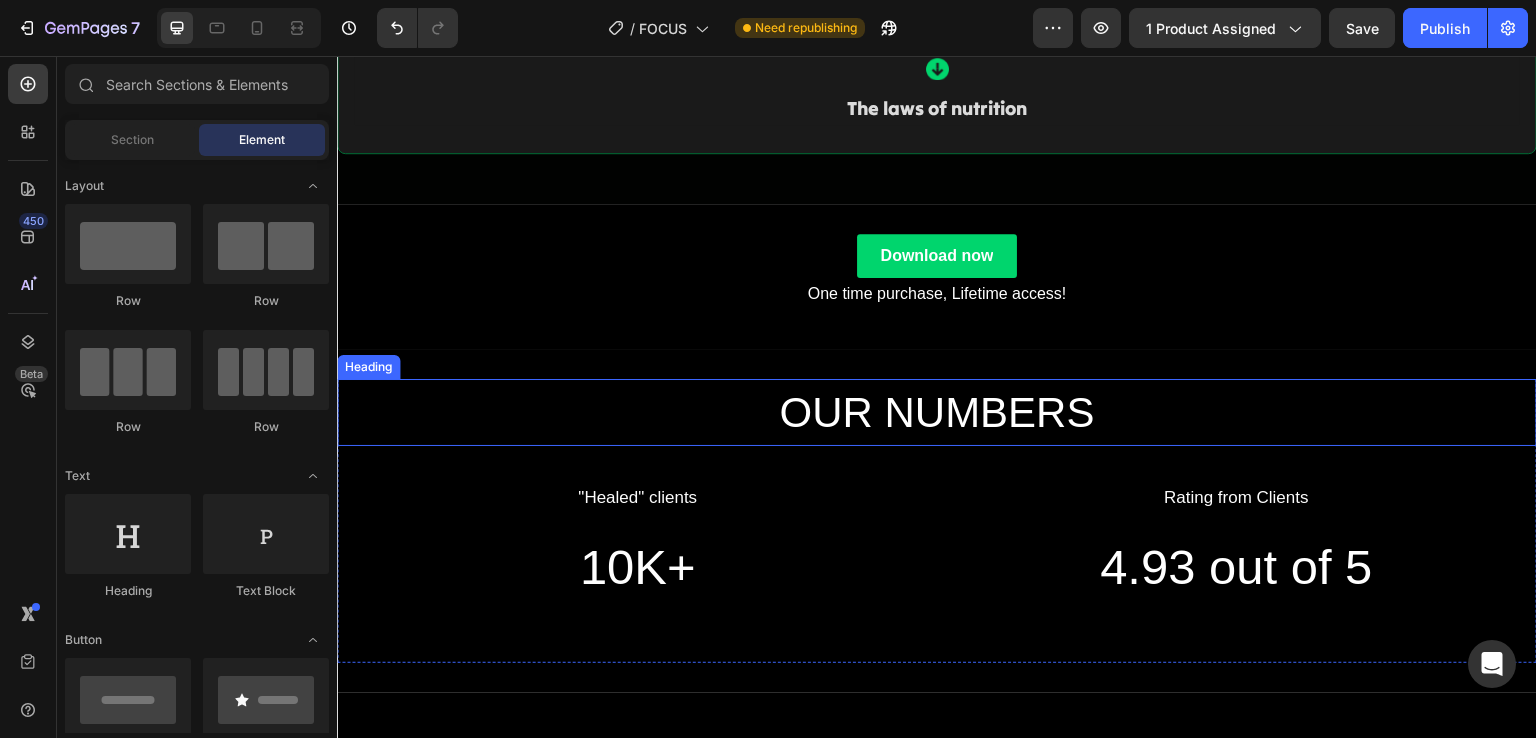 click on "OUR NUMBERS" at bounding box center [937, 412] 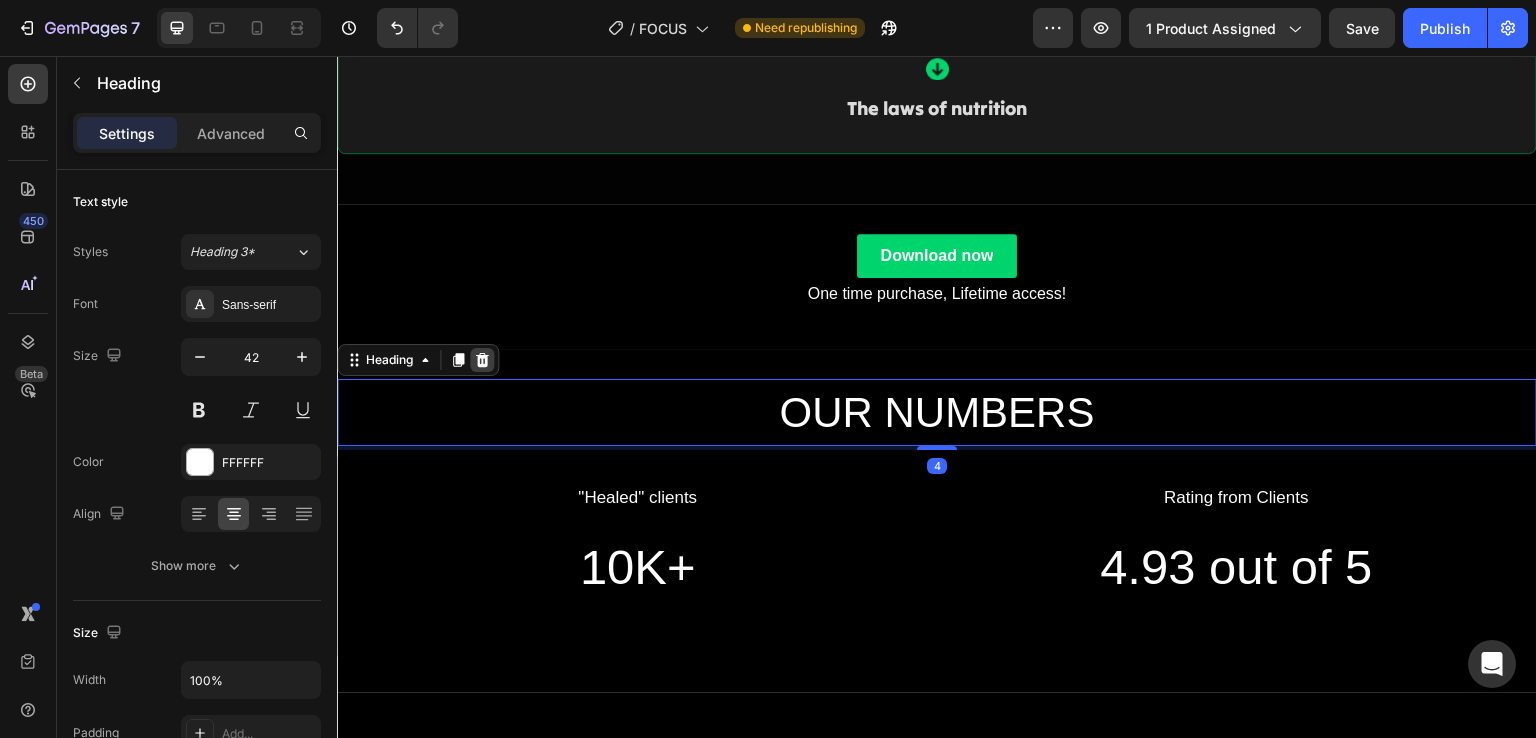 click 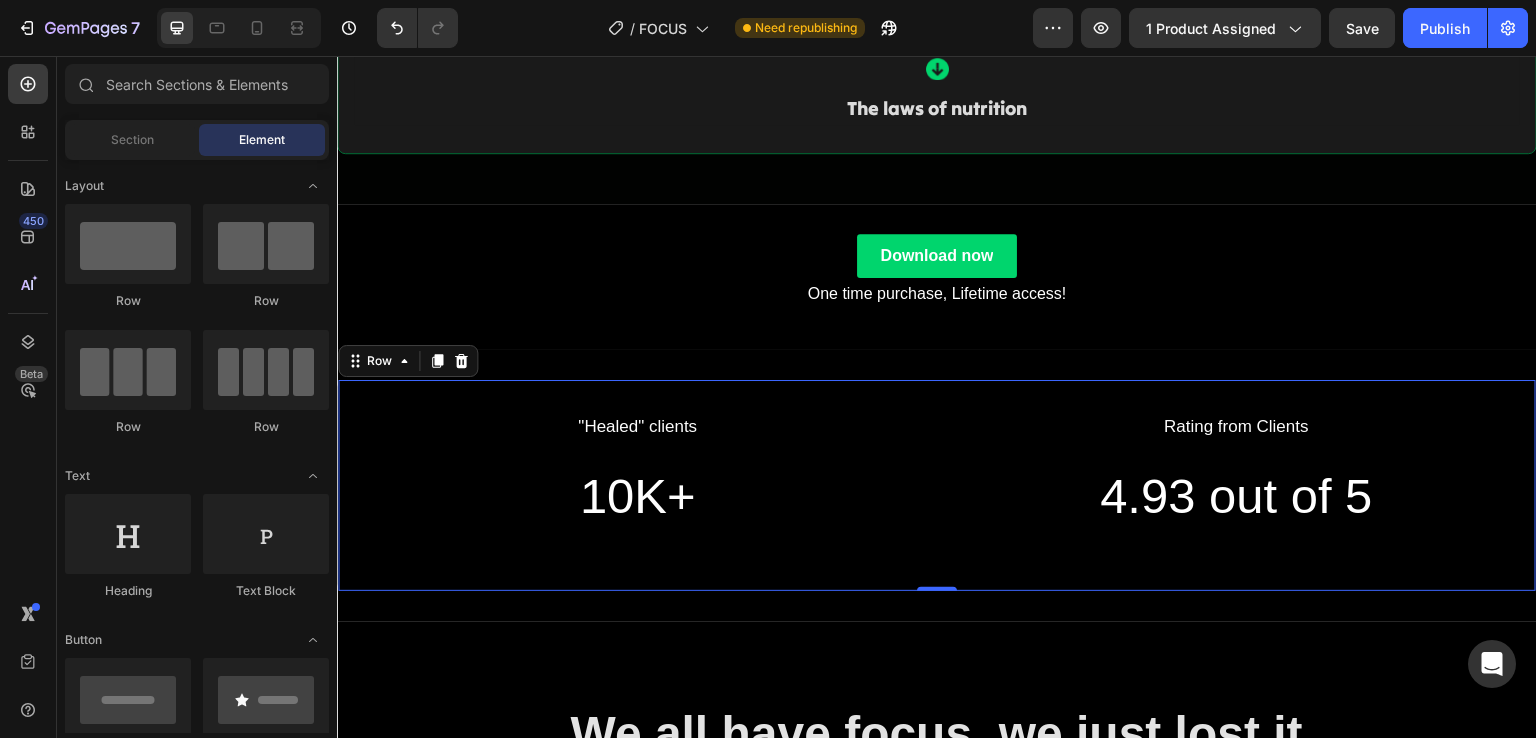 click on ""Healed" clients Text Block 10K+ Heading Rating from Clients Text Block 4.93 out of 5 Heading Row 0" at bounding box center [937, 485] 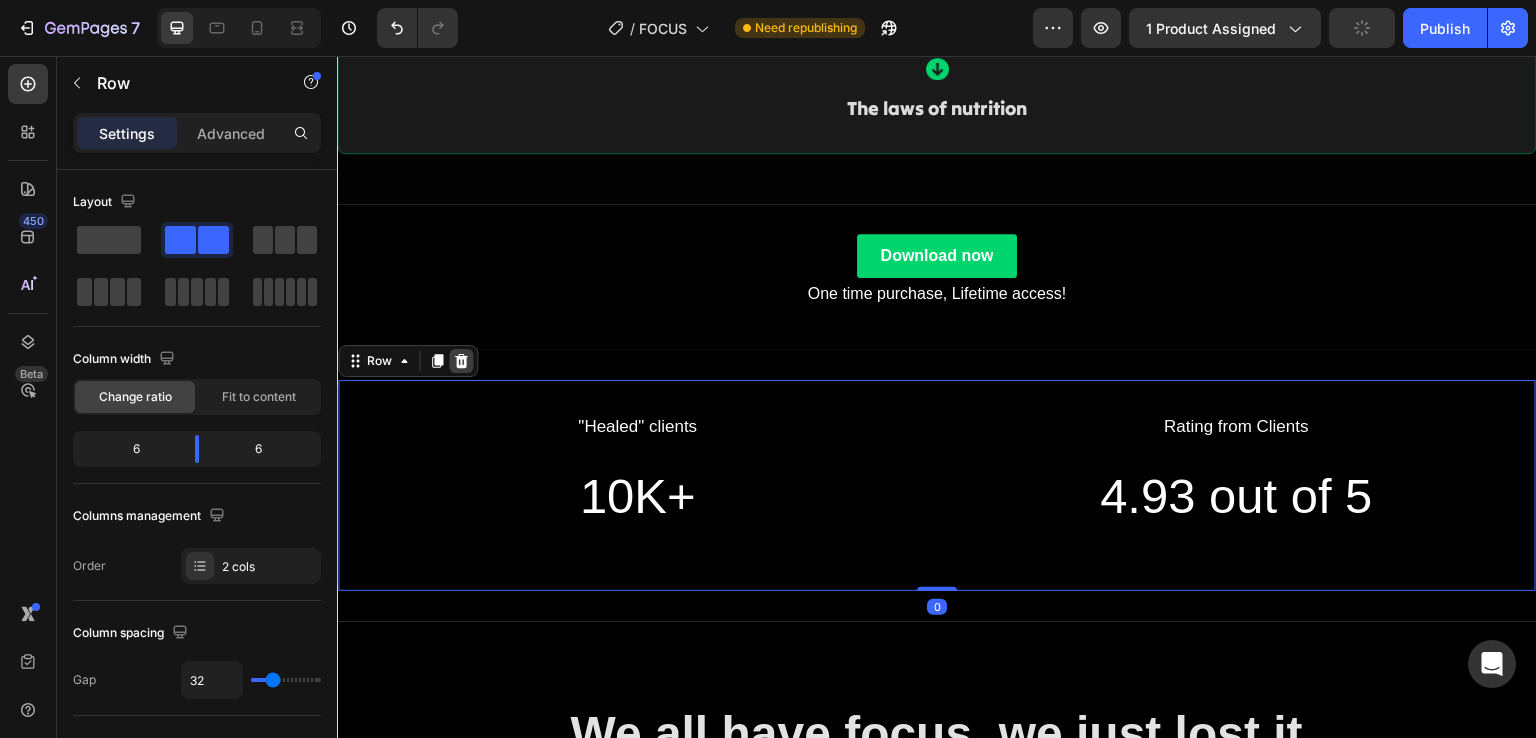 click 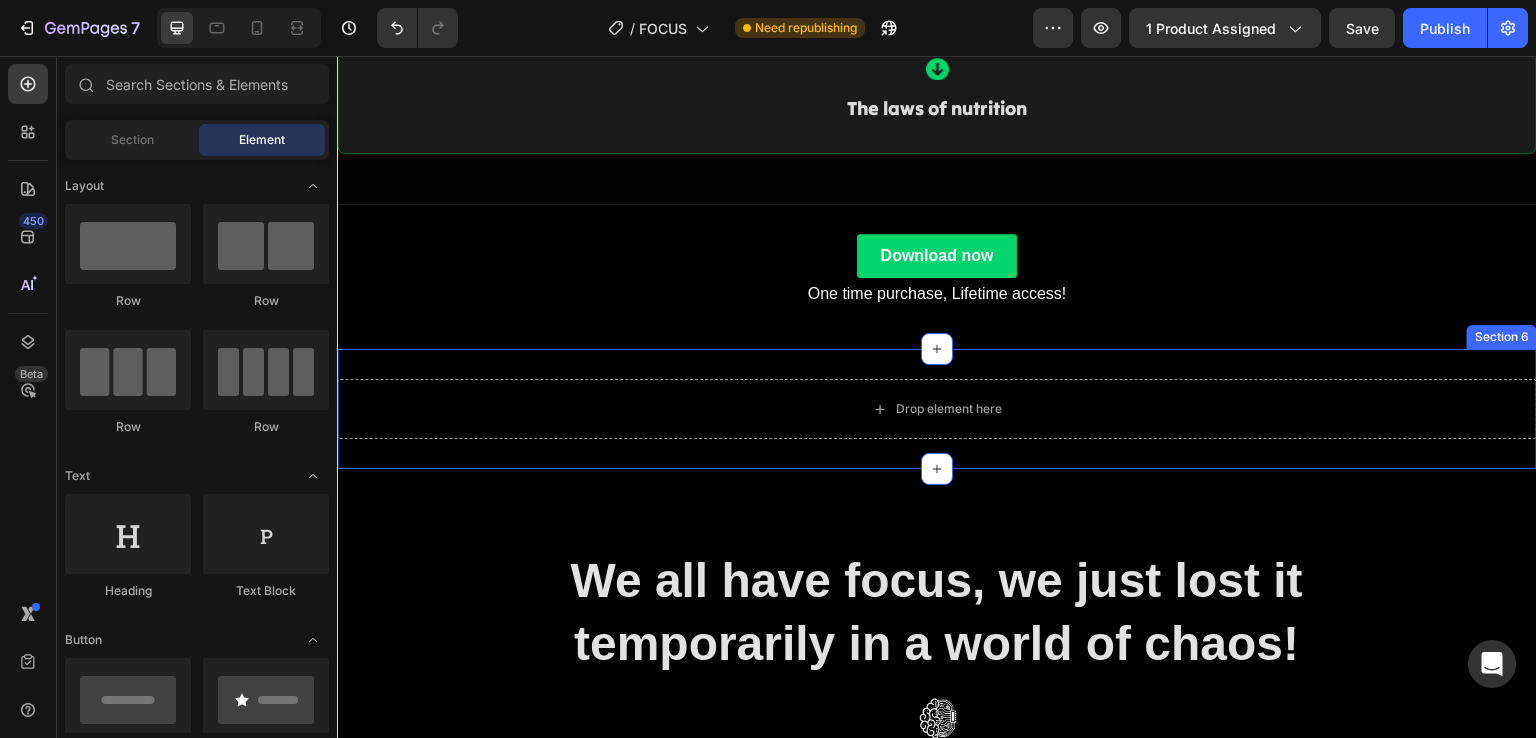 click on "Drop element here Row Row Section 6" at bounding box center [937, 409] 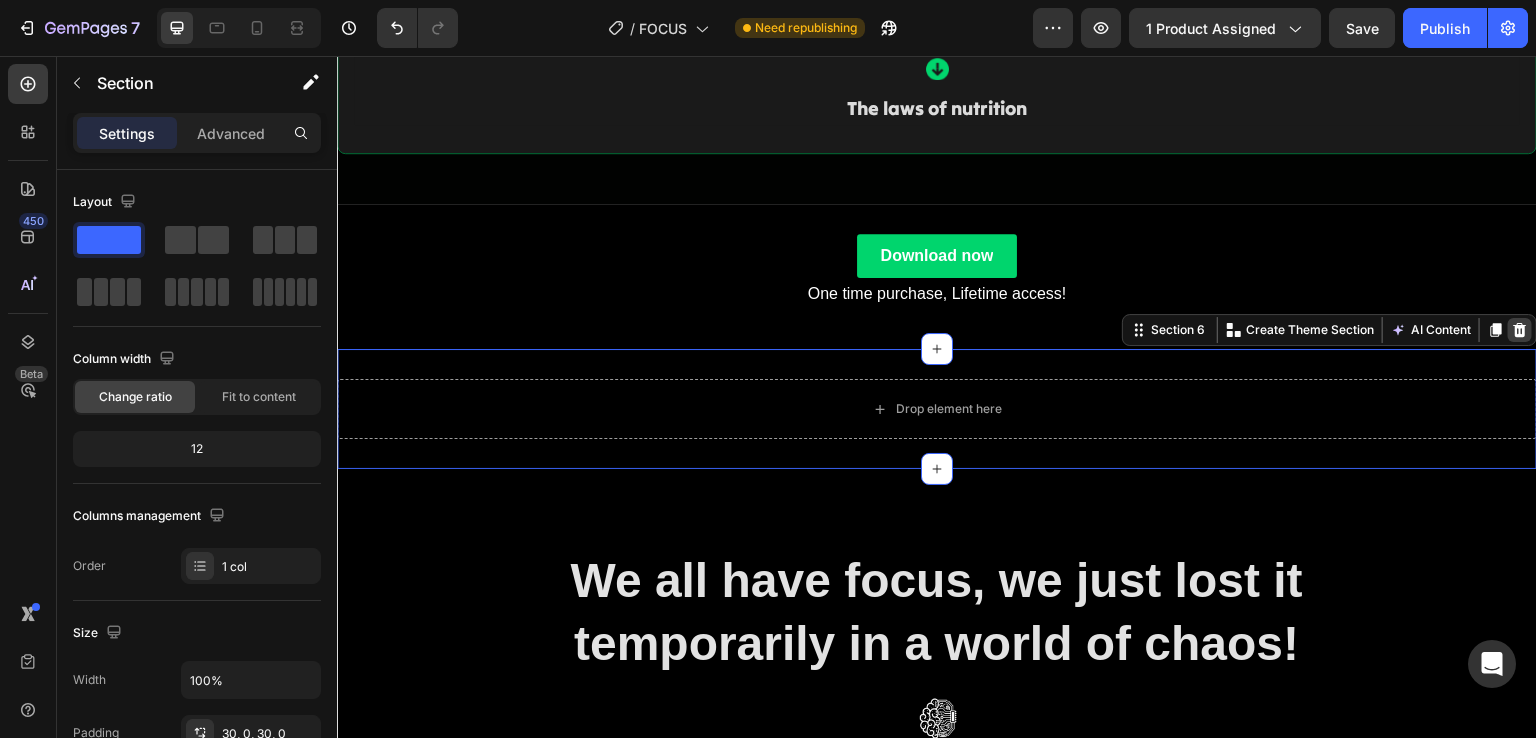 click 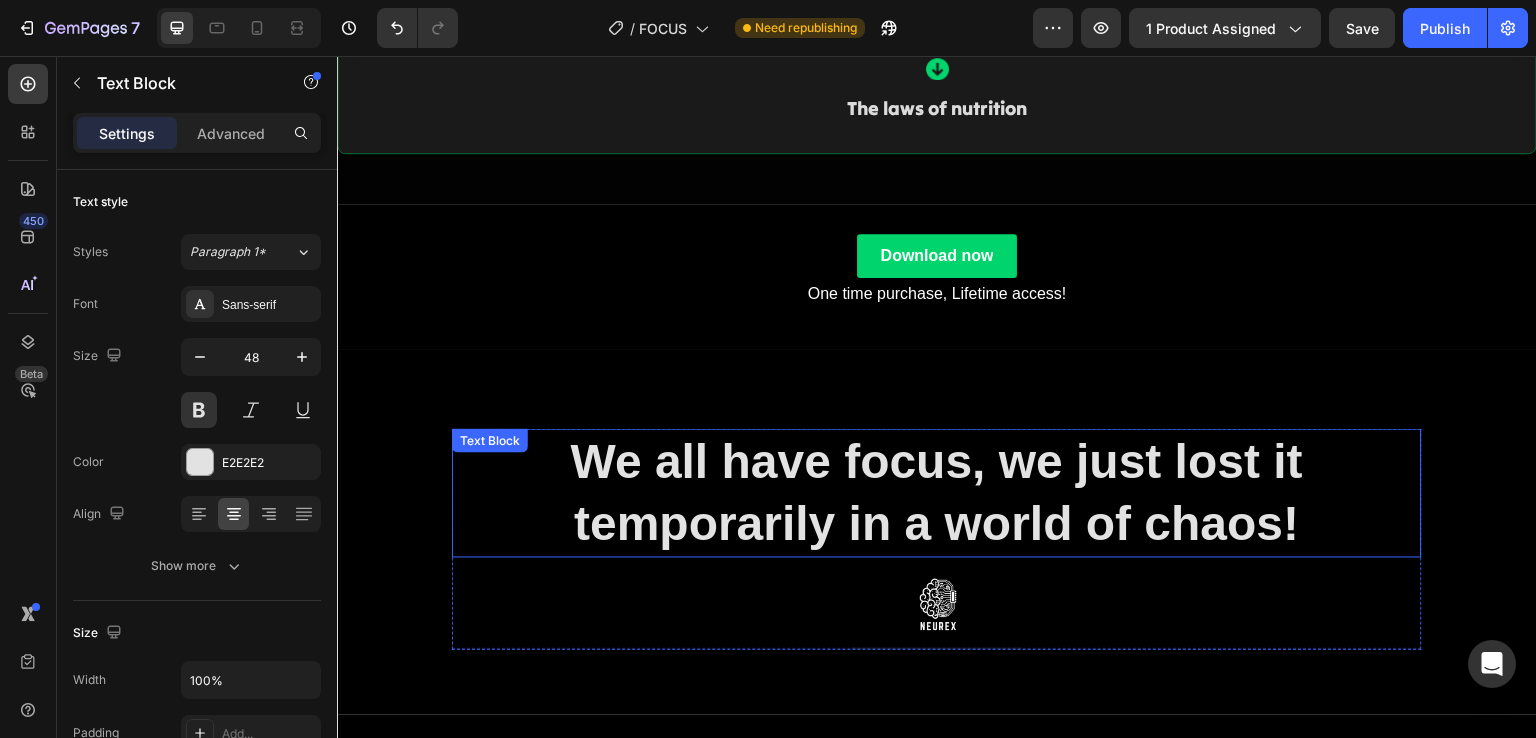 click on "We all have focus, we just lost it temporarily in a world of chaos!" at bounding box center (937, 493) 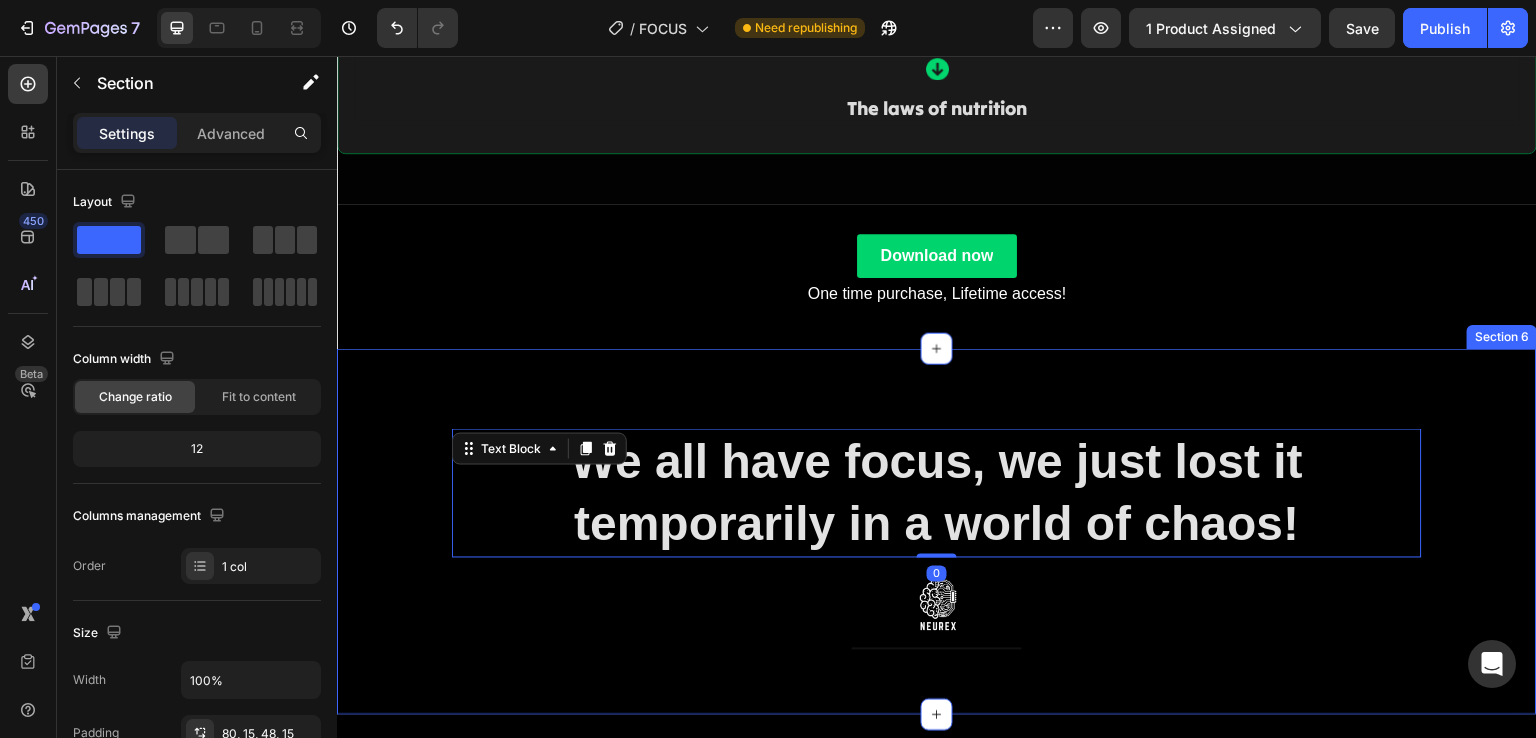click on "We all have focus, we just lost it temporarily in a world of chaos! Text Block 0 Image Row Carousel Row" at bounding box center [937, 548] 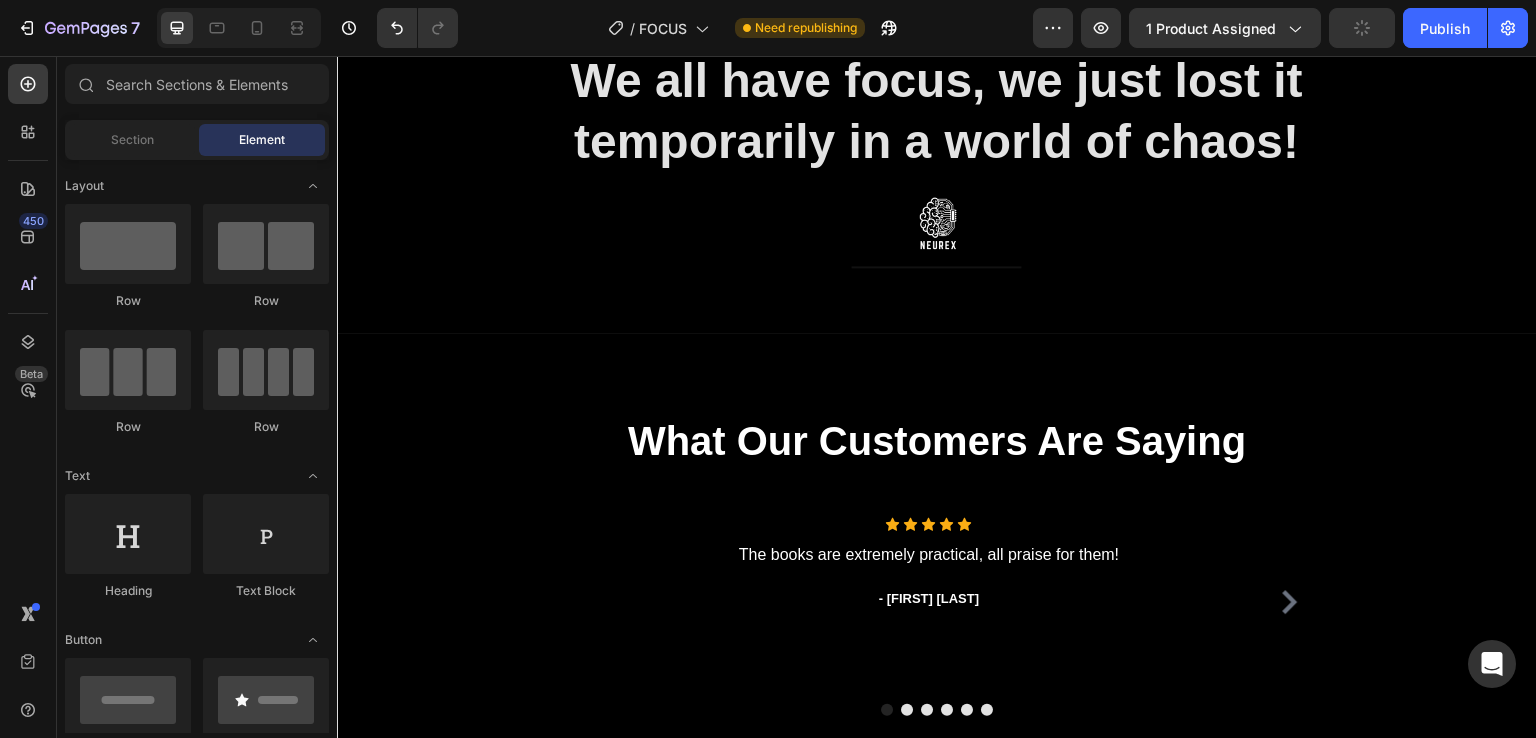 scroll, scrollTop: 3083, scrollLeft: 0, axis: vertical 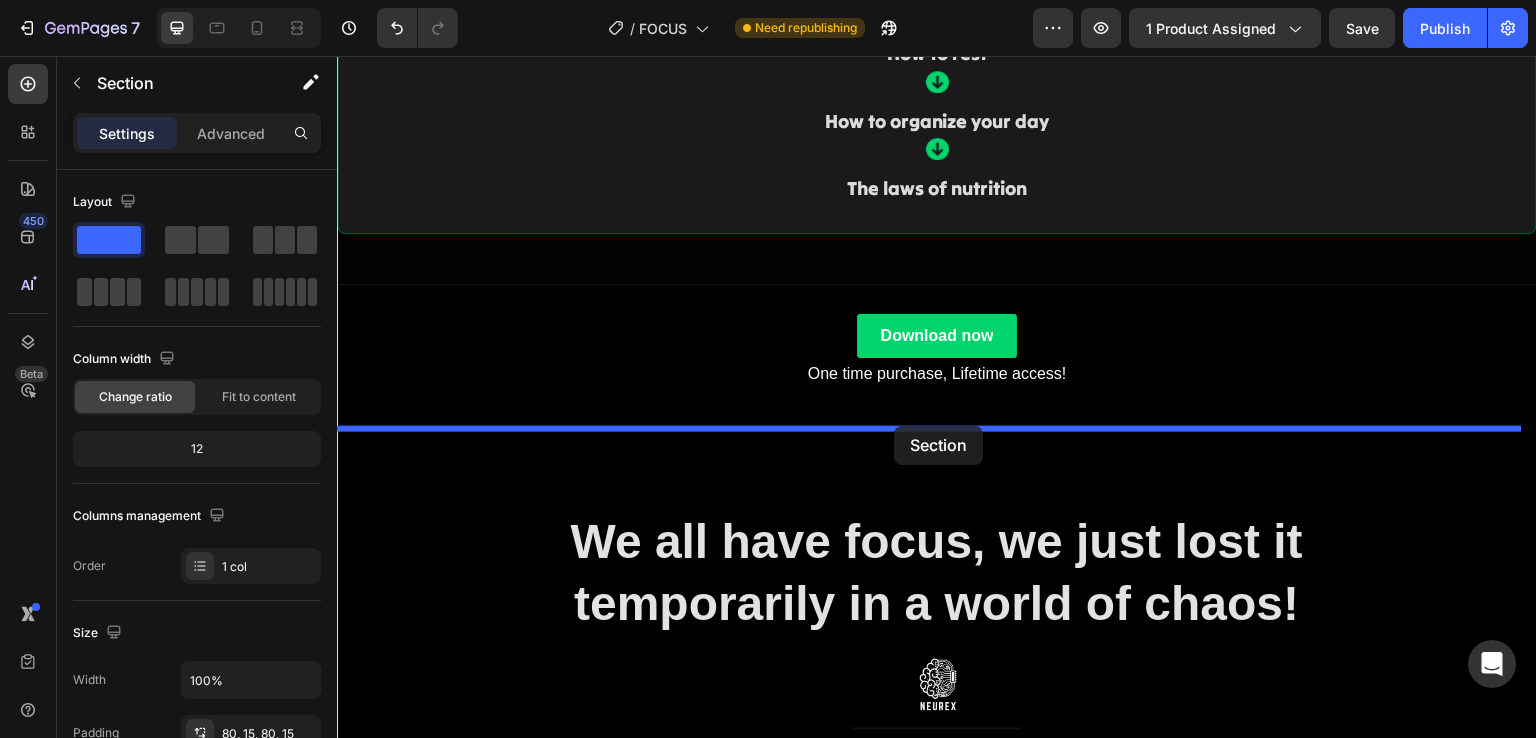drag, startPoint x: 1252, startPoint y: 241, endPoint x: 894, endPoint y: 426, distance: 402.9752 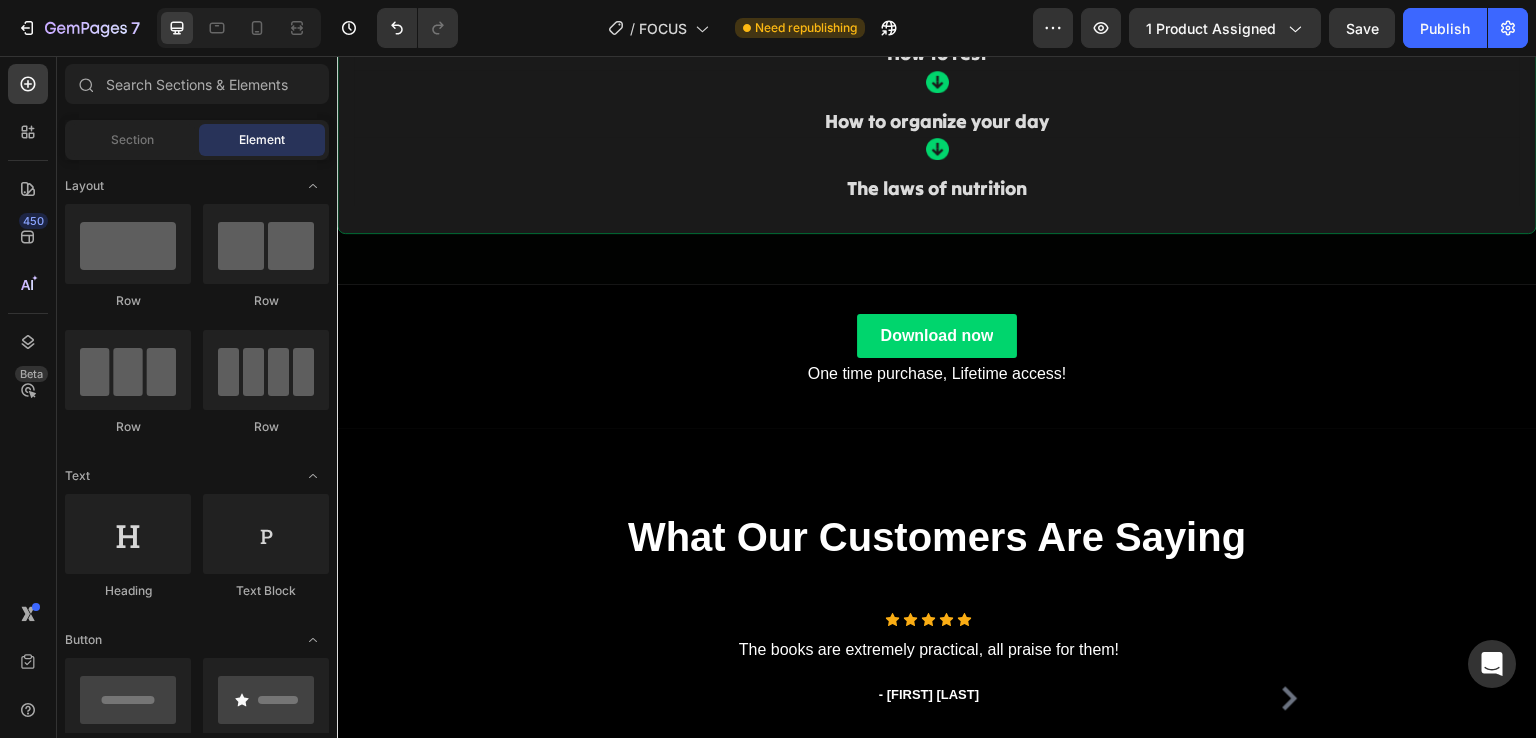 scroll, scrollTop: 2692, scrollLeft: 0, axis: vertical 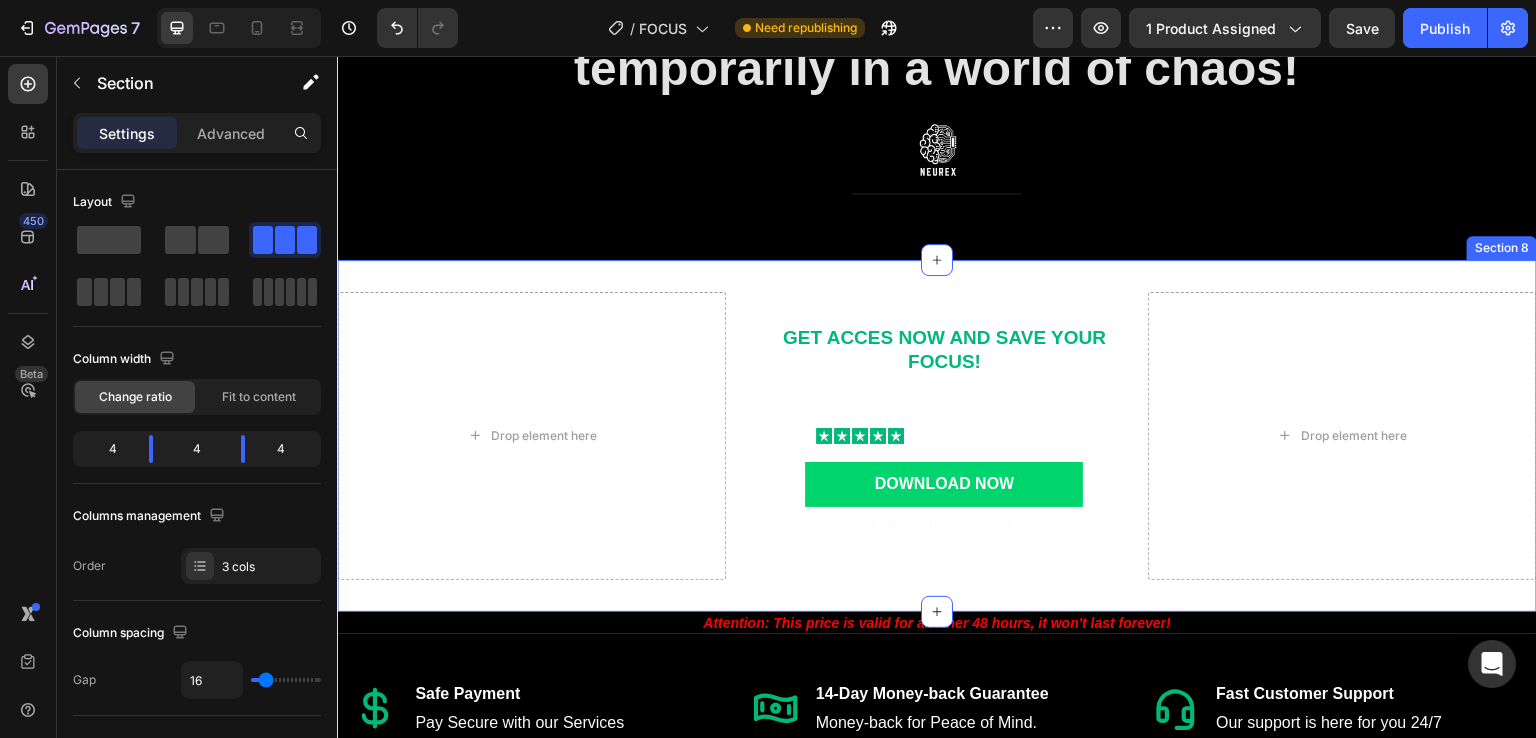 click on "Drop element here GET ACCESS NOW AND SAVE YOUR FOCUS! Text Block Icon Icon Icon Icon Icon Icon List 10932+ Trusted Customers Text Block Row Download now Button One time purchase, Lifetime access! Text Block Row Drop element here Section 8" at bounding box center [937, 436] 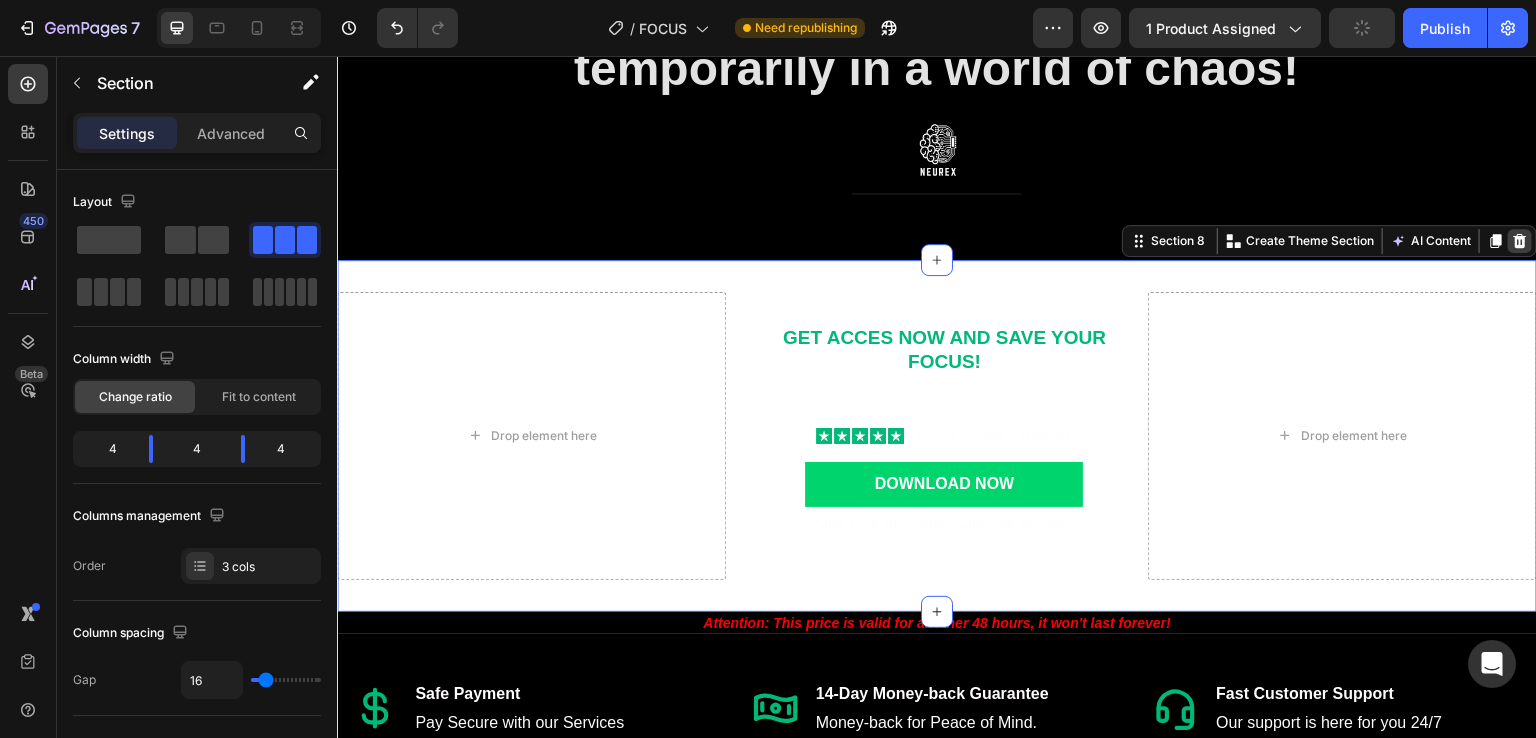 click 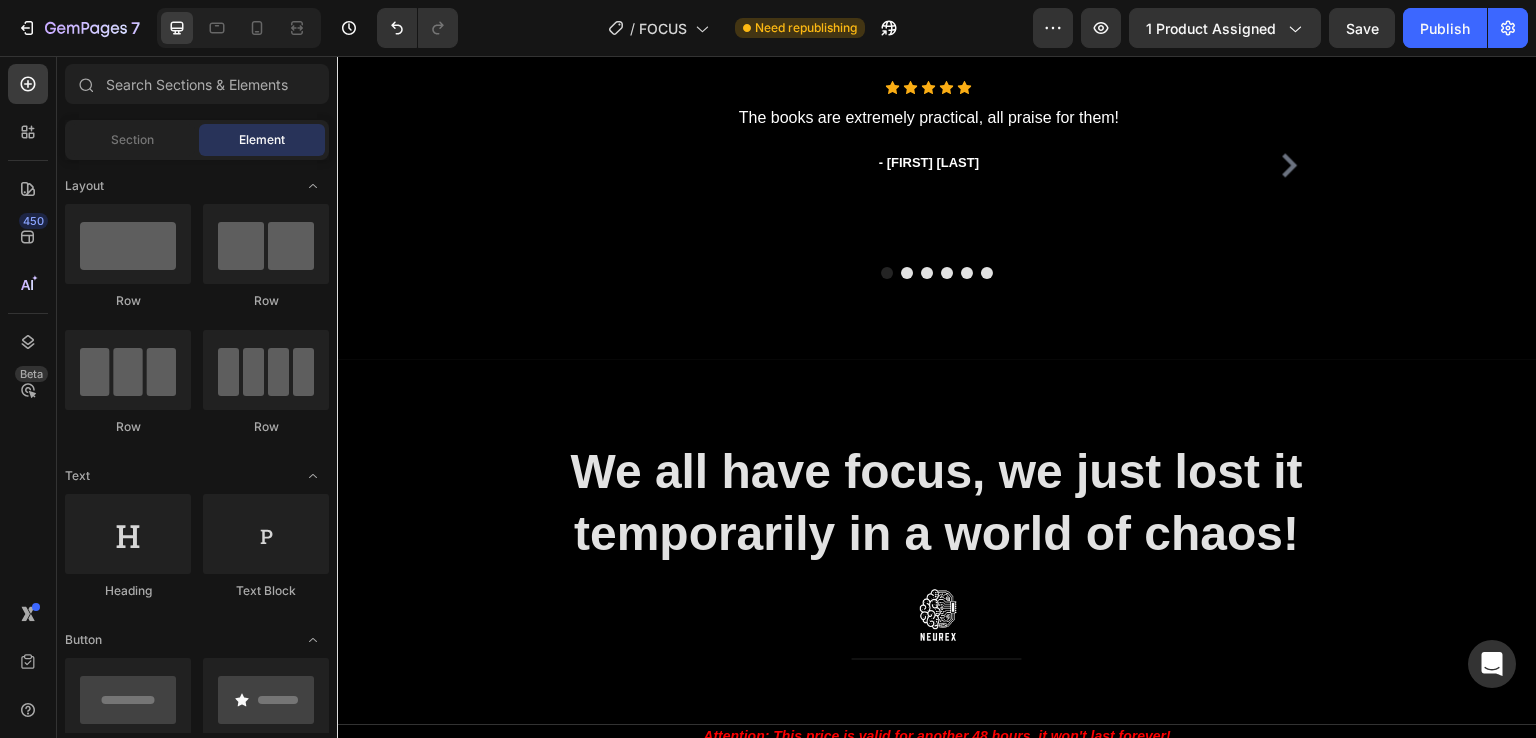 scroll, scrollTop: 2992, scrollLeft: 0, axis: vertical 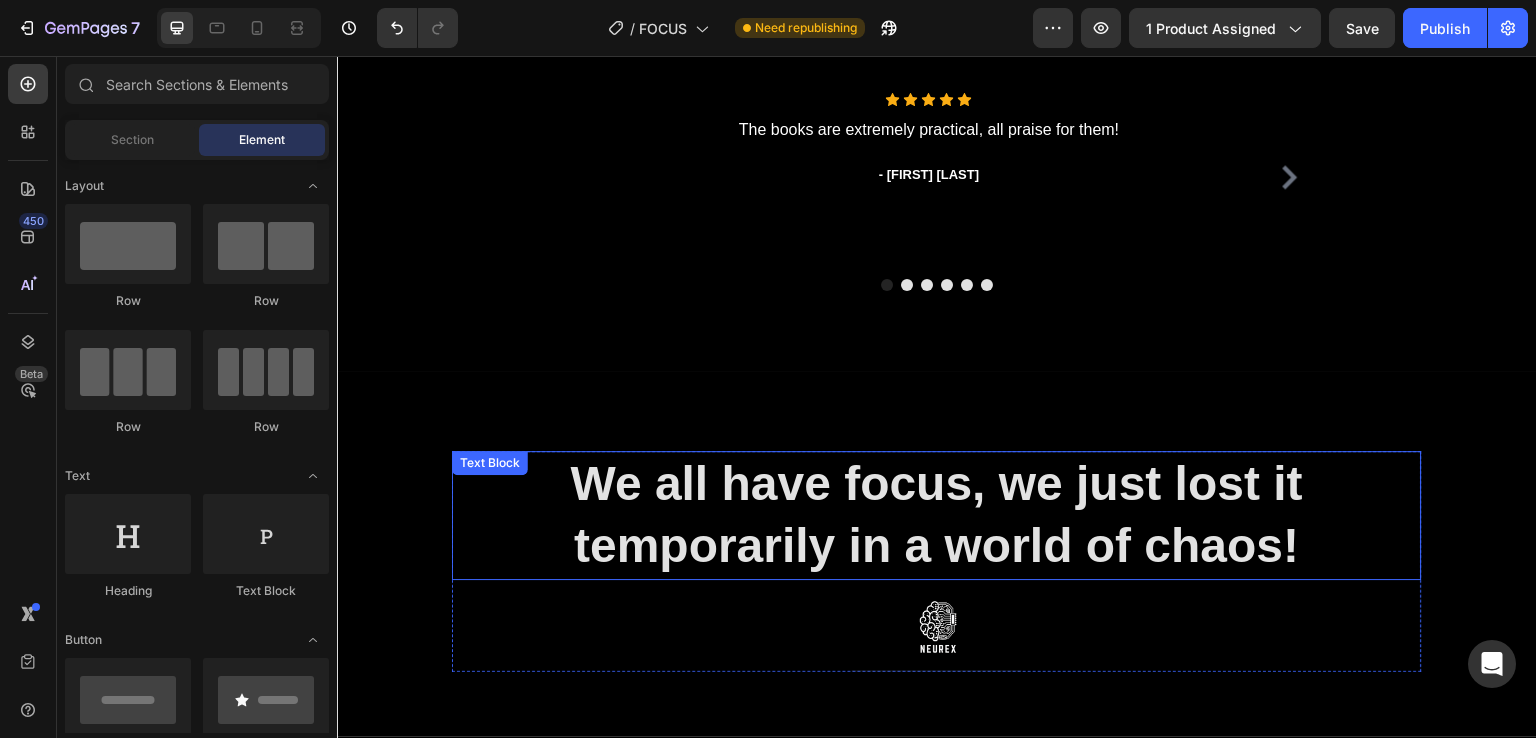 click on "We all have focus, we just lost it temporarily in a world of chaos!" at bounding box center (937, 515) 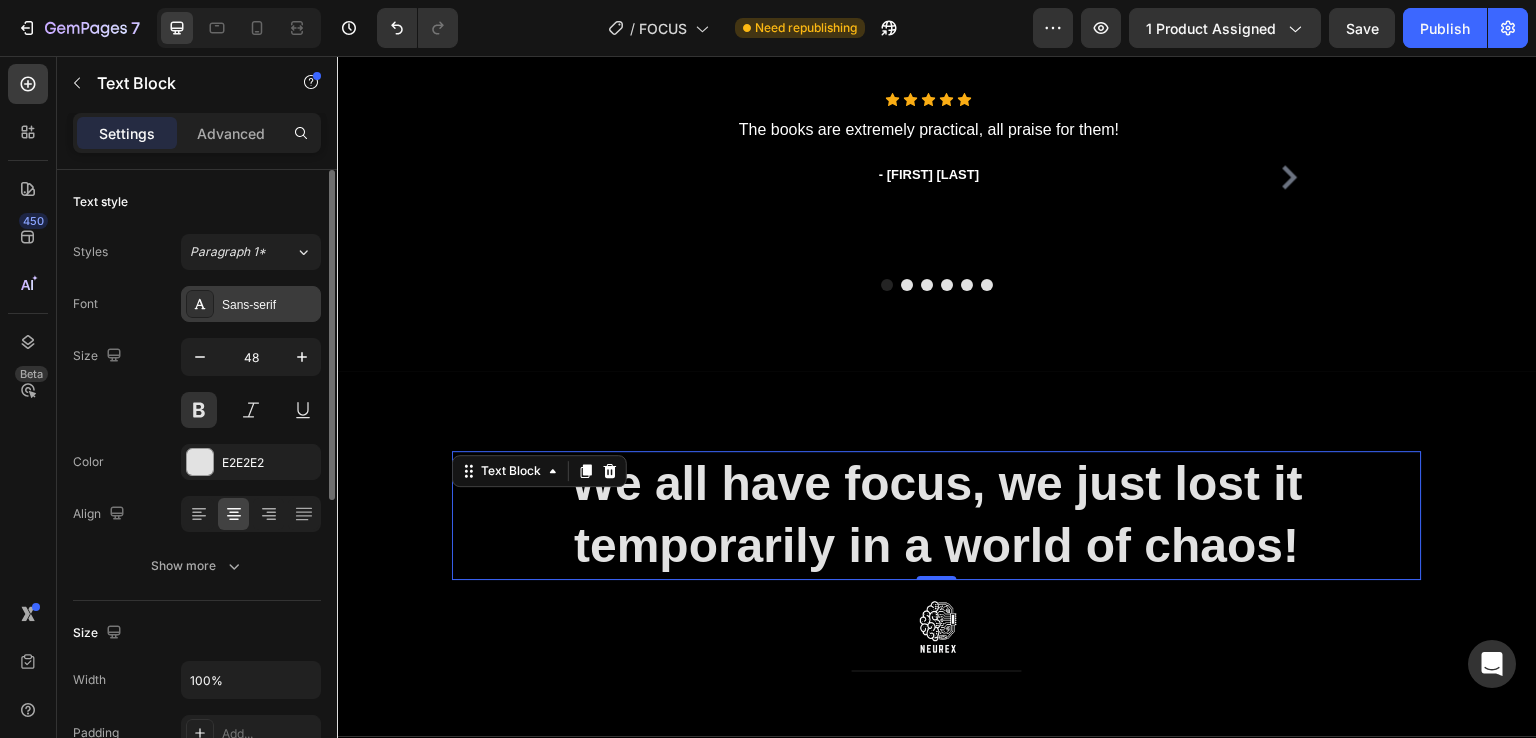 click on "Sans-serif" at bounding box center (269, 305) 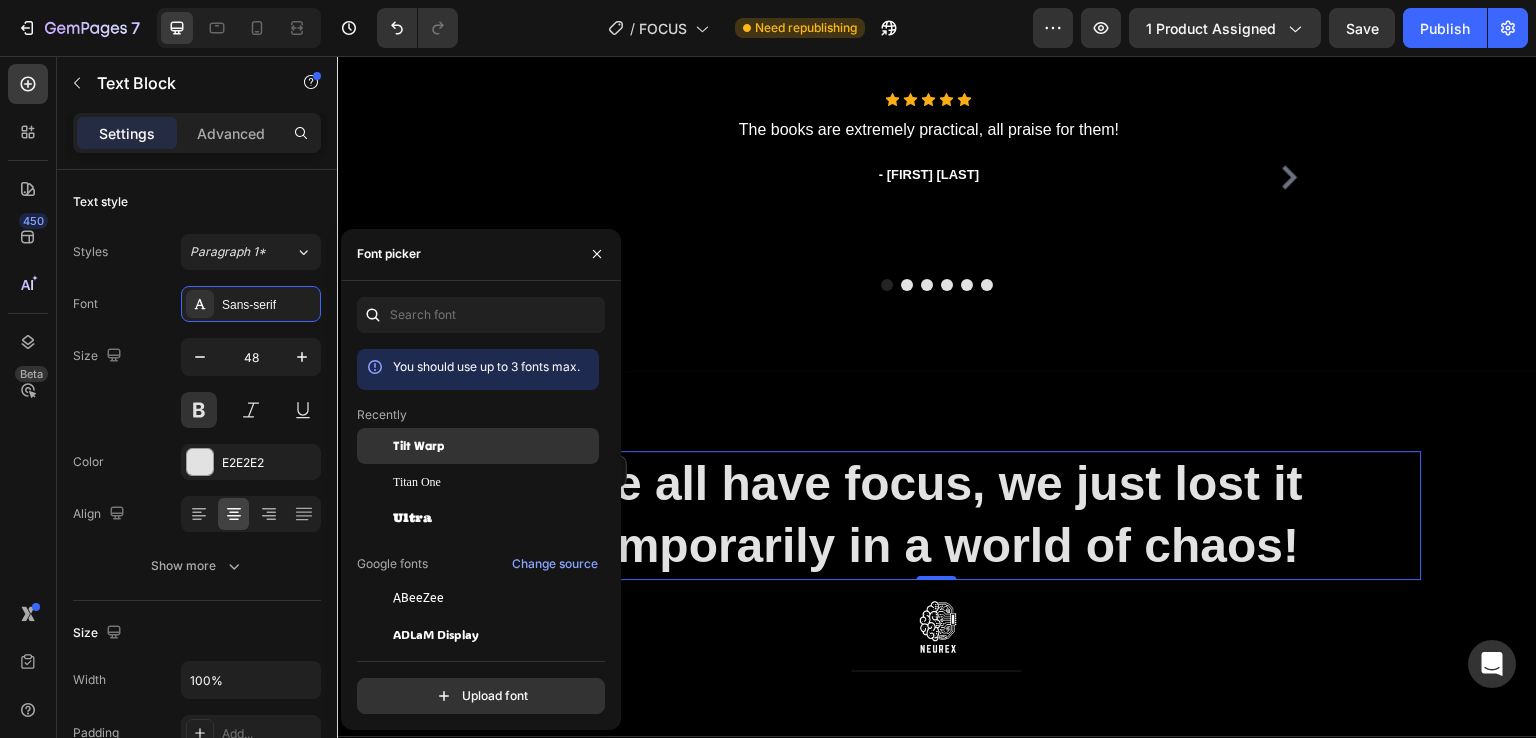 click on "Tilt Warp" at bounding box center [418, 446] 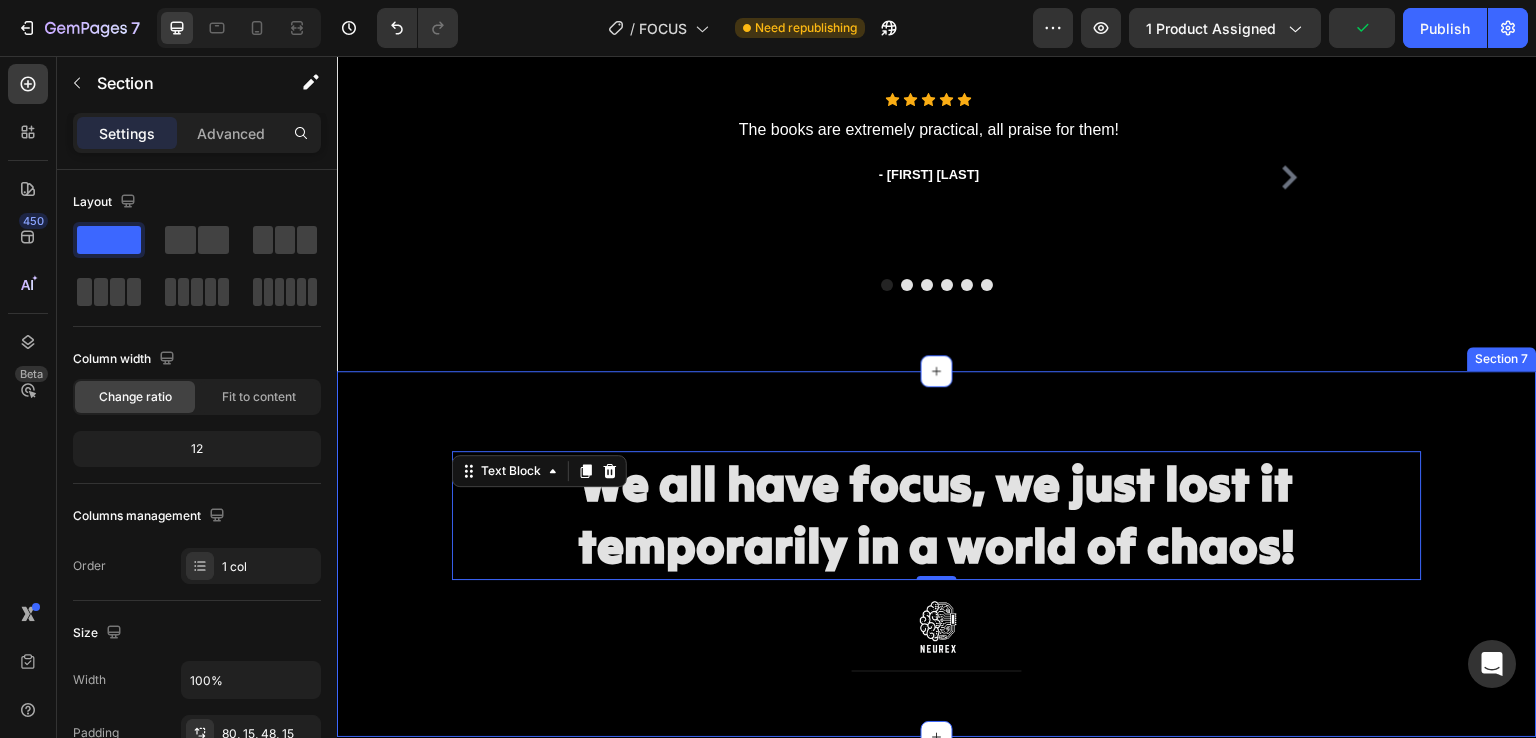 click on "We all have focus, we just lost it temporarily in a world of chaos! Text Block 0 Image Row Carousel Row Section 7" at bounding box center [937, 554] 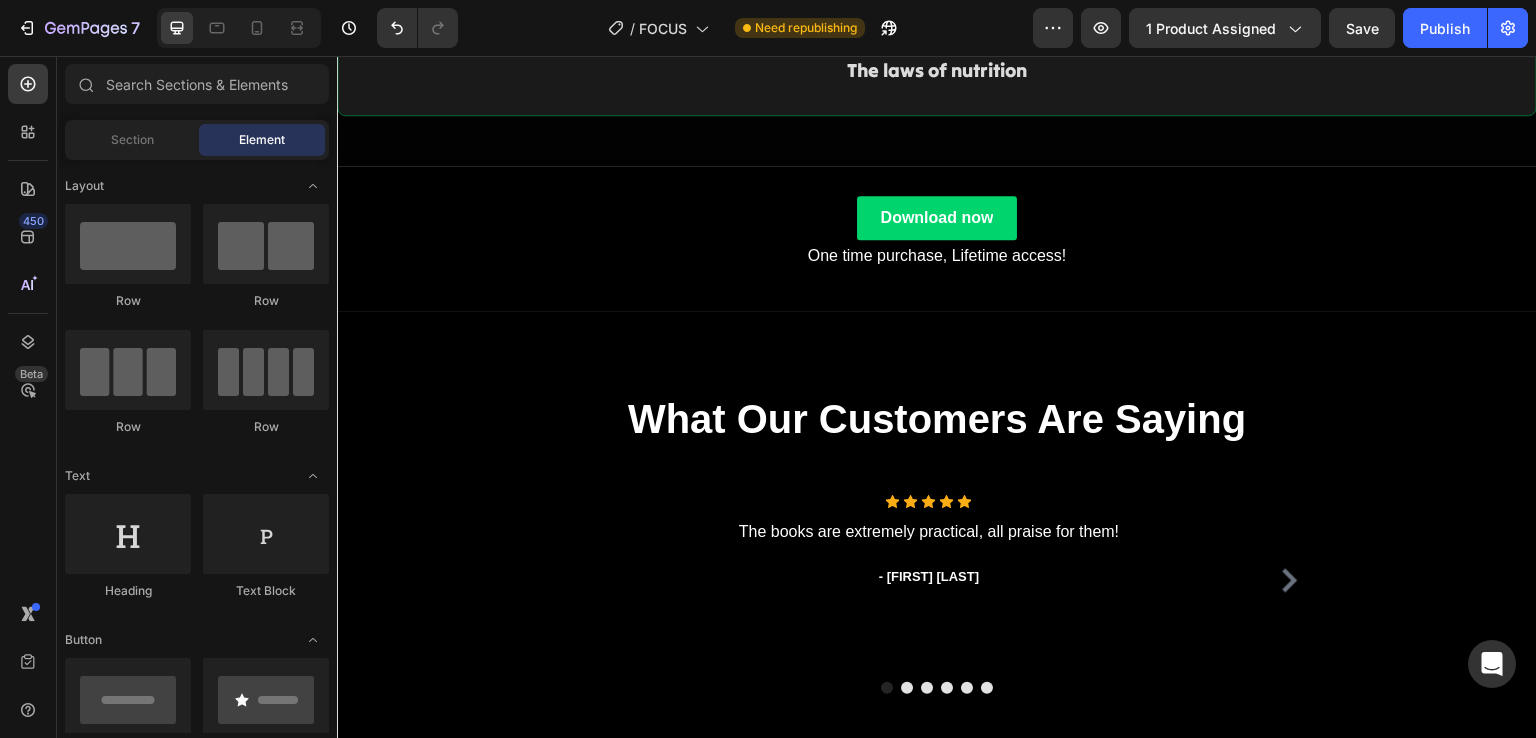 scroll, scrollTop: 2645, scrollLeft: 0, axis: vertical 